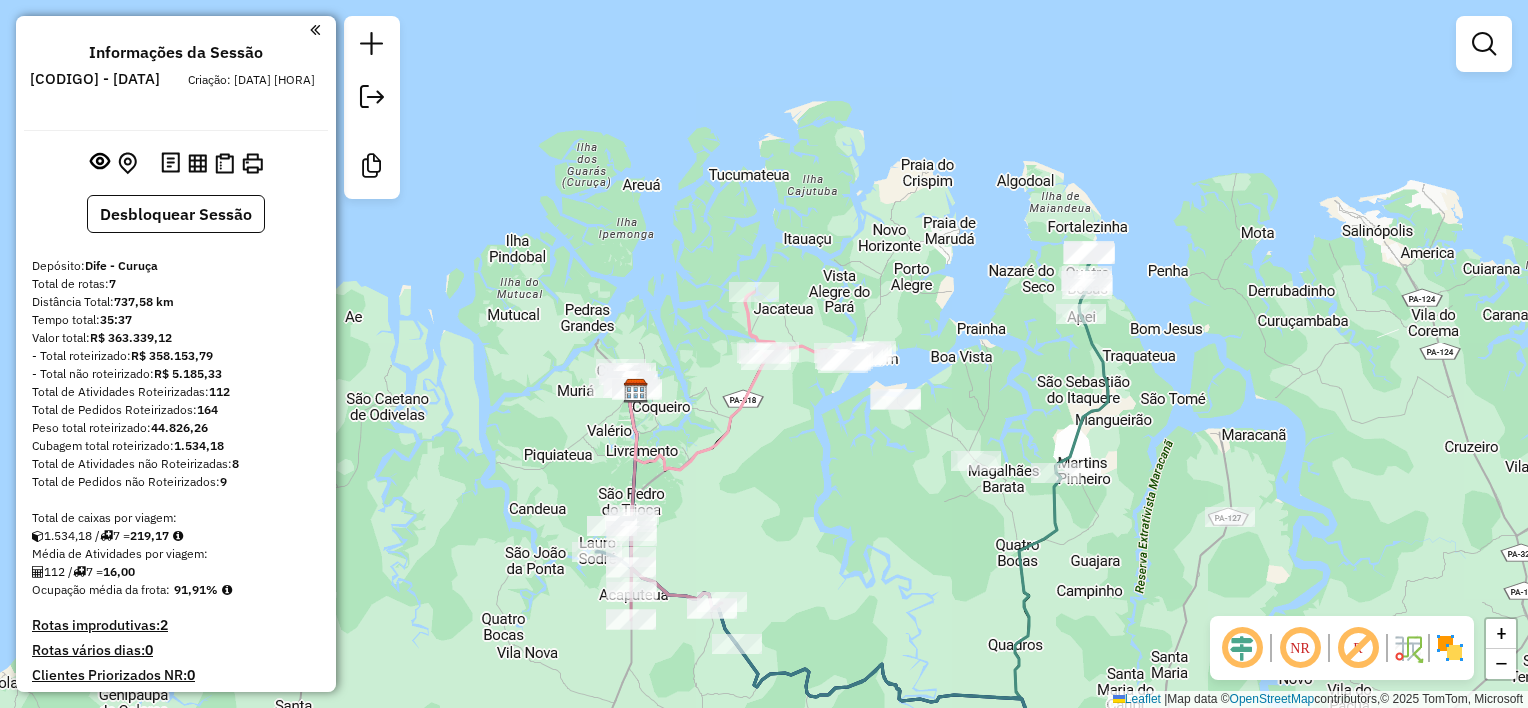scroll, scrollTop: 0, scrollLeft: 0, axis: both 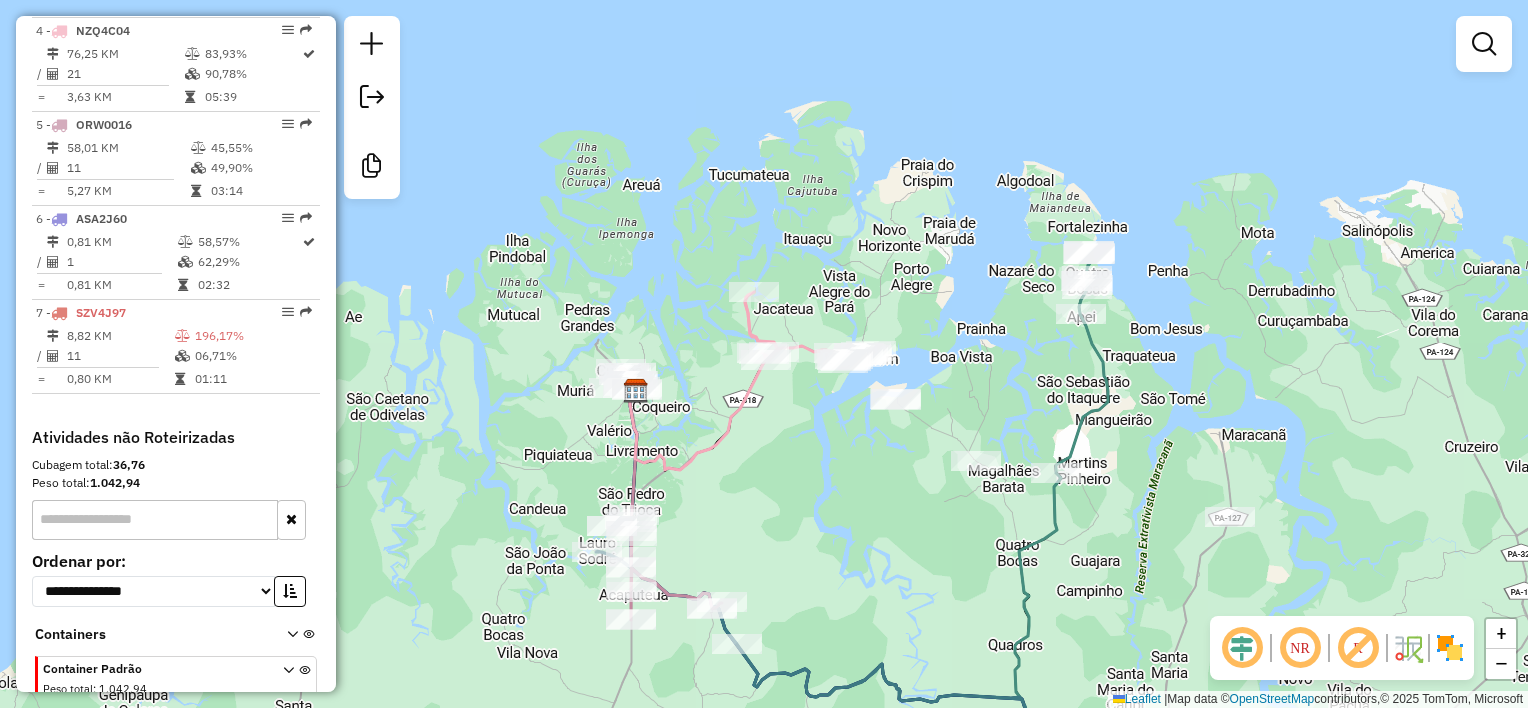 click on "Janela de atendimento Grade de atendimento Capacidade Transportadoras Veículos Cliente Pedidos  Rotas Selecione os dias de semana para filtrar as janelas de atendimento  Seg   Ter   Qua   Qui   Sex   Sáb   Dom  Informe o período da janela de atendimento: De: Até:  Filtrar exatamente a janela do cliente  Considerar janela de atendimento padrão  Selecione os dias de semana para filtrar as grades de atendimento  Seg   Ter   Qua   Qui   Sex   Sáb   Dom   Considerar clientes sem dia de atendimento cadastrado  Clientes fora do dia de atendimento selecionado Filtrar as atividades entre os valores definidos abaixo:  Peso mínimo:   Peso máximo:   Cubagem mínima:   Cubagem máxima:   De:   Até:  Filtrar as atividades entre o tempo de atendimento definido abaixo:  De:   Até:   Considerar capacidade total dos clientes não roteirizados Transportadora: Selecione um ou mais itens Tipo de veículo: Selecione um ou mais itens Veículo: Selecione um ou mais itens Motorista: Selecione um ou mais itens Nome: Rótulo:" 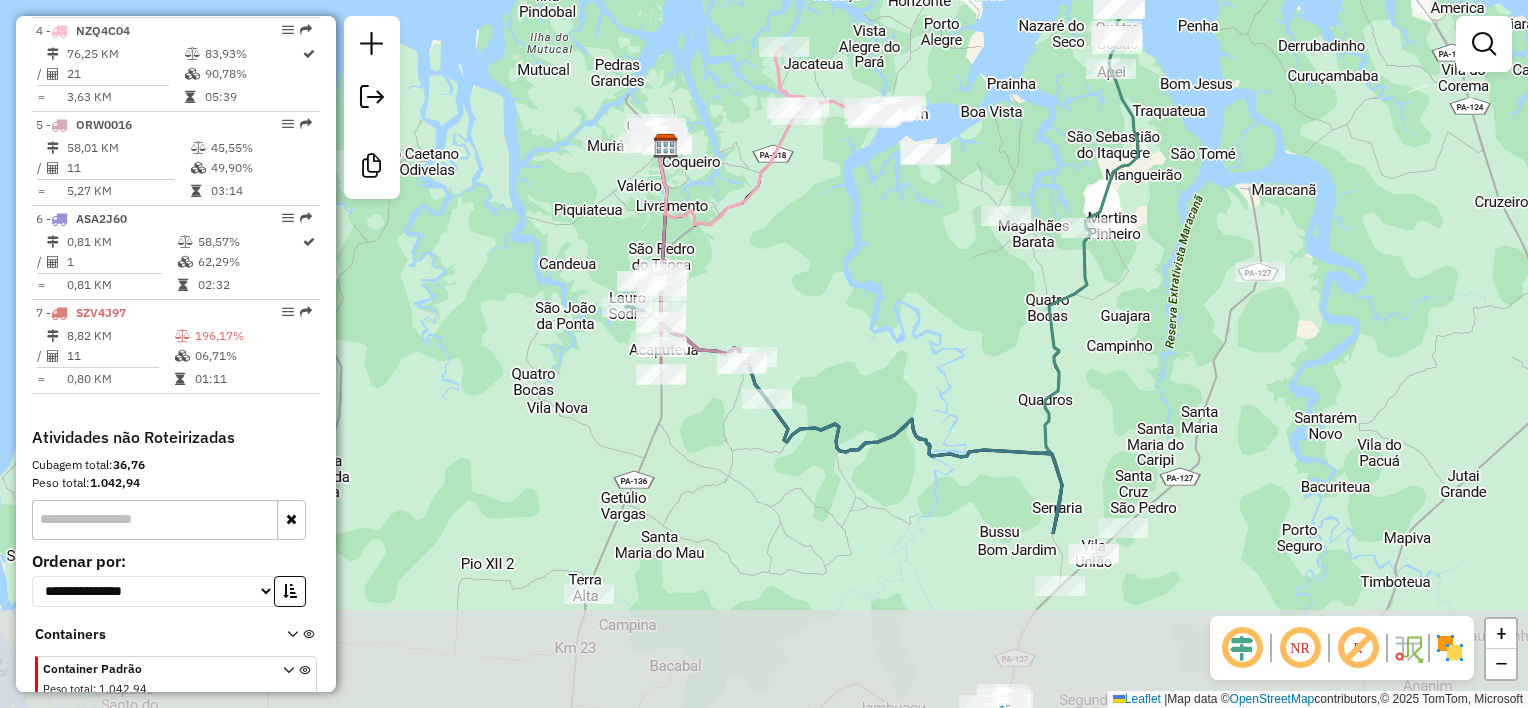 drag, startPoint x: 824, startPoint y: 499, endPoint x: 855, endPoint y: 253, distance: 247.94556 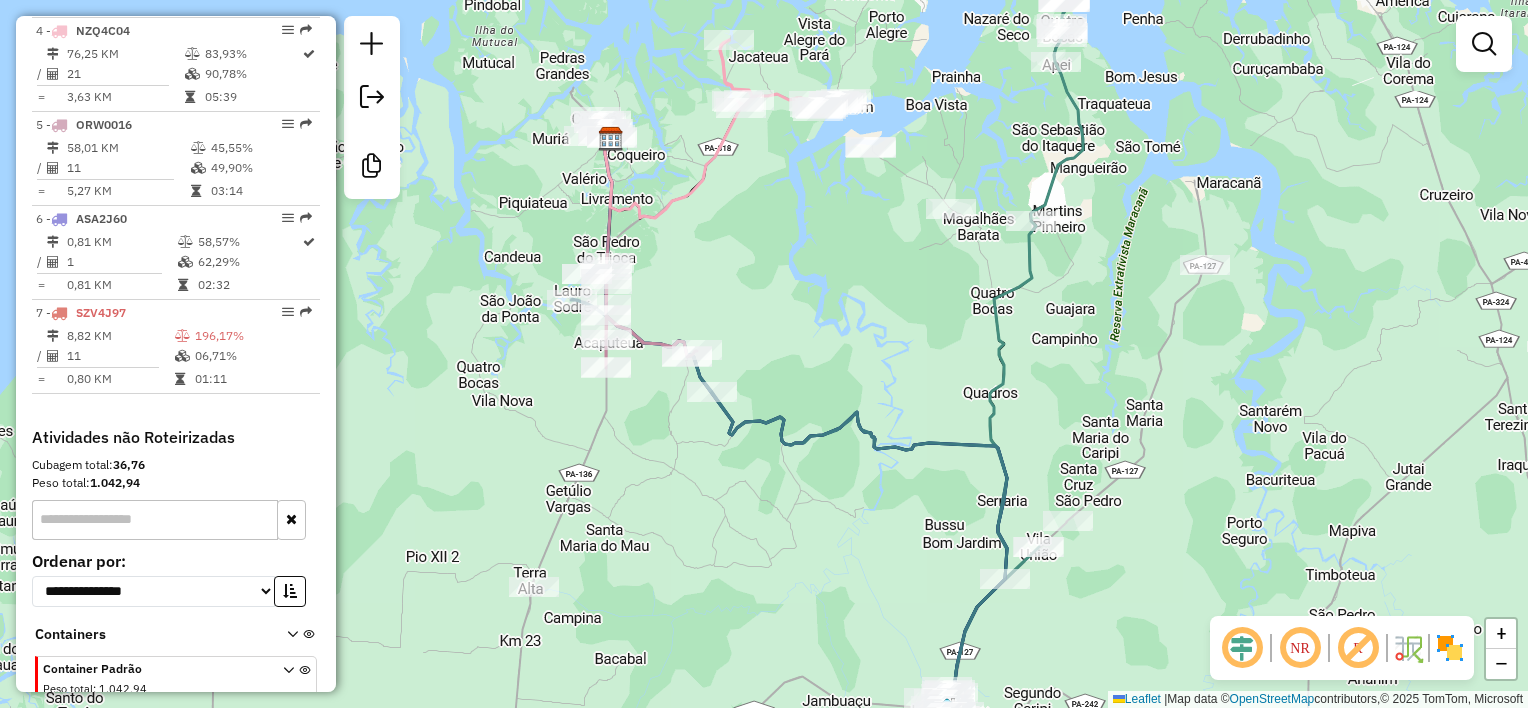 drag, startPoint x: 813, startPoint y: 513, endPoint x: 796, endPoint y: 510, distance: 17.262676 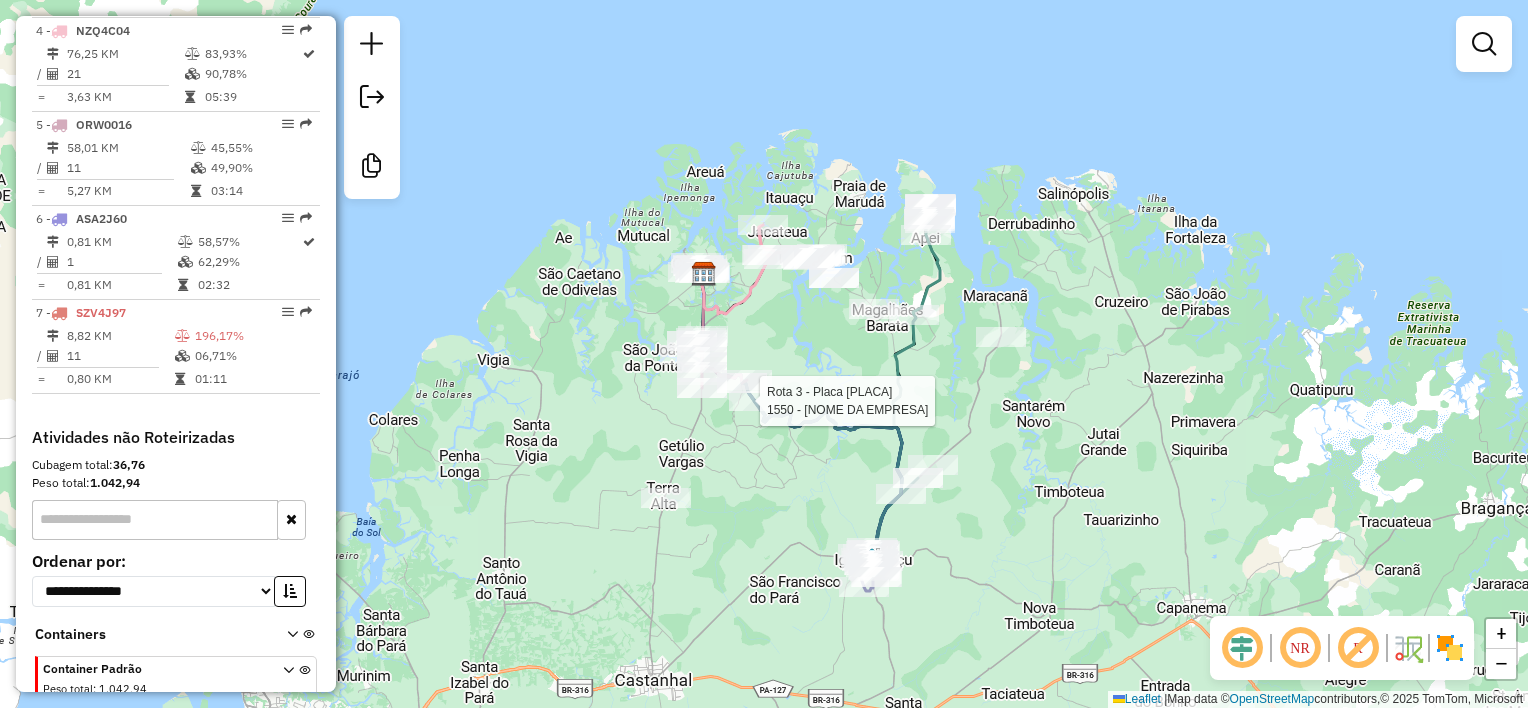 click 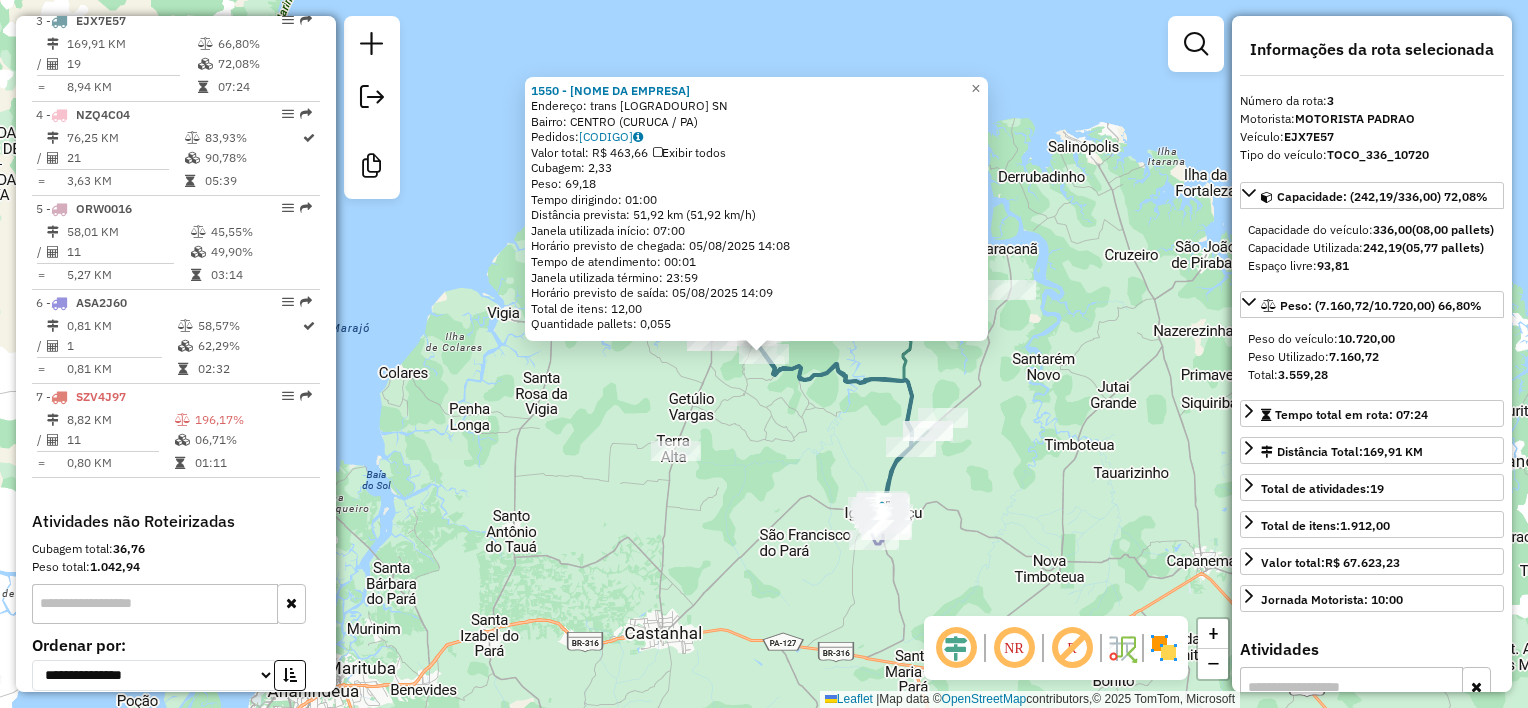 scroll, scrollTop: 975, scrollLeft: 0, axis: vertical 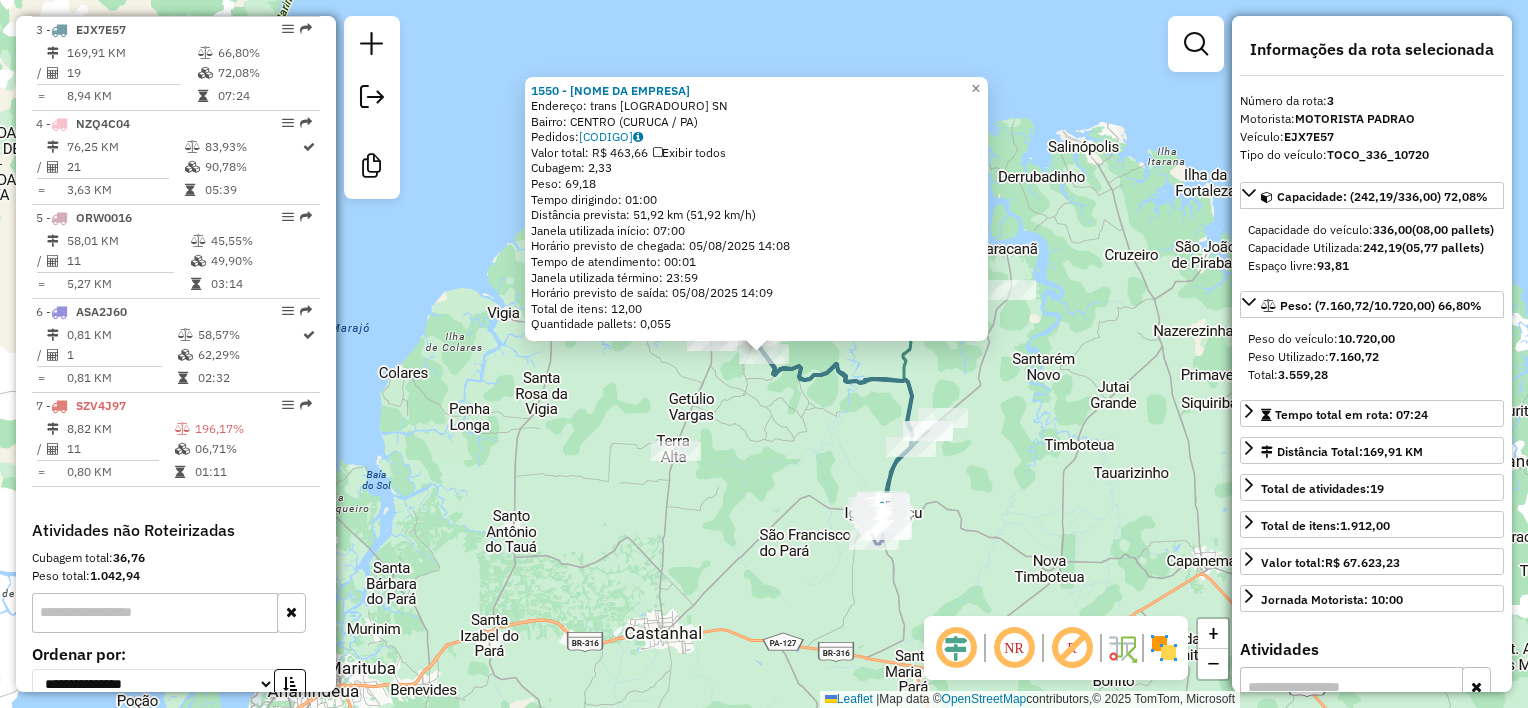 click on "1550 - ALMEIDA S BAR  Endereço:  trans mau SN   Bairro: CENTRO (CURUCA / PA)   Pedidos:  04050796   Valor total: R$ 463,66   Exibir todos   Cubagem: 2,33  Peso: 69,18  Tempo dirigindo: 01:00   Distância prevista: 51,92 km (51,92 km/h)   Janela utilizada início: 07:00   Horário previsto de chegada: 05/08/2025 14:08   Tempo de atendimento: 00:01   Janela utilizada término: 23:59   Horário previsto de saída: 05/08/2025 14:09   Total de itens: 12,00   Quantidade pallets: 0,055  × Janela de atendimento Grade de atendimento Capacidade Transportadoras Veículos Cliente Pedidos  Rotas Selecione os dias de semana para filtrar as janelas de atendimento  Seg   Ter   Qua   Qui   Sex   Sáb   Dom  Informe o período da janela de atendimento: De: Até:  Filtrar exatamente a janela do cliente  Considerar janela de atendimento padrão  Selecione os dias de semana para filtrar as grades de atendimento  Seg   Ter   Qua   Qui   Sex   Sáb   Dom   Considerar clientes sem dia de atendimento cadastrado  Peso mínimo:  De:" 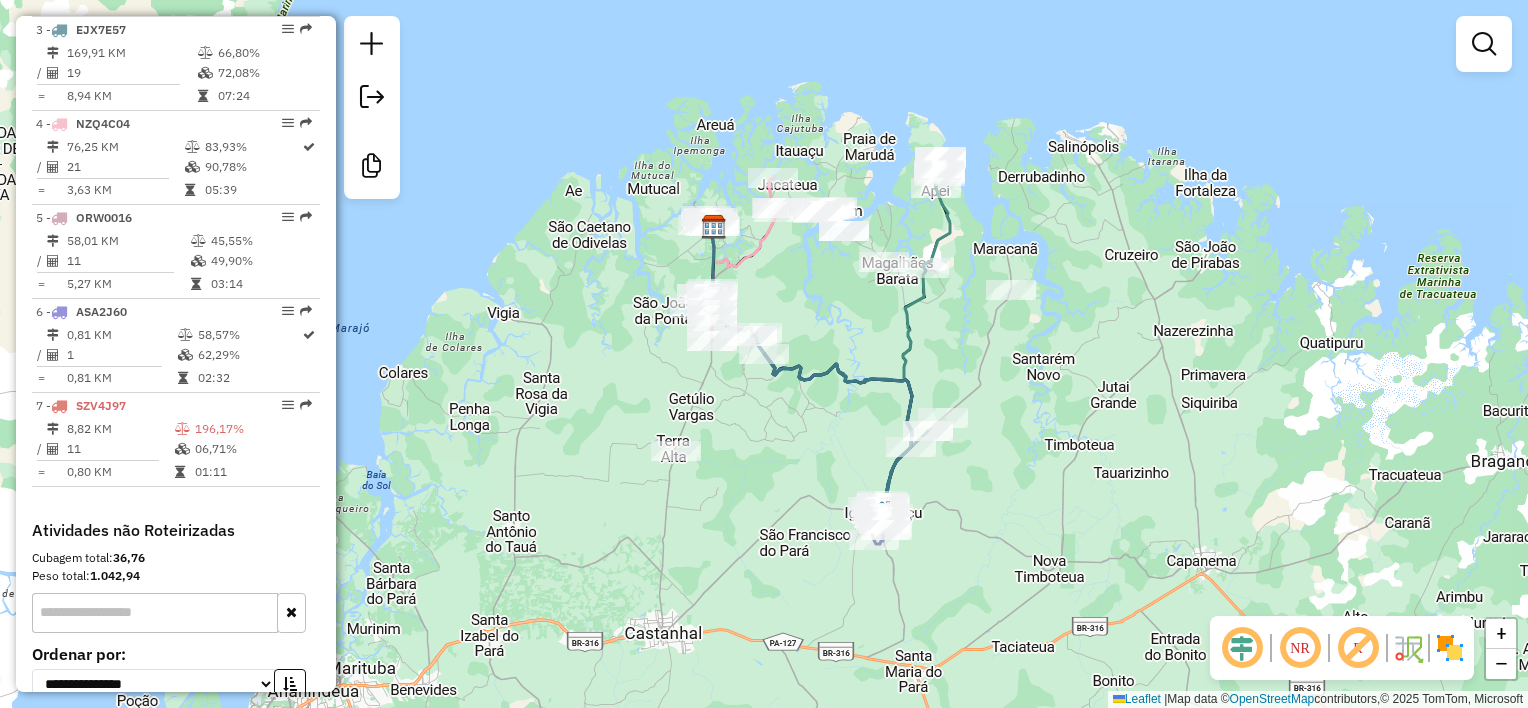 click 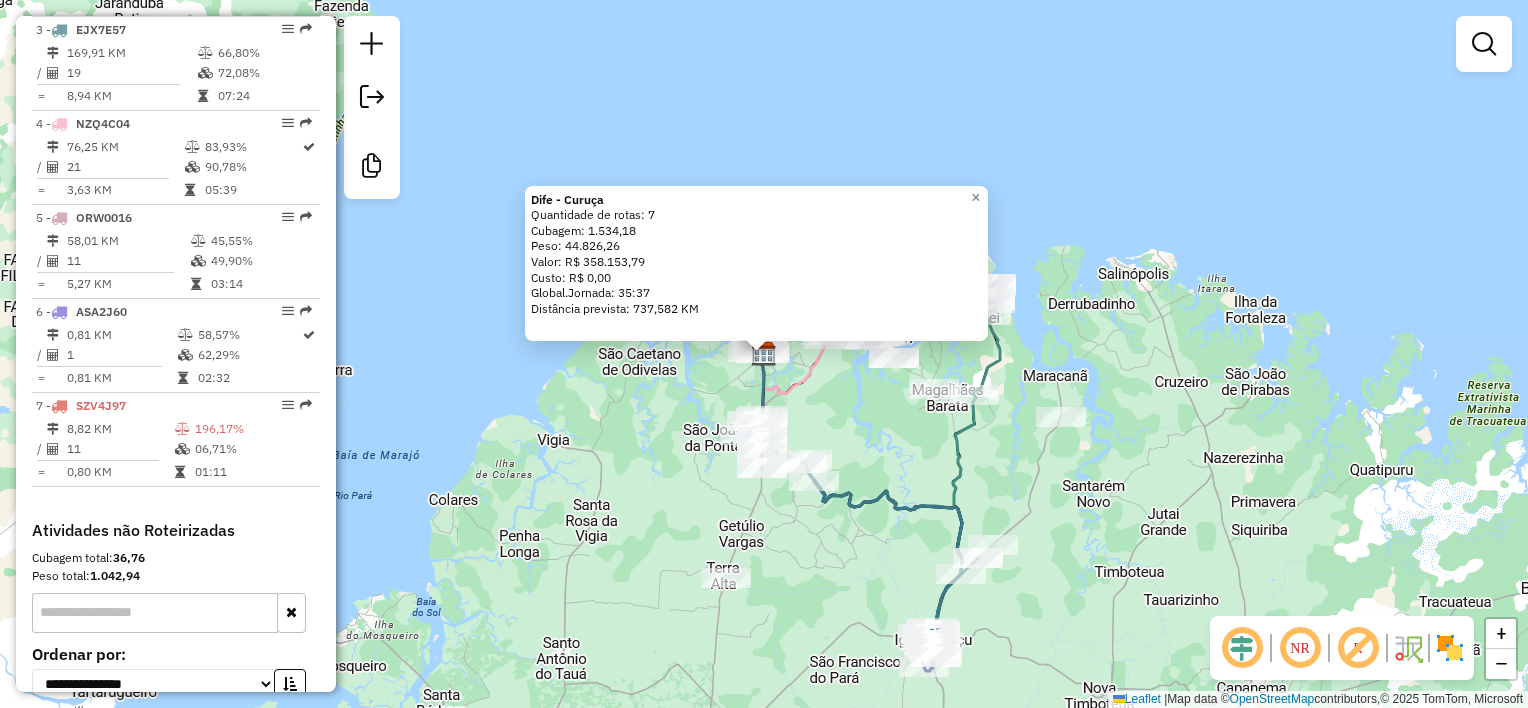 click on "Dife - Curuça  Quantidade de rotas: 7   Cubagem: 1.534,18  Peso: 44.826,26  Valor: R$ 358.153,79   Custo: R$ 0,00  Global.Jornada: 35:37  Distância prevista: 737,582 KM  × Janela de atendimento Grade de atendimento Capacidade Transportadoras Veículos Cliente Pedidos  Rotas Selecione os dias de semana para filtrar as janelas de atendimento  Seg   Ter   Qua   Qui   Sex   Sáb   Dom  Informe o período da janela de atendimento: De: Até:  Filtrar exatamente a janela do cliente  Considerar janela de atendimento padrão  Selecione os dias de semana para filtrar as grades de atendimento  Seg   Ter   Qua   Qui   Sex   Sáb   Dom   Considerar clientes sem dia de atendimento cadastrado  Clientes fora do dia de atendimento selecionado Filtrar as atividades entre os valores definidos abaixo:  Peso mínimo:   Peso máximo:   Cubagem mínima:   Cubagem máxima:   De:   Até:  Filtrar as atividades entre o tempo de atendimento definido abaixo:  De:   Até:   Considerar capacidade total dos clientes não roteirizados +" 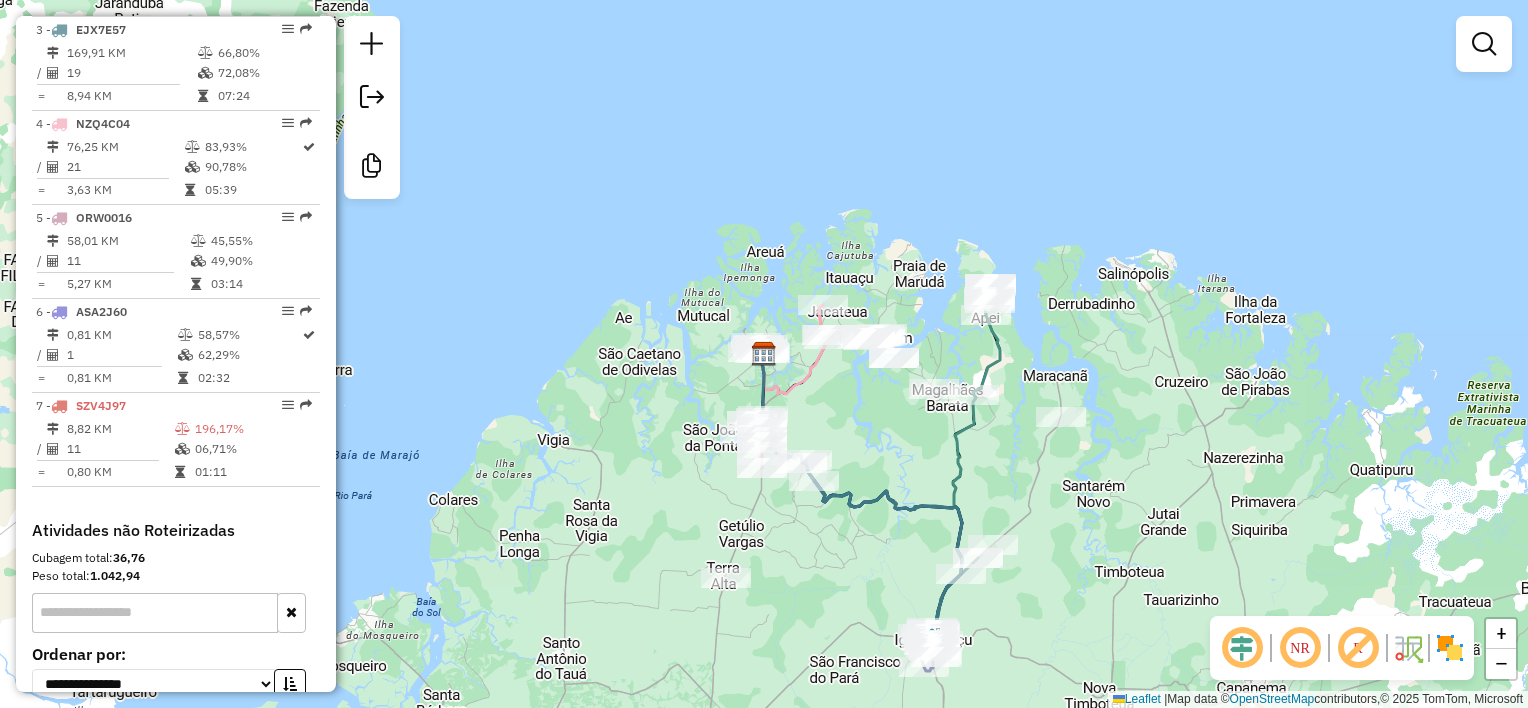 click 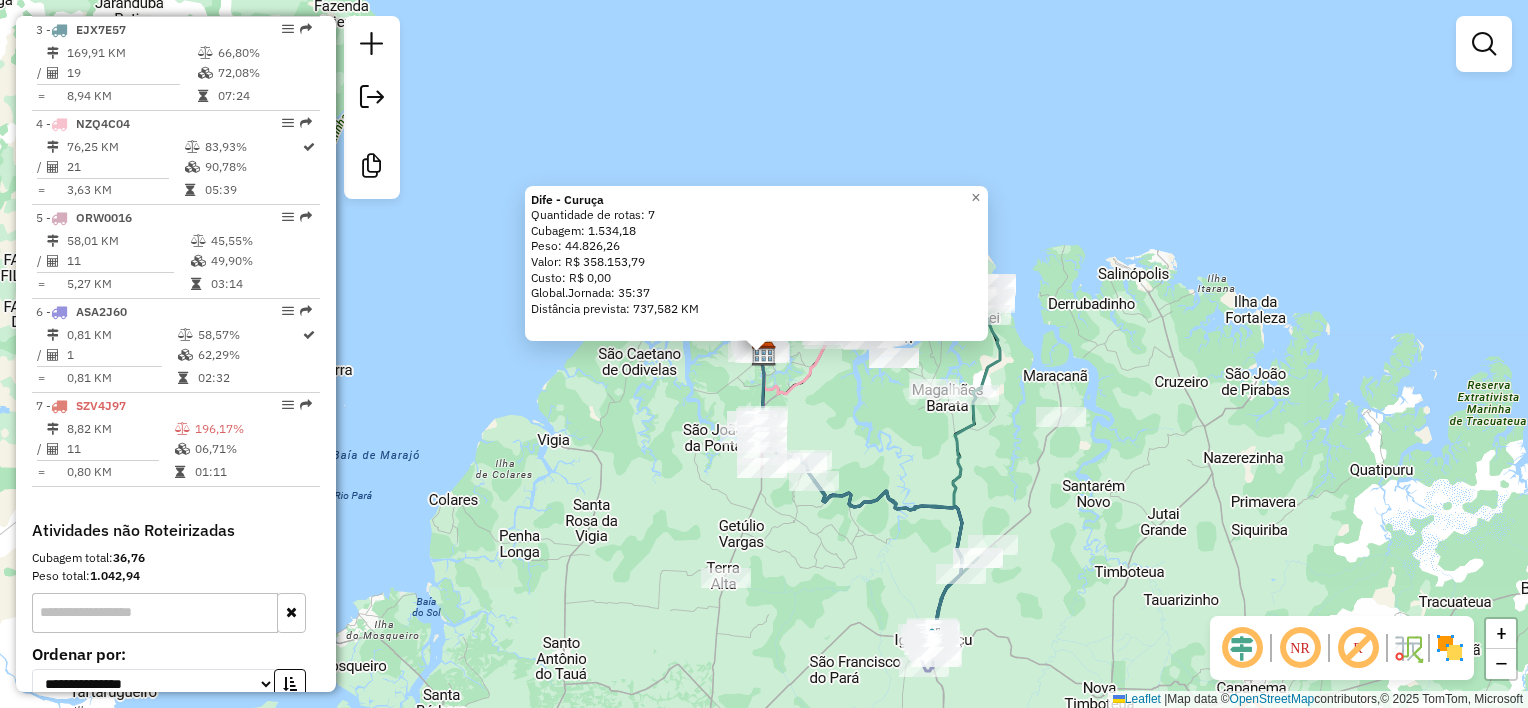 click on "Dife - Curuça  Quantidade de rotas: 7   Cubagem: 1.534,18  Peso: 44.826,26  Valor: R$ 358.153,79   Custo: R$ 0,00  Global.Jornada: 35:37  Distância prevista: 737,582 KM  × Janela de atendimento Grade de atendimento Capacidade Transportadoras Veículos Cliente Pedidos  Rotas Selecione os dias de semana para filtrar as janelas de atendimento  Seg   Ter   Qua   Qui   Sex   Sáb   Dom  Informe o período da janela de atendimento: De: Até:  Filtrar exatamente a janela do cliente  Considerar janela de atendimento padrão  Selecione os dias de semana para filtrar as grades de atendimento  Seg   Ter   Qua   Qui   Sex   Sáb   Dom   Considerar clientes sem dia de atendimento cadastrado  Clientes fora do dia de atendimento selecionado Filtrar as atividades entre os valores definidos abaixo:  Peso mínimo:   Peso máximo:   Cubagem mínima:   Cubagem máxima:   De:   Até:  Filtrar as atividades entre o tempo de atendimento definido abaixo:  De:   Até:   Considerar capacidade total dos clientes não roteirizados +" 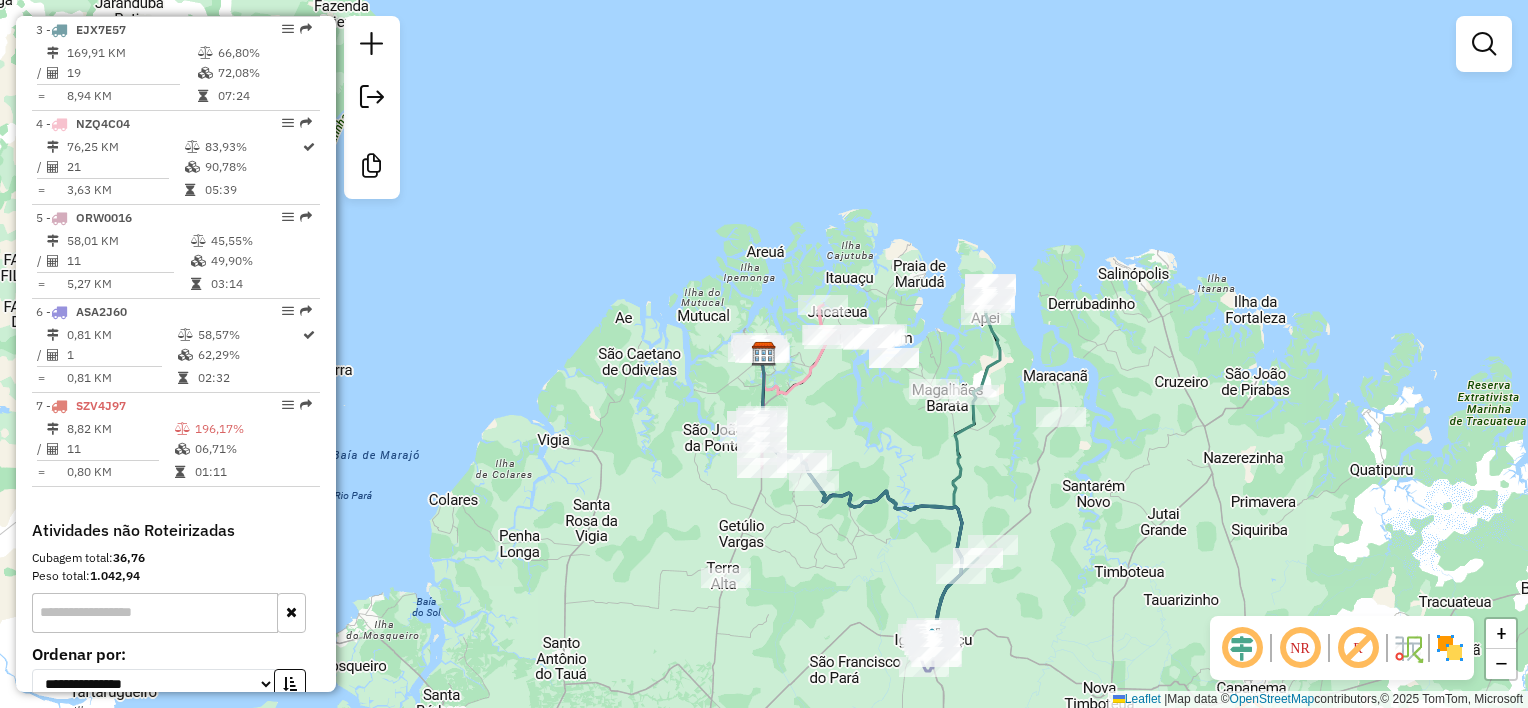 drag, startPoint x: 798, startPoint y: 396, endPoint x: 796, endPoint y: 386, distance: 10.198039 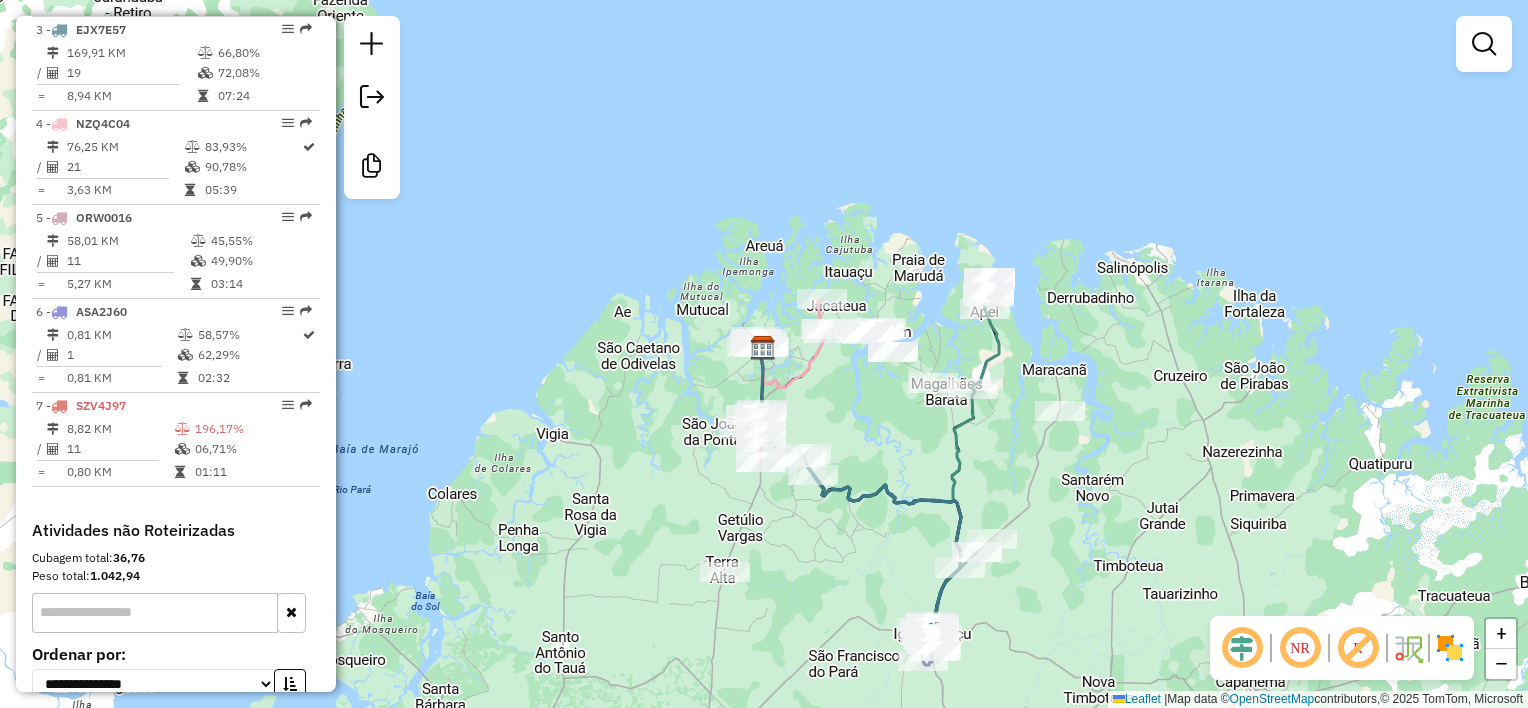 click 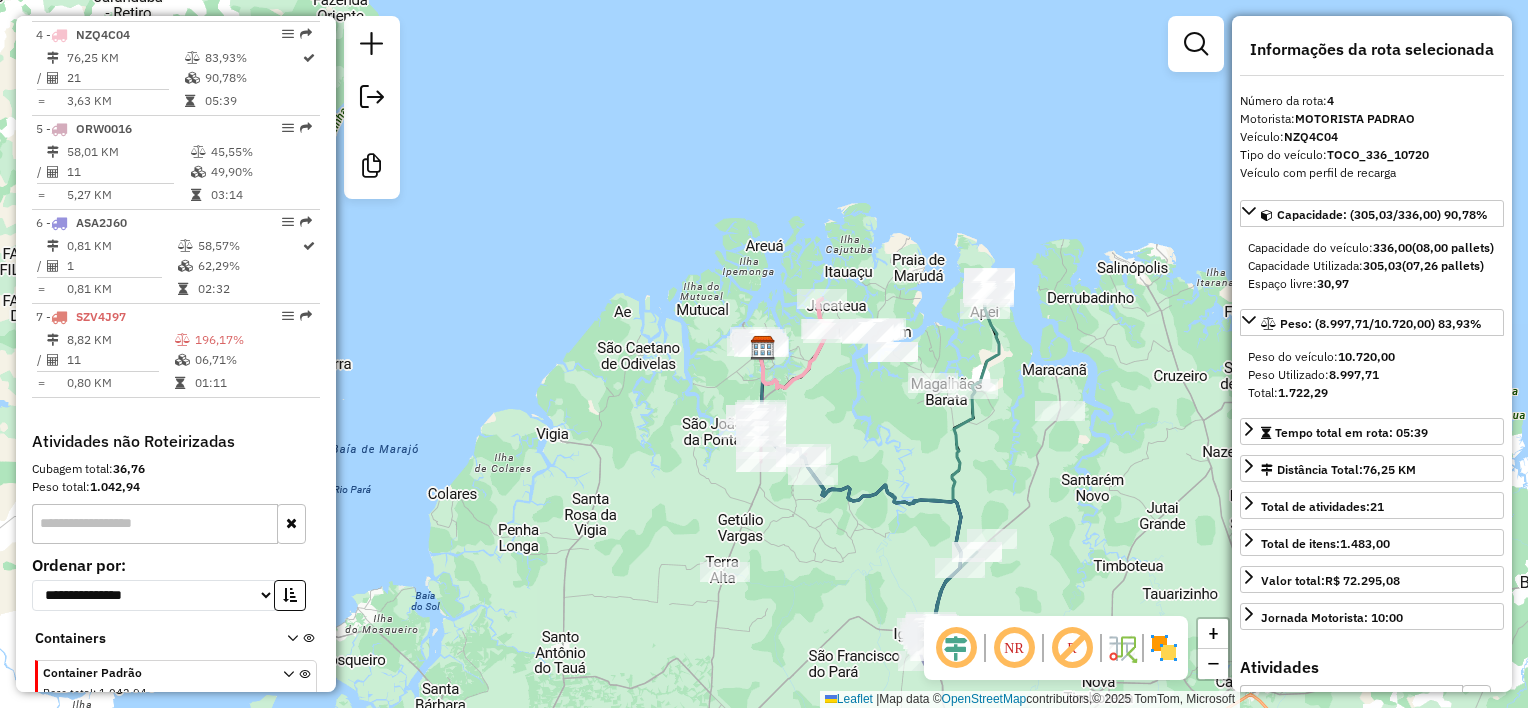 scroll, scrollTop: 1068, scrollLeft: 0, axis: vertical 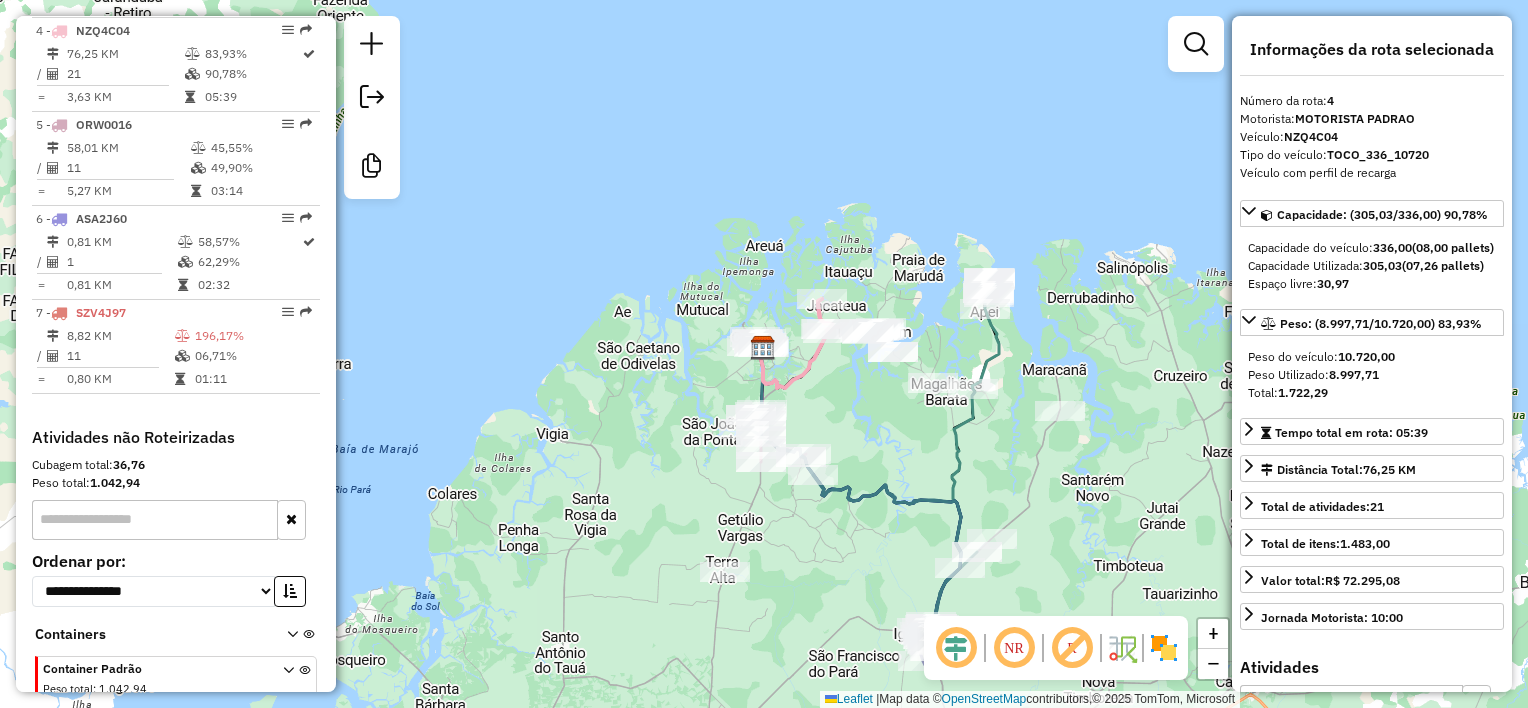 click 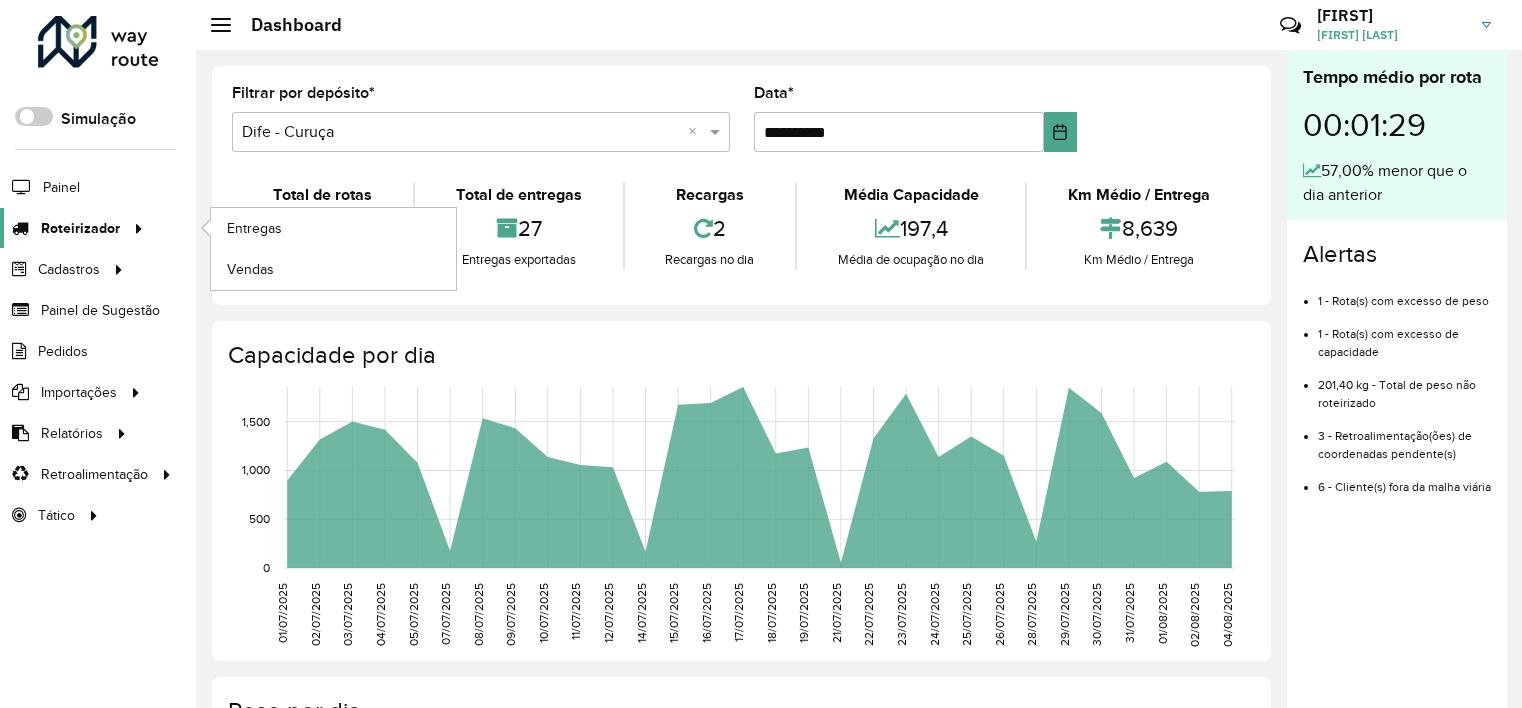 scroll, scrollTop: 0, scrollLeft: 0, axis: both 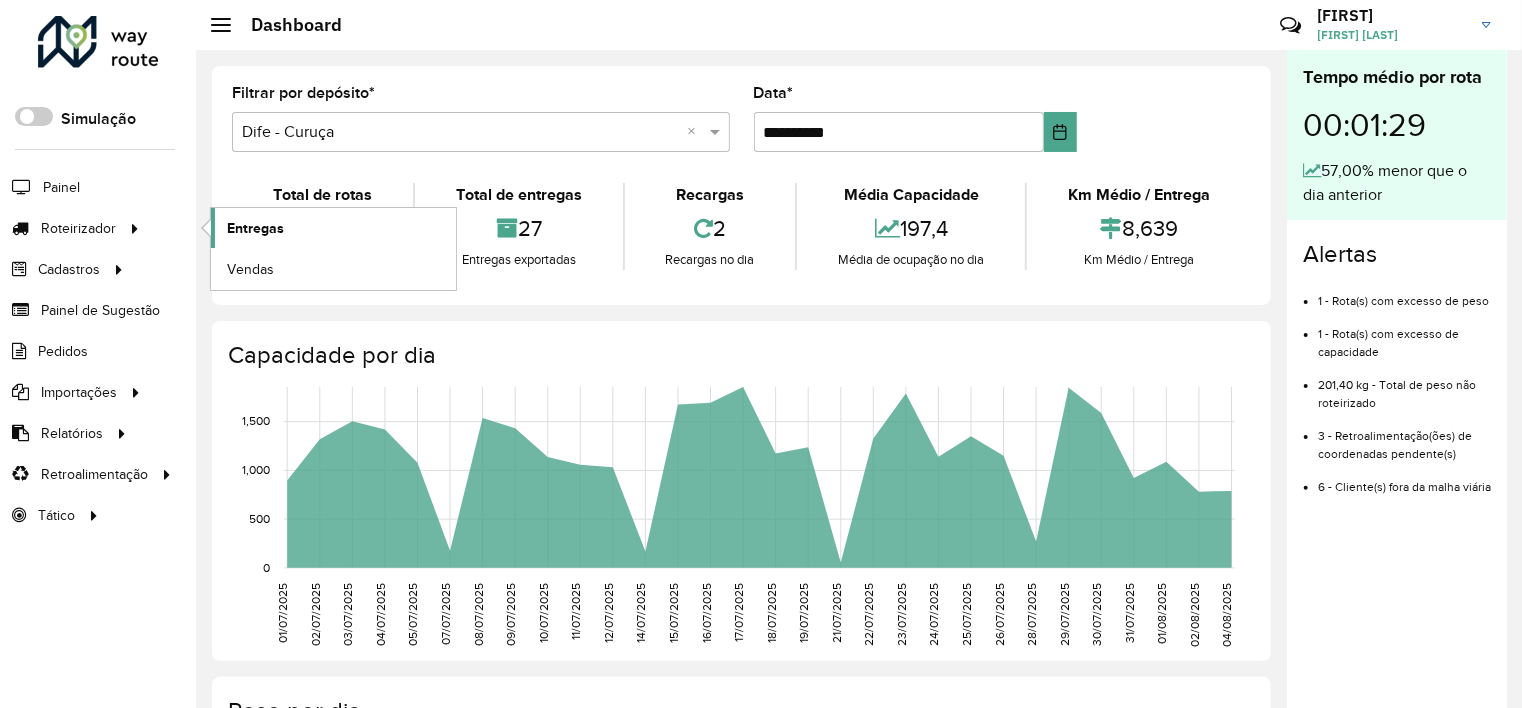 click on "Entregas" 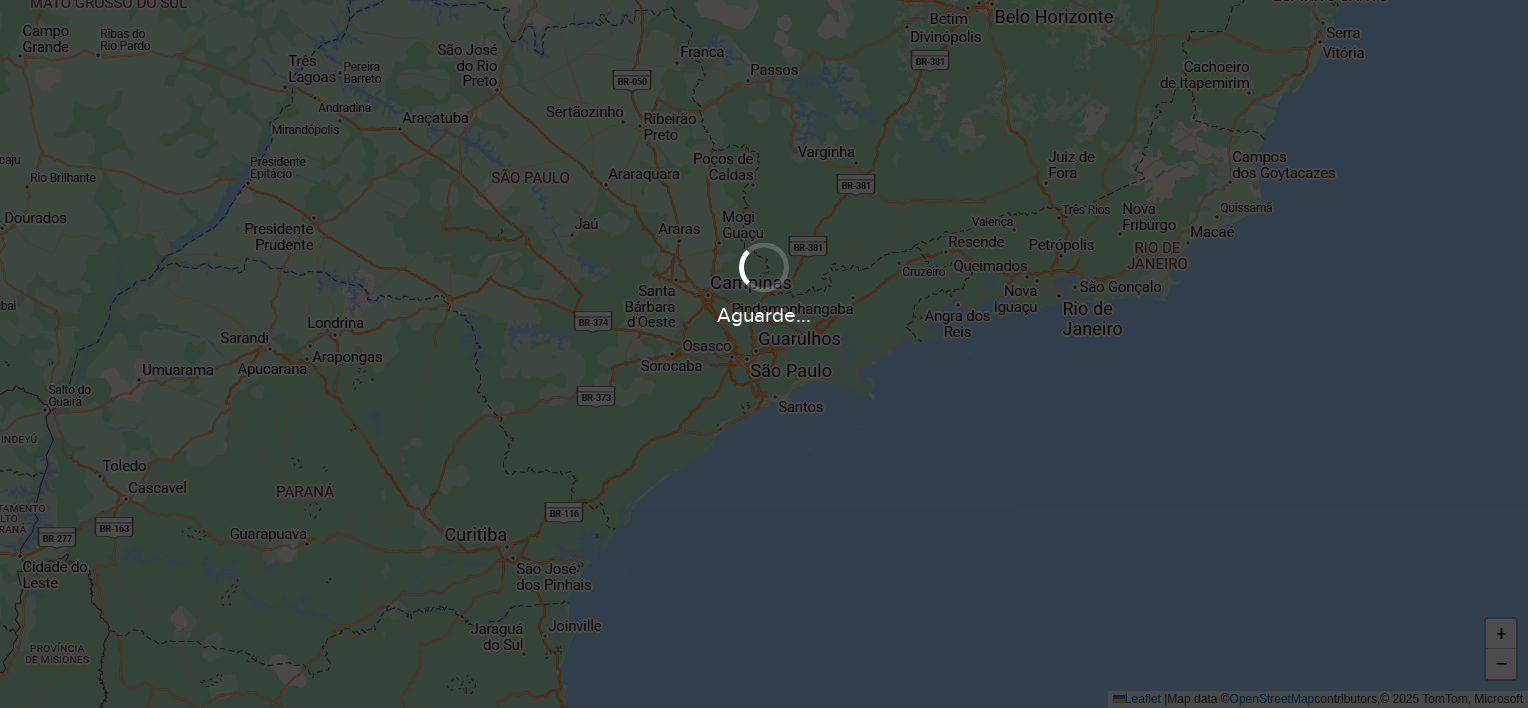 scroll, scrollTop: 0, scrollLeft: 0, axis: both 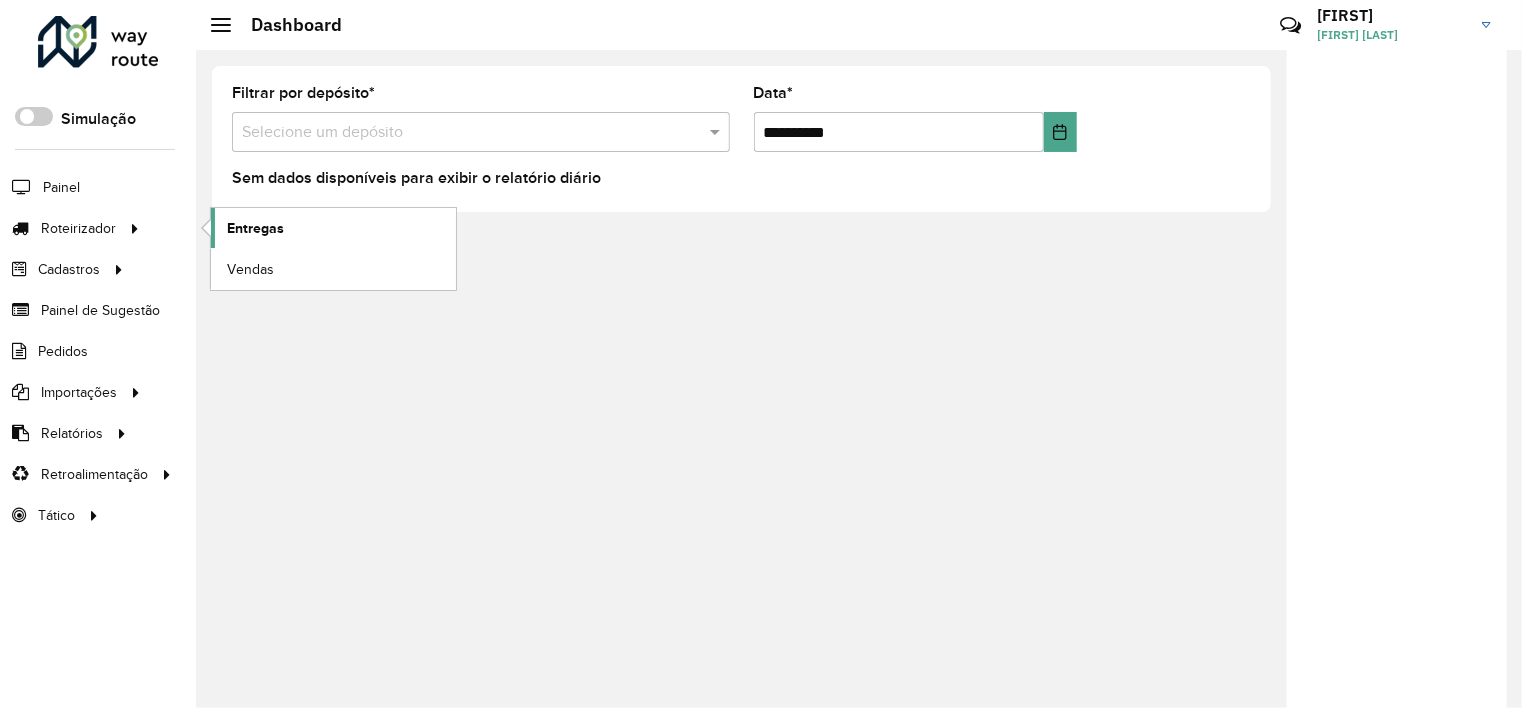 click on "Entregas" 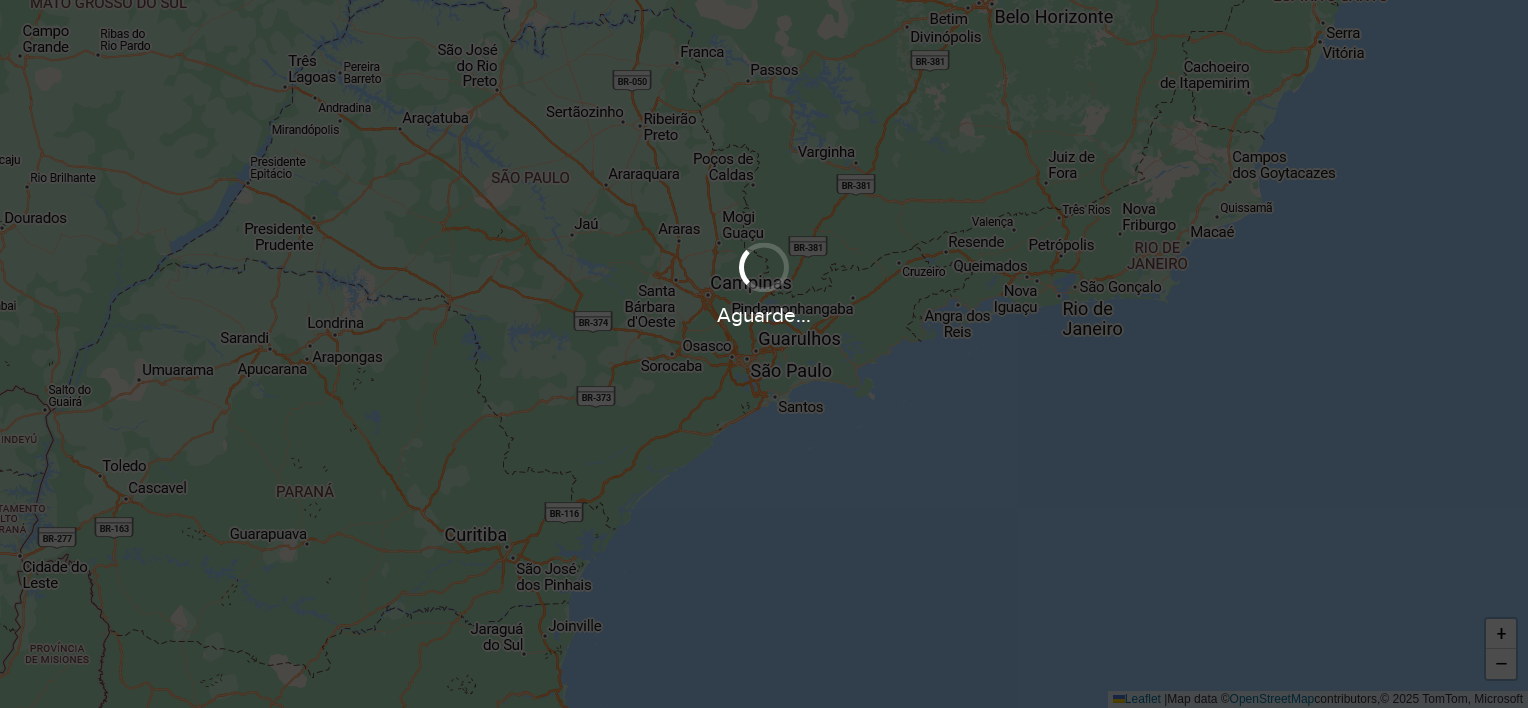 scroll, scrollTop: 0, scrollLeft: 0, axis: both 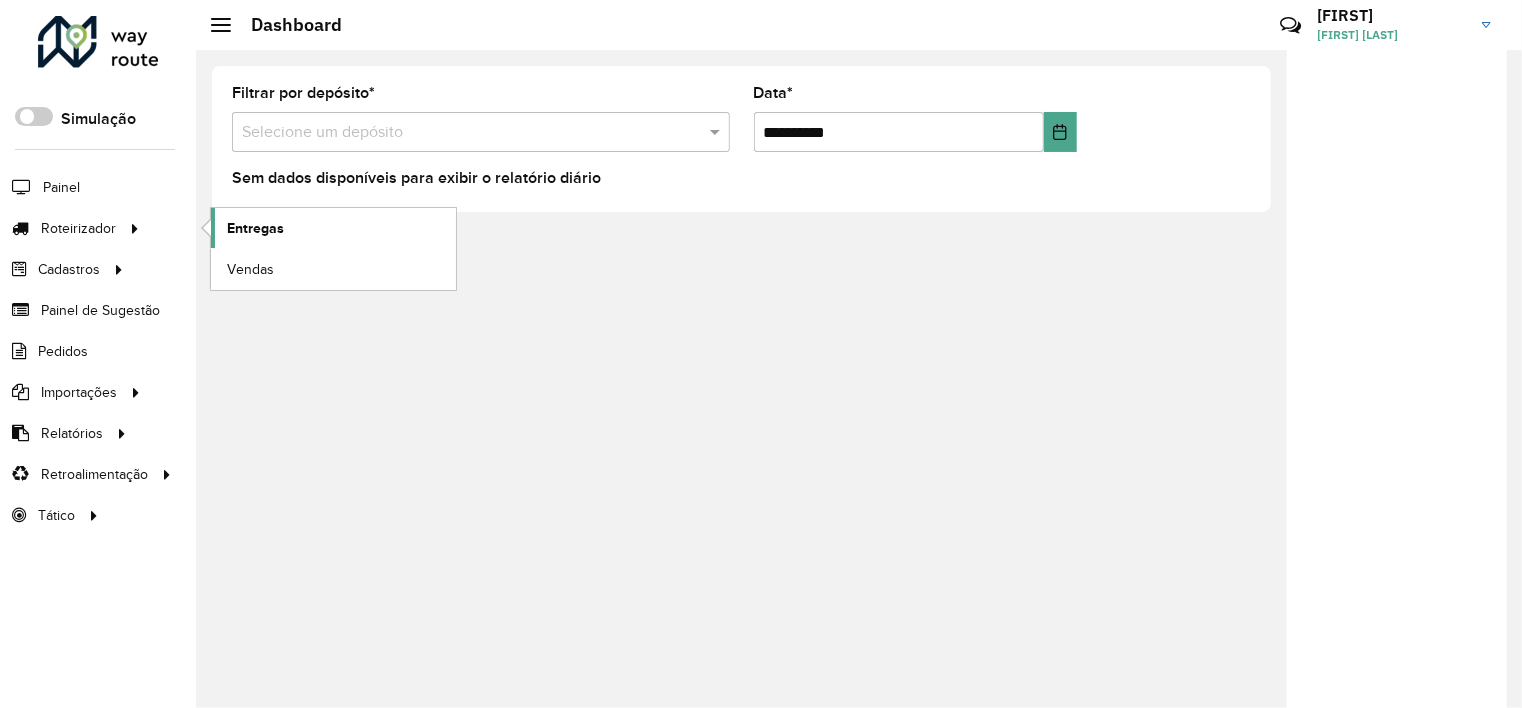 click on "Entregas" 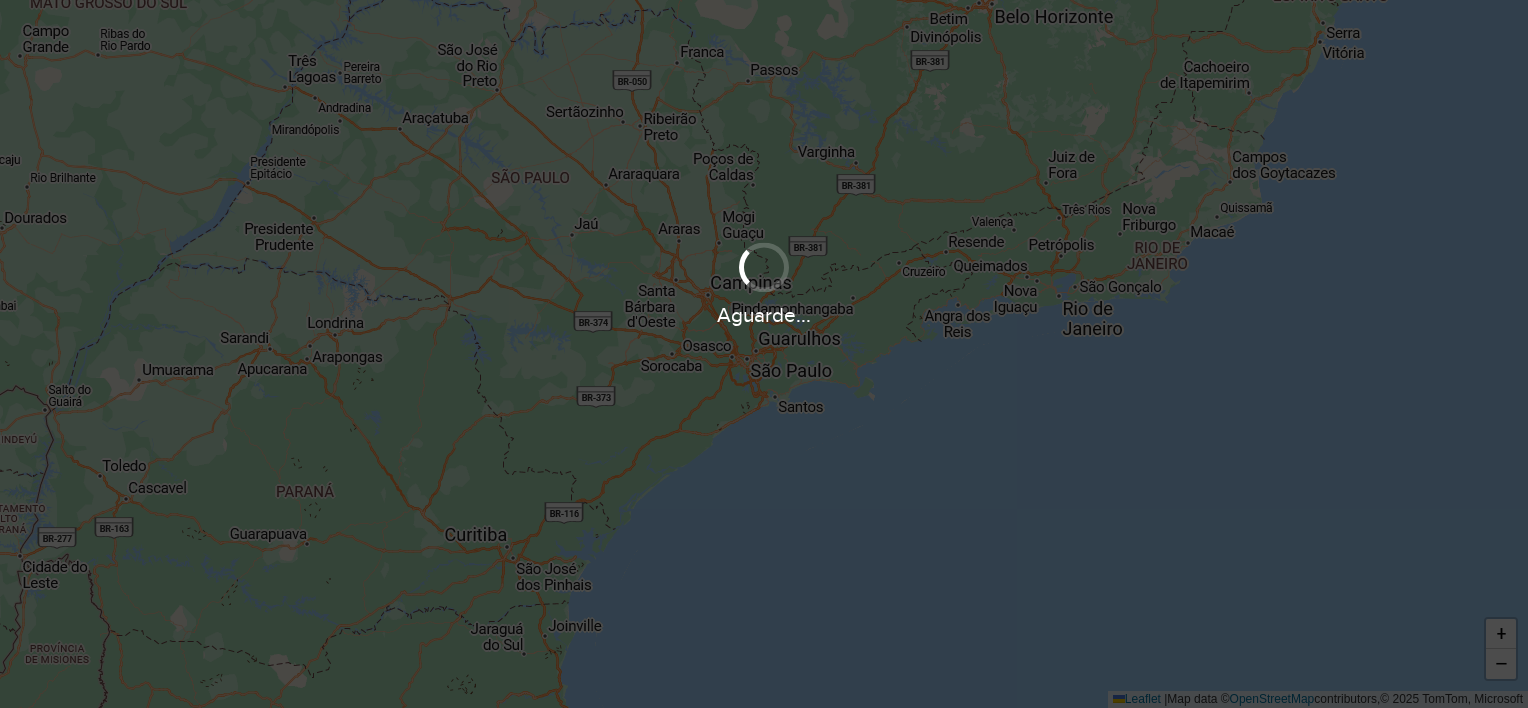 scroll, scrollTop: 0, scrollLeft: 0, axis: both 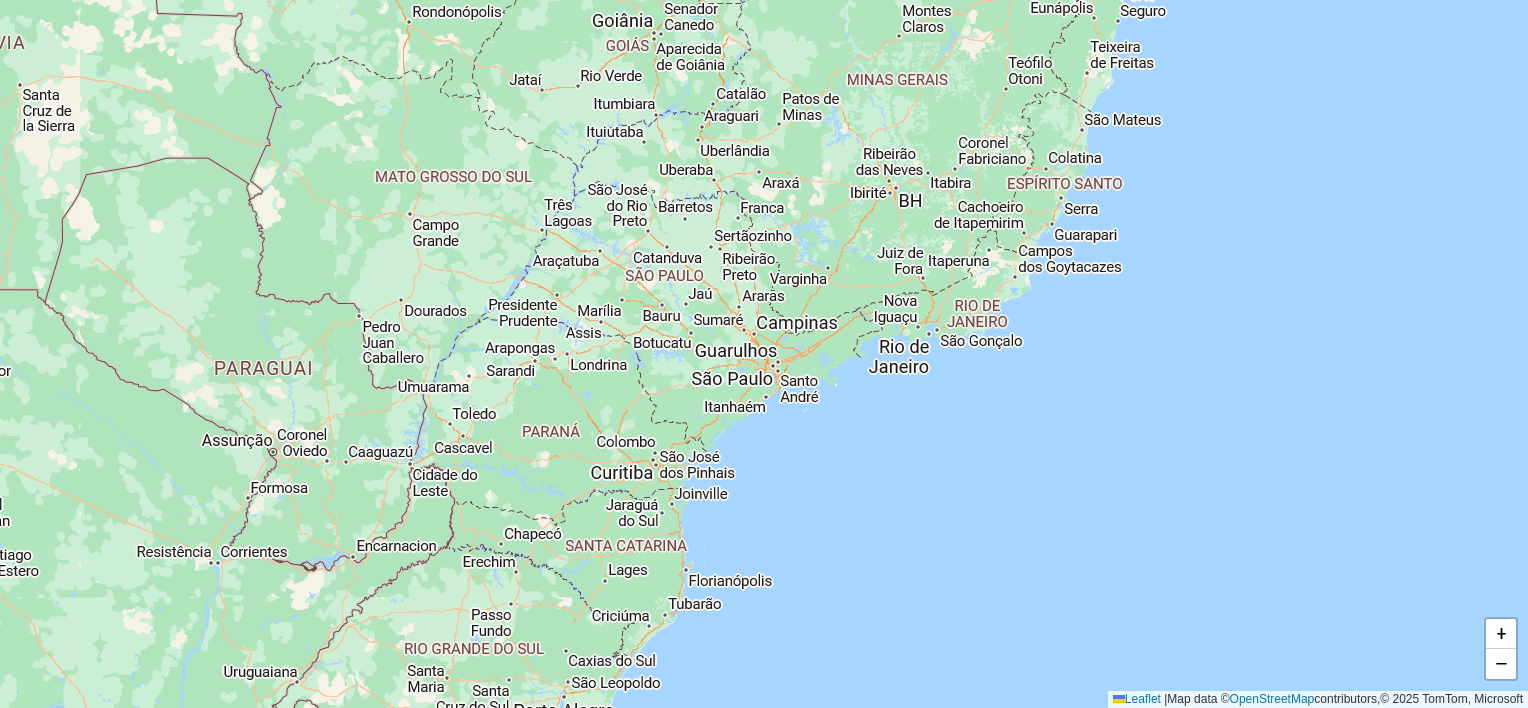 click on "+ −  Leaflet   |  Map data ©  OpenStreetMap  contributors,© 2025 TomTom, Microsoft" 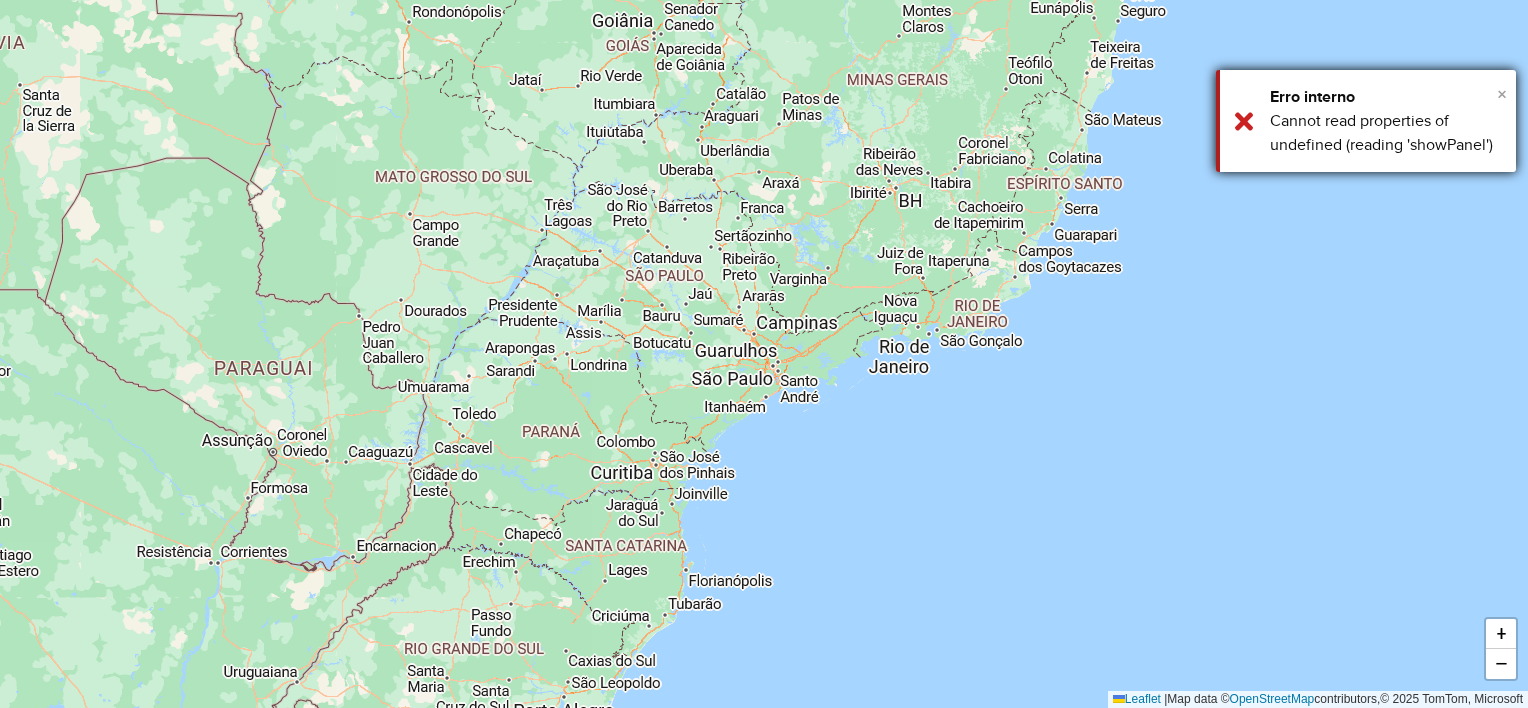 click on "×" at bounding box center (1502, 94) 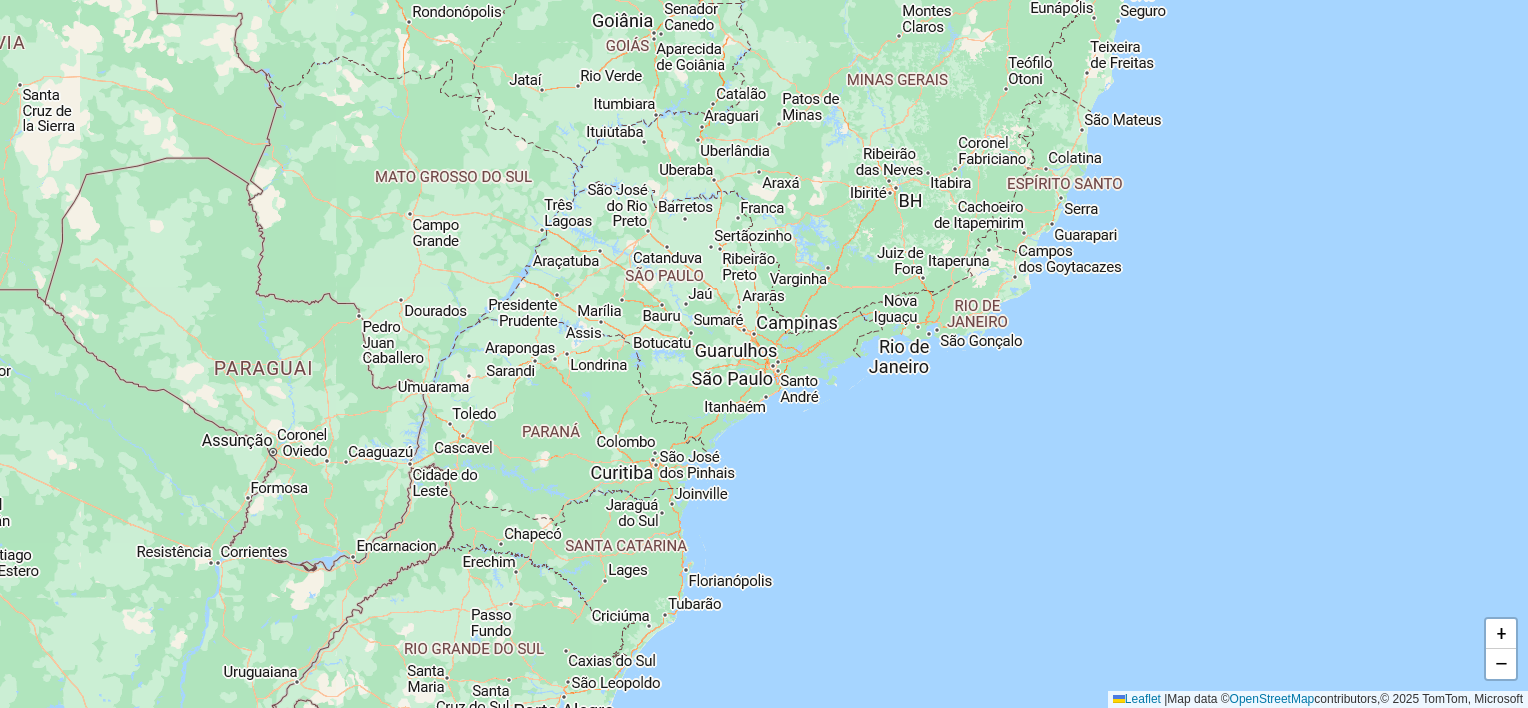 click on "+ −  Leaflet   |  Map data ©  OpenStreetMap  contributors,© 2025 TomTom, Microsoft" 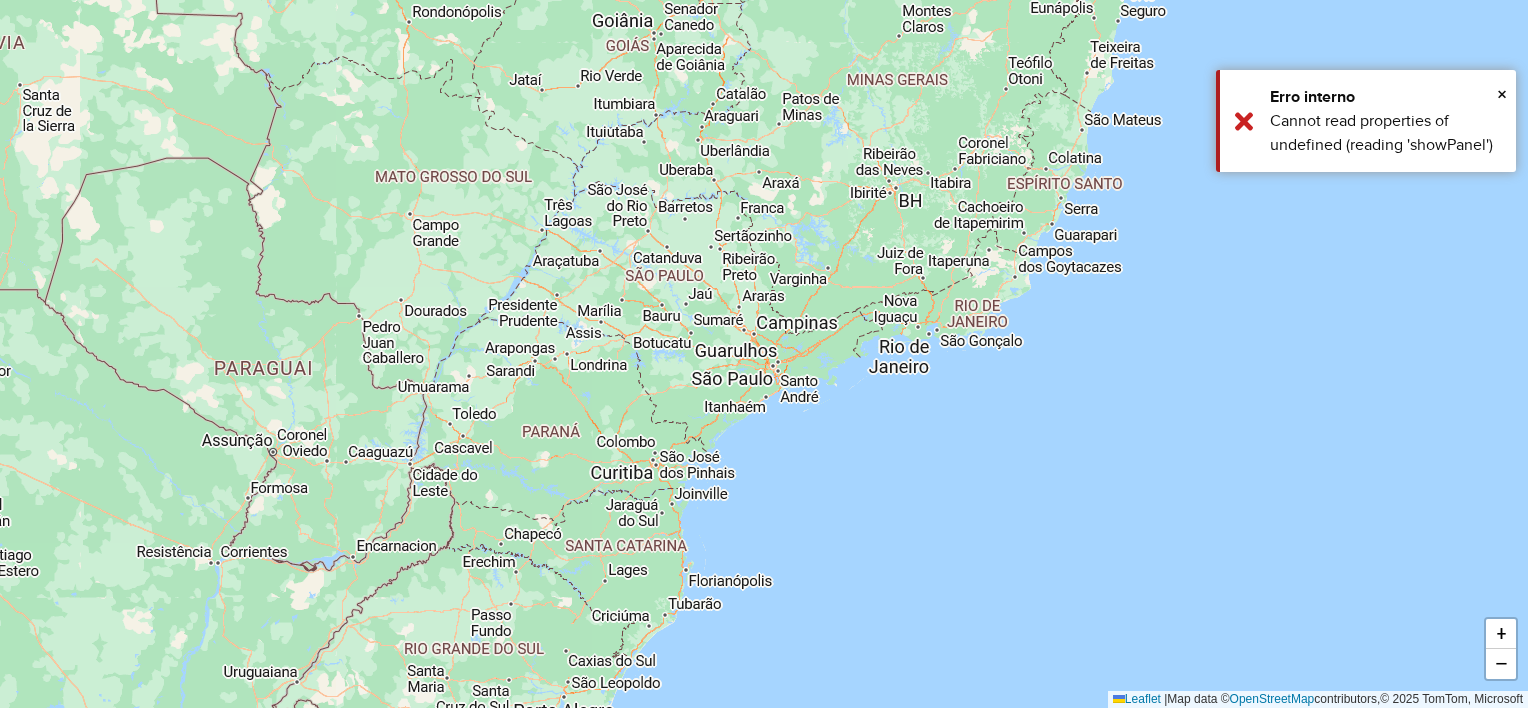 click on "+ −  Leaflet   |  Map data ©  OpenStreetMap  contributors,© 2025 TomTom, Microsoft" 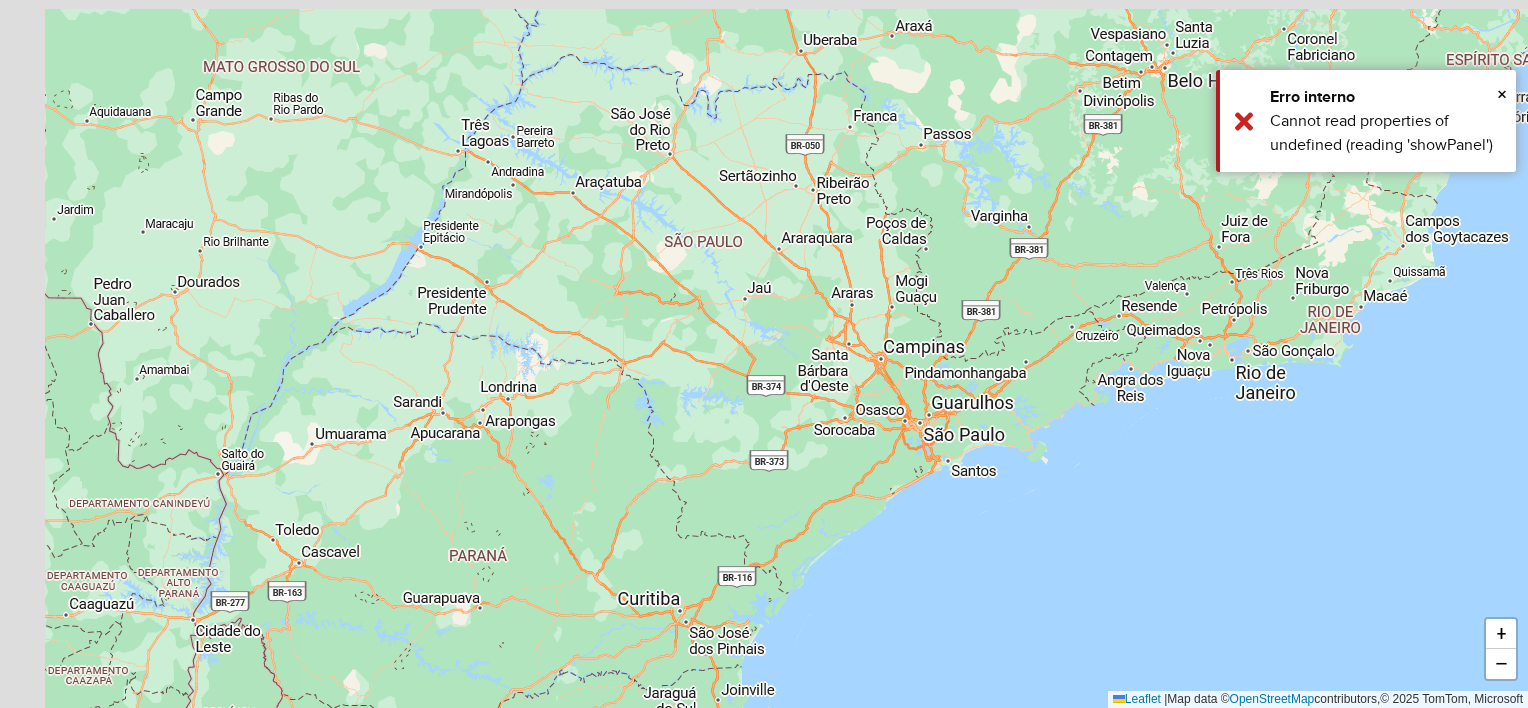 drag, startPoint x: 612, startPoint y: 320, endPoint x: 736, endPoint y: 380, distance: 137.7534 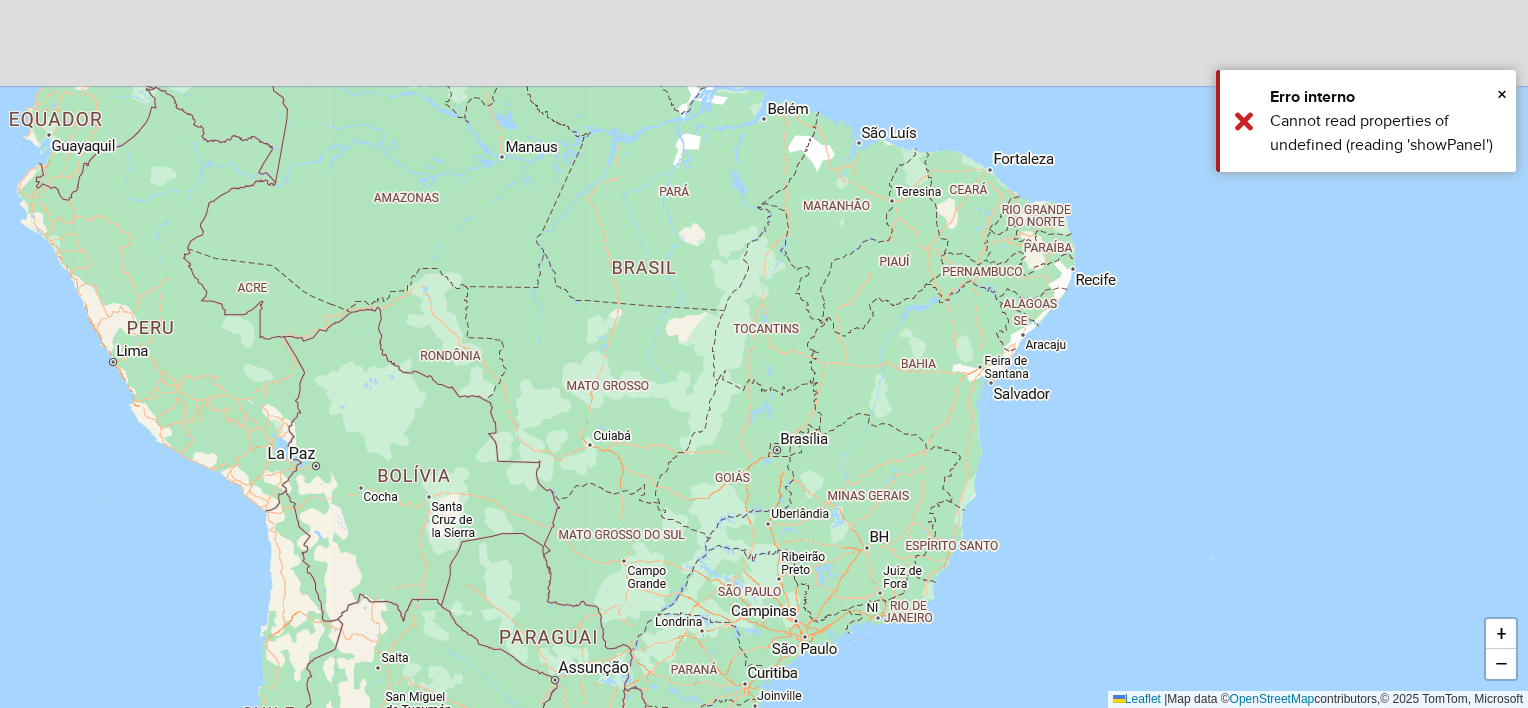 drag, startPoint x: 662, startPoint y: 204, endPoint x: 668, endPoint y: 268, distance: 64.28063 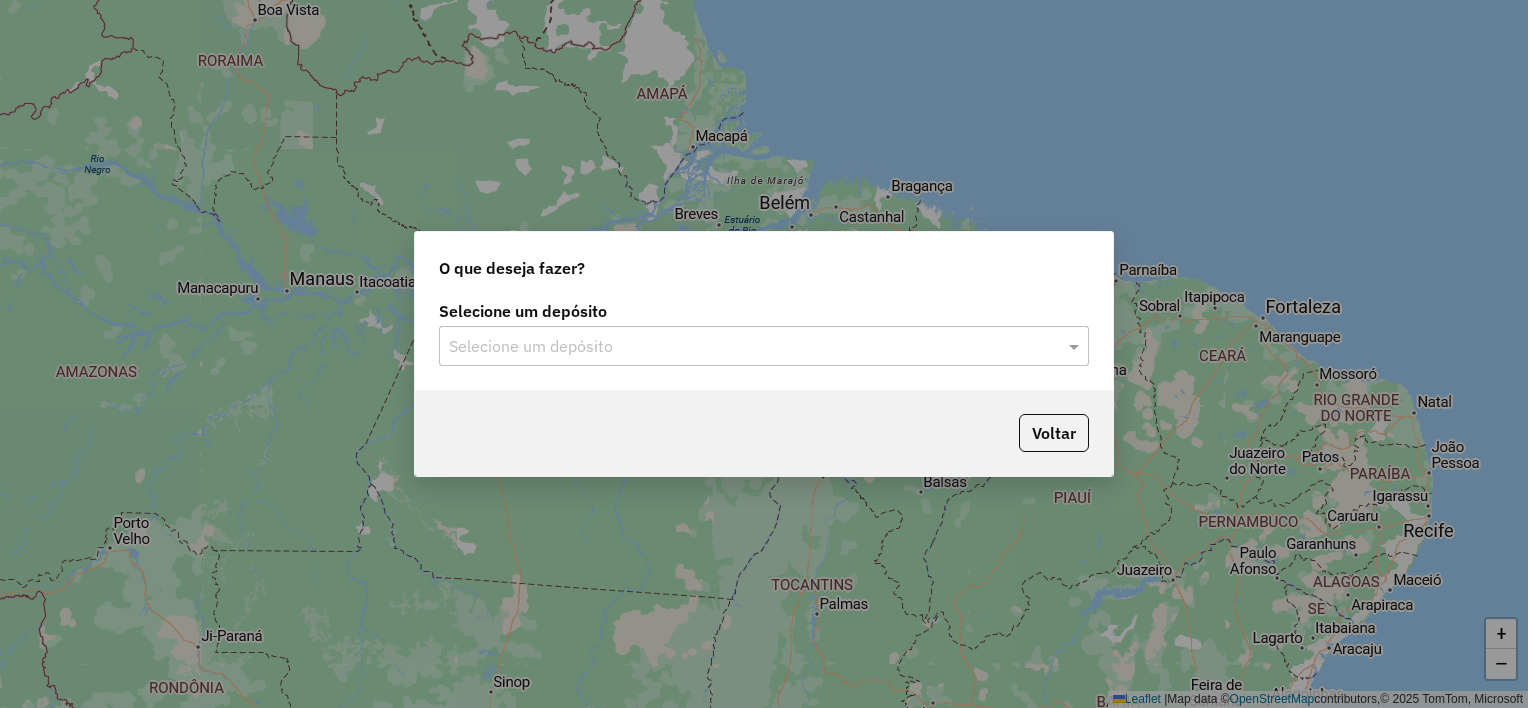 click 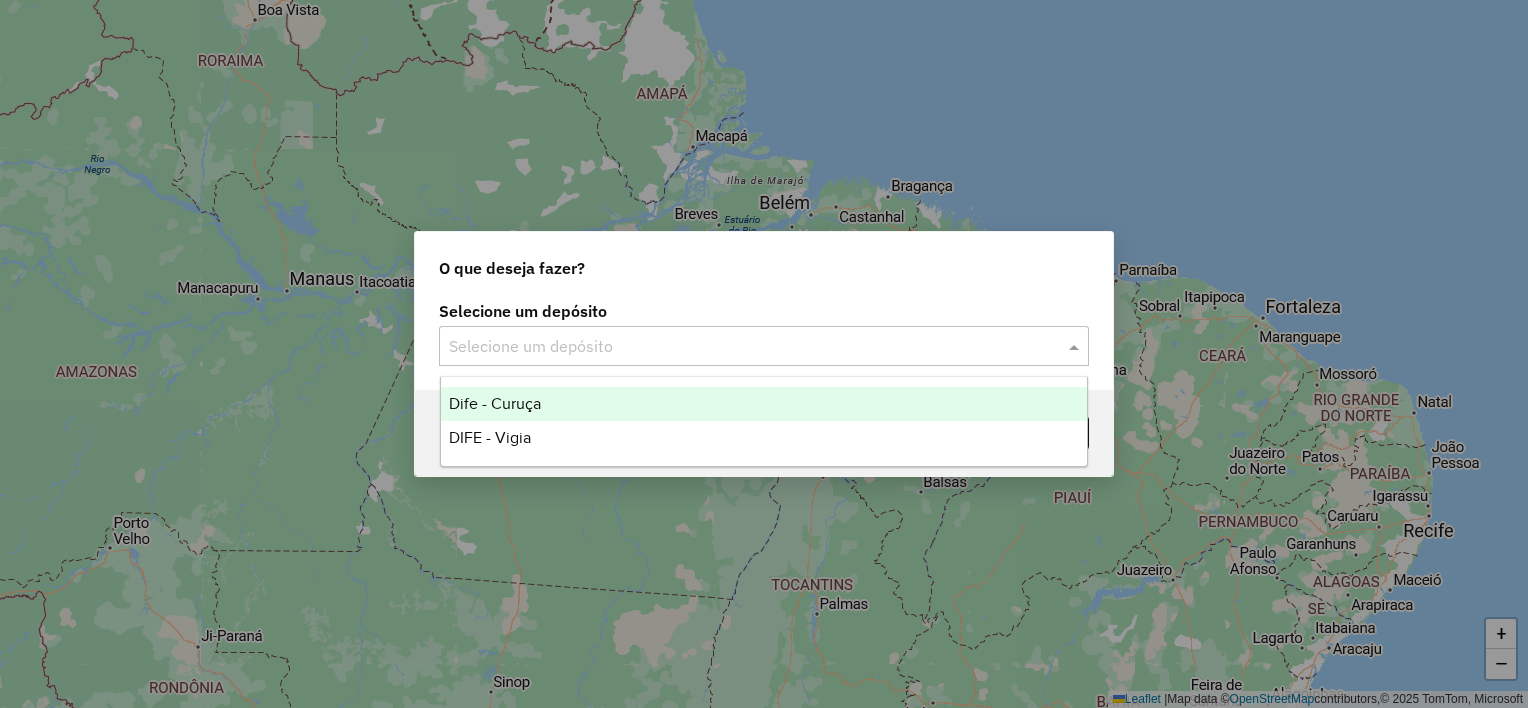 click on "Dife - Curuça" at bounding box center [764, 404] 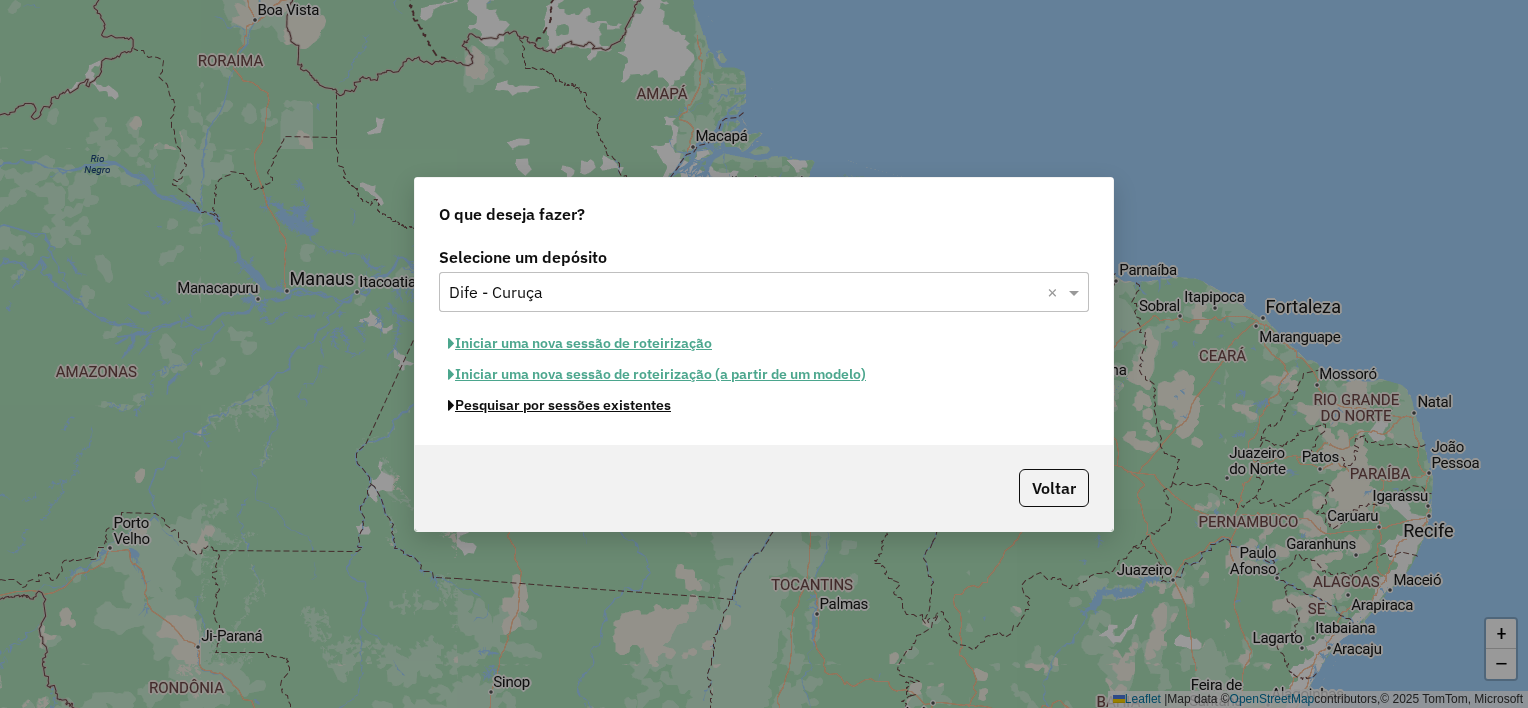 click on "Pesquisar por sessões existentes" 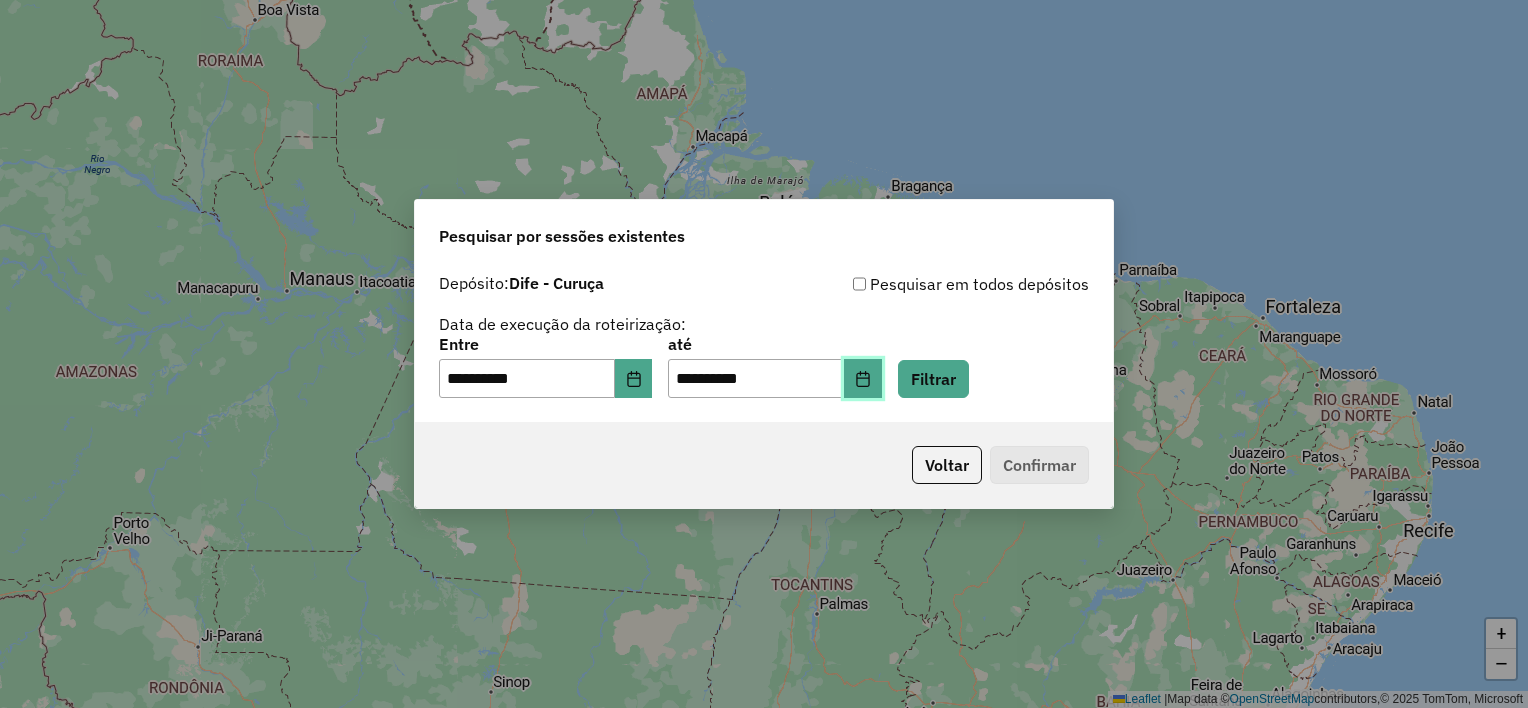 click at bounding box center [863, 379] 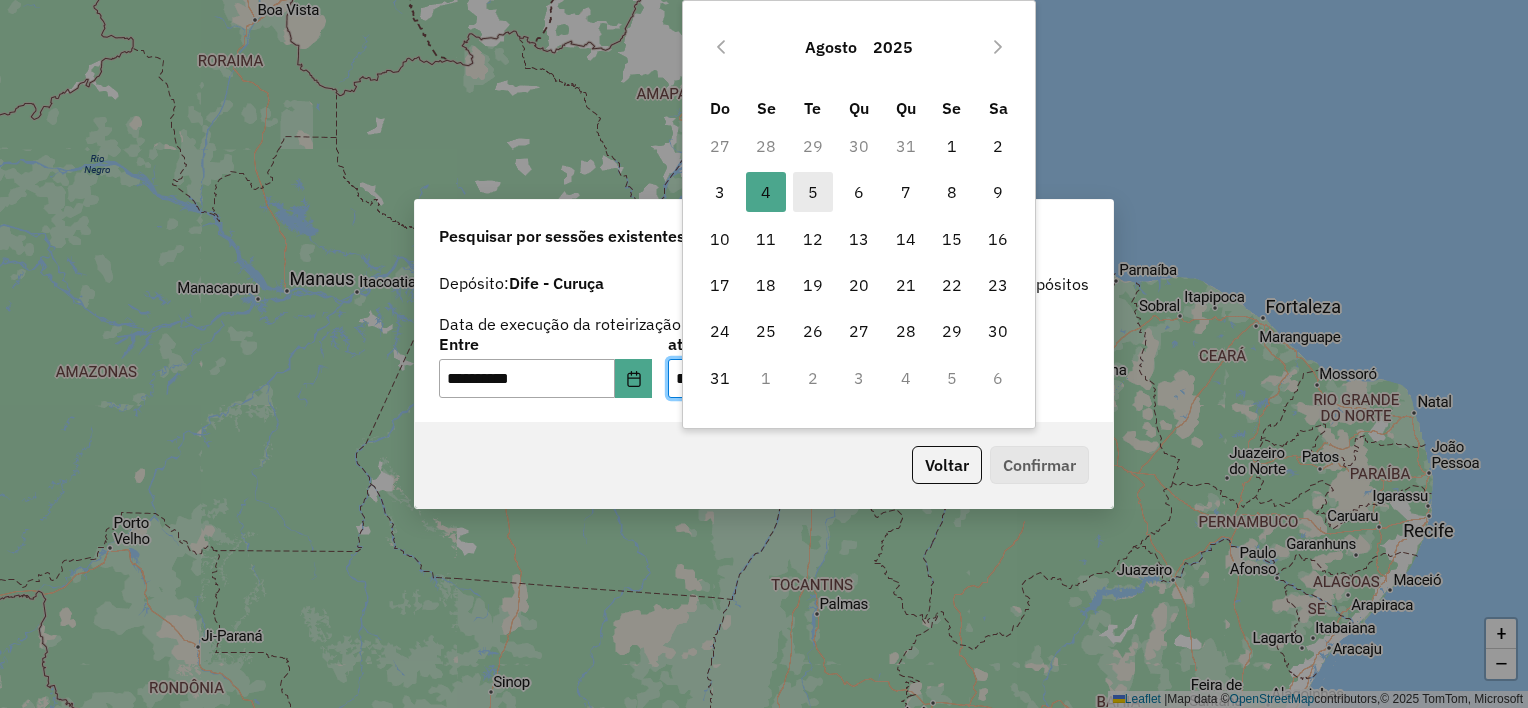 click on "5" at bounding box center [813, 192] 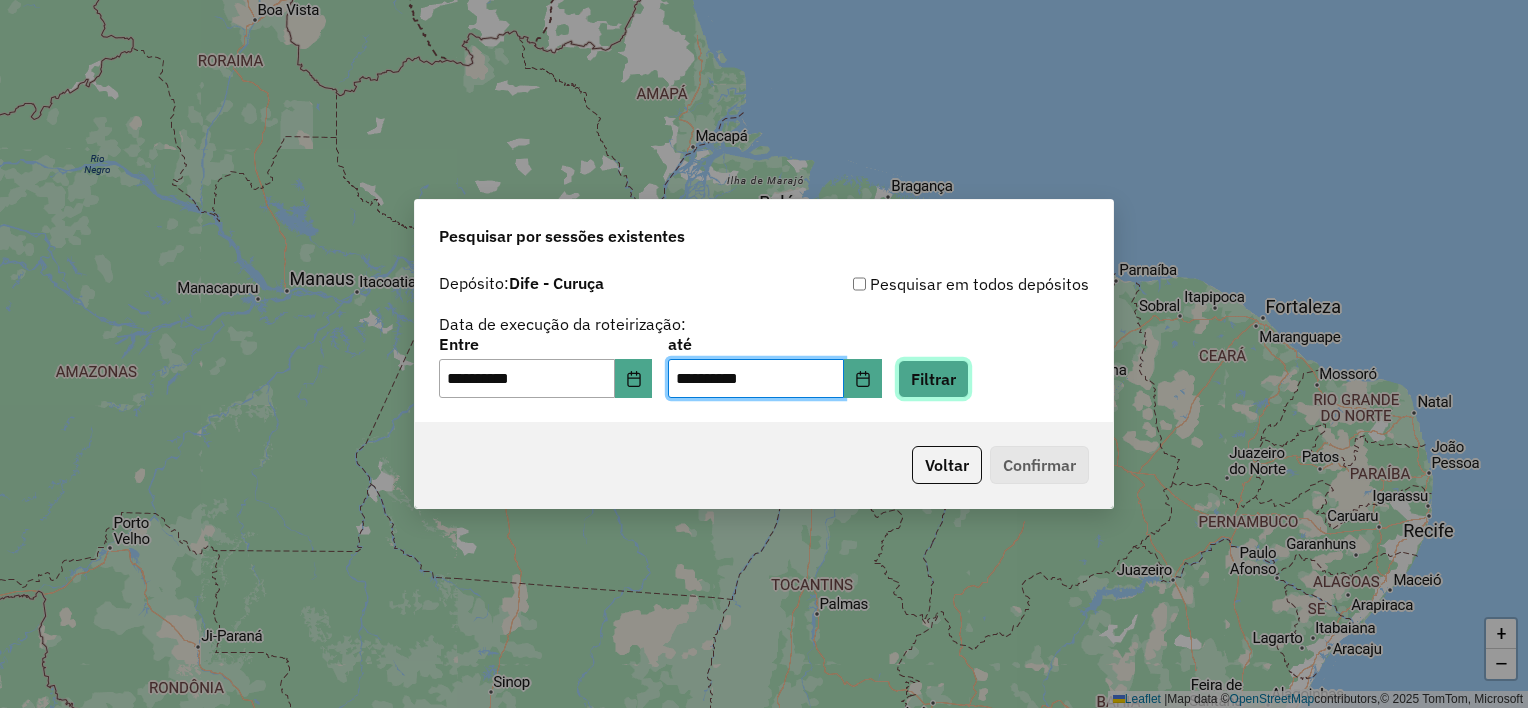 click on "Filtrar" 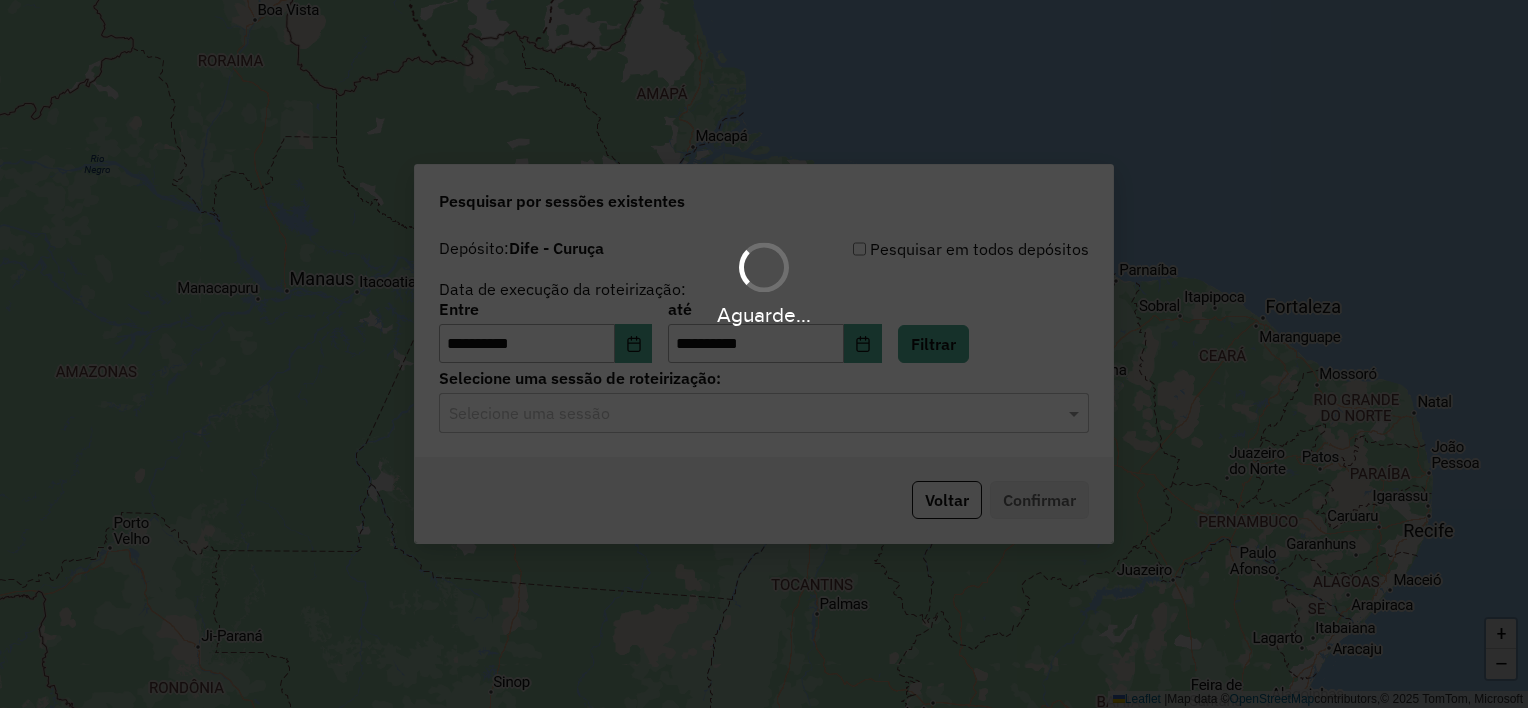click on "**********" at bounding box center (764, 354) 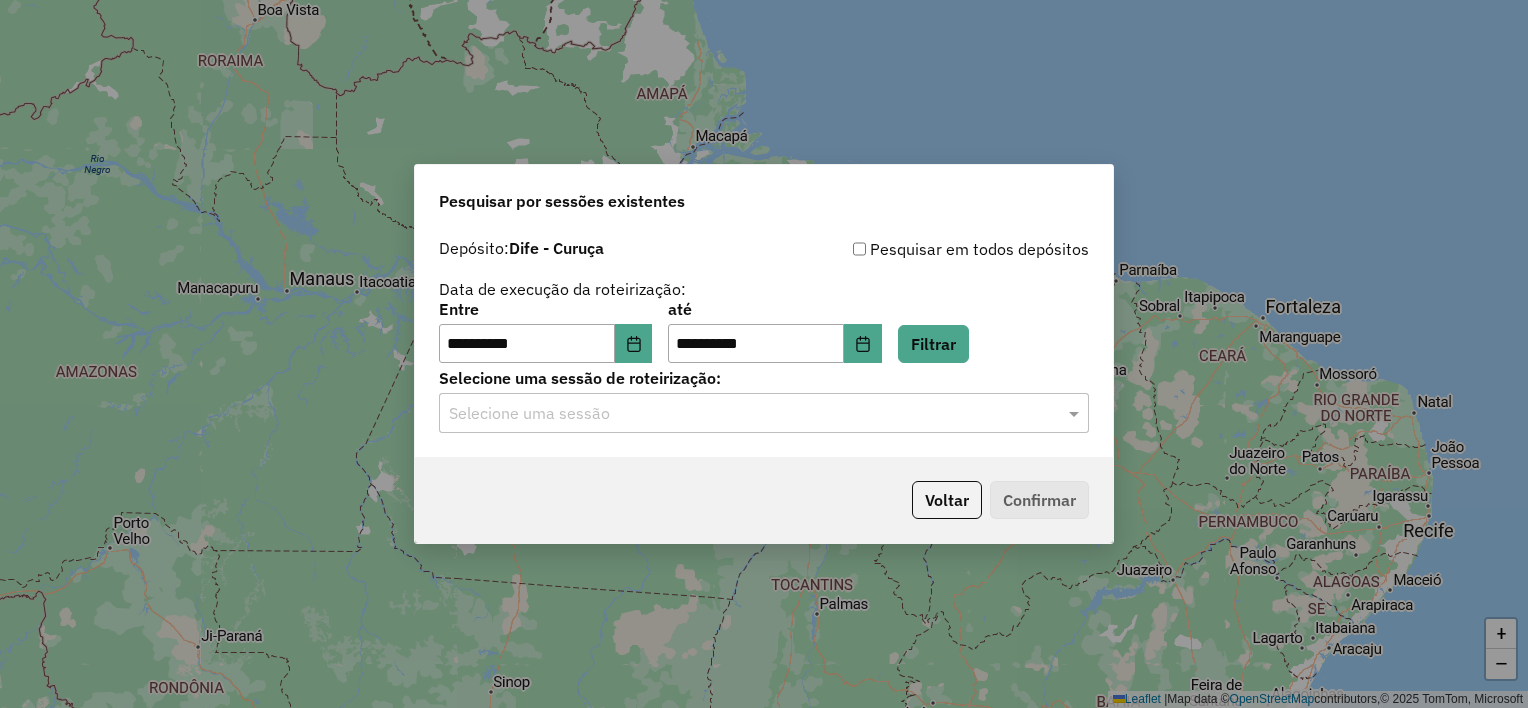 click 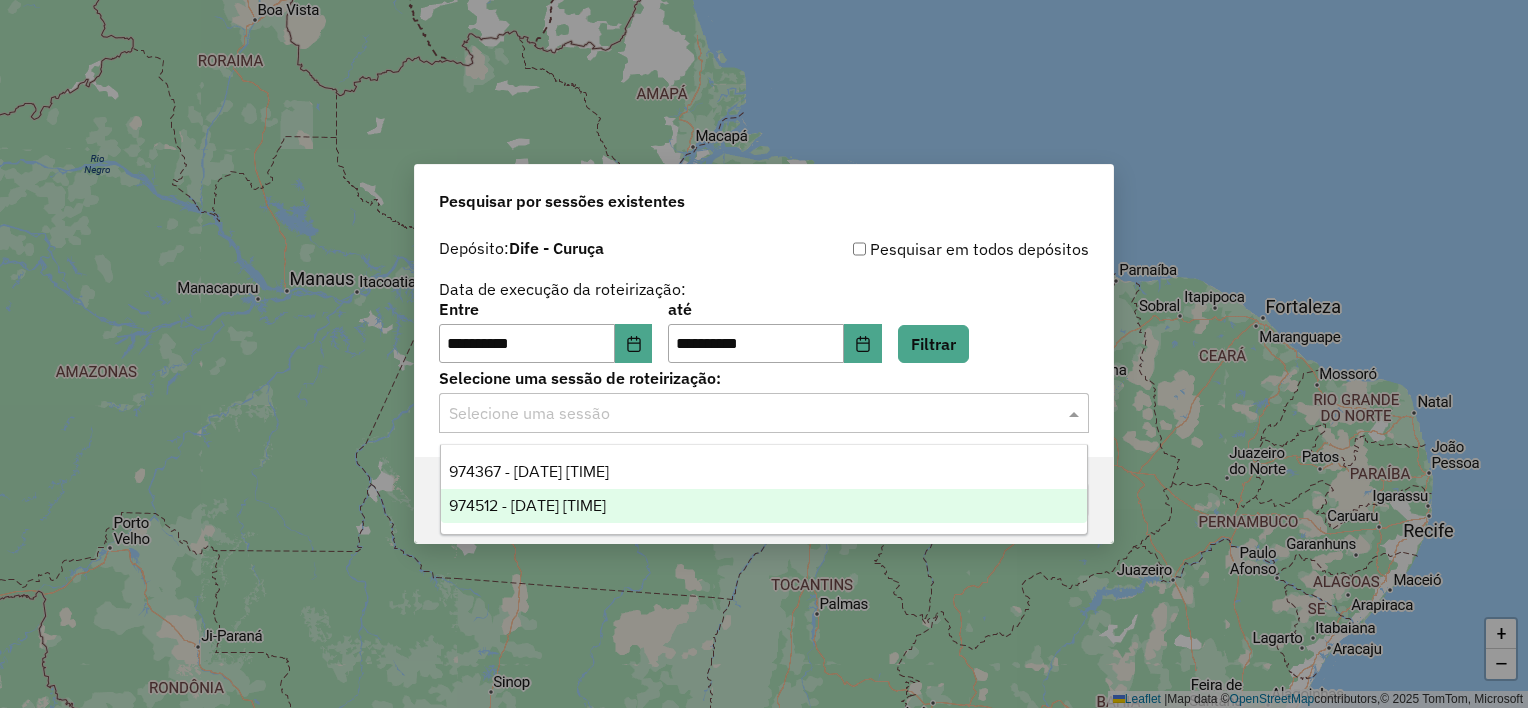 click on "974512 - 05/08/2025 17:10" at bounding box center (764, 506) 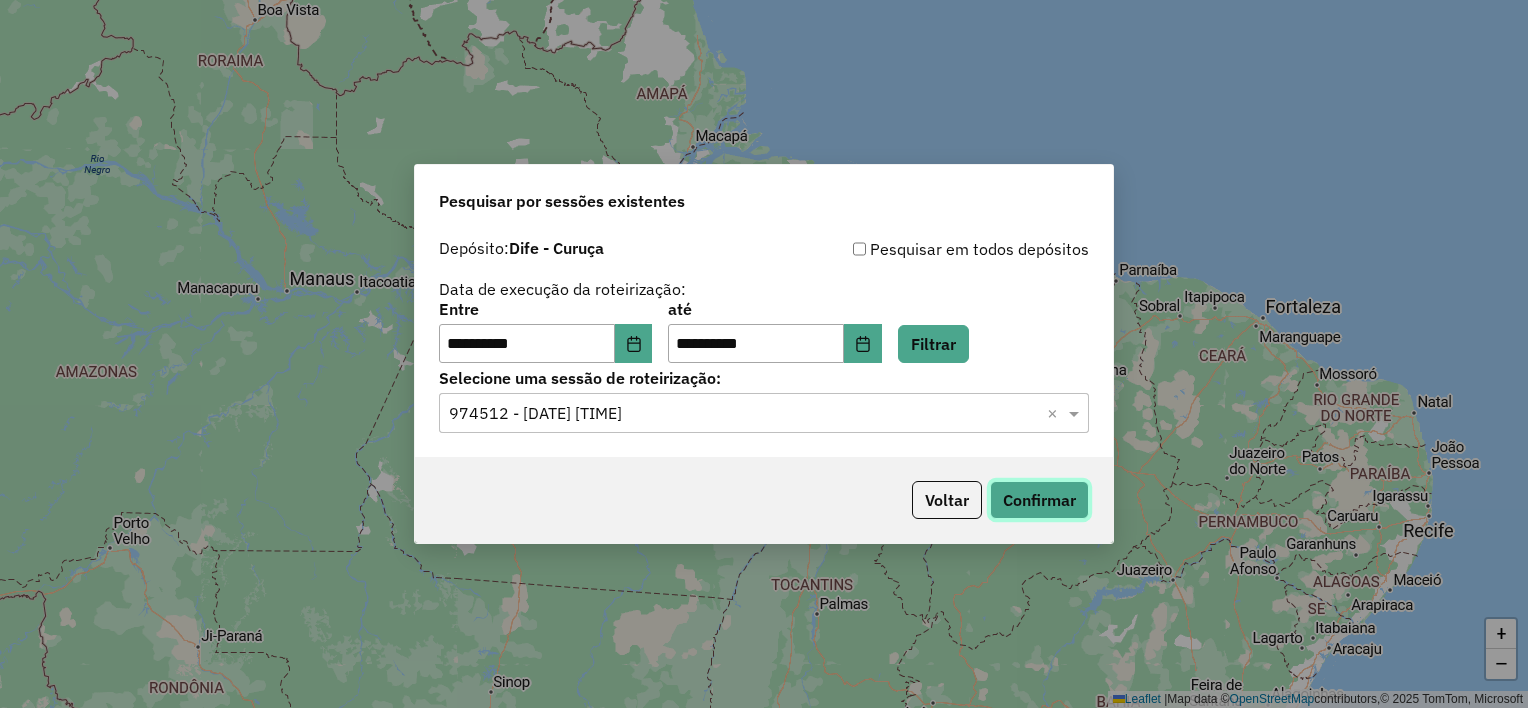 click on "Confirmar" 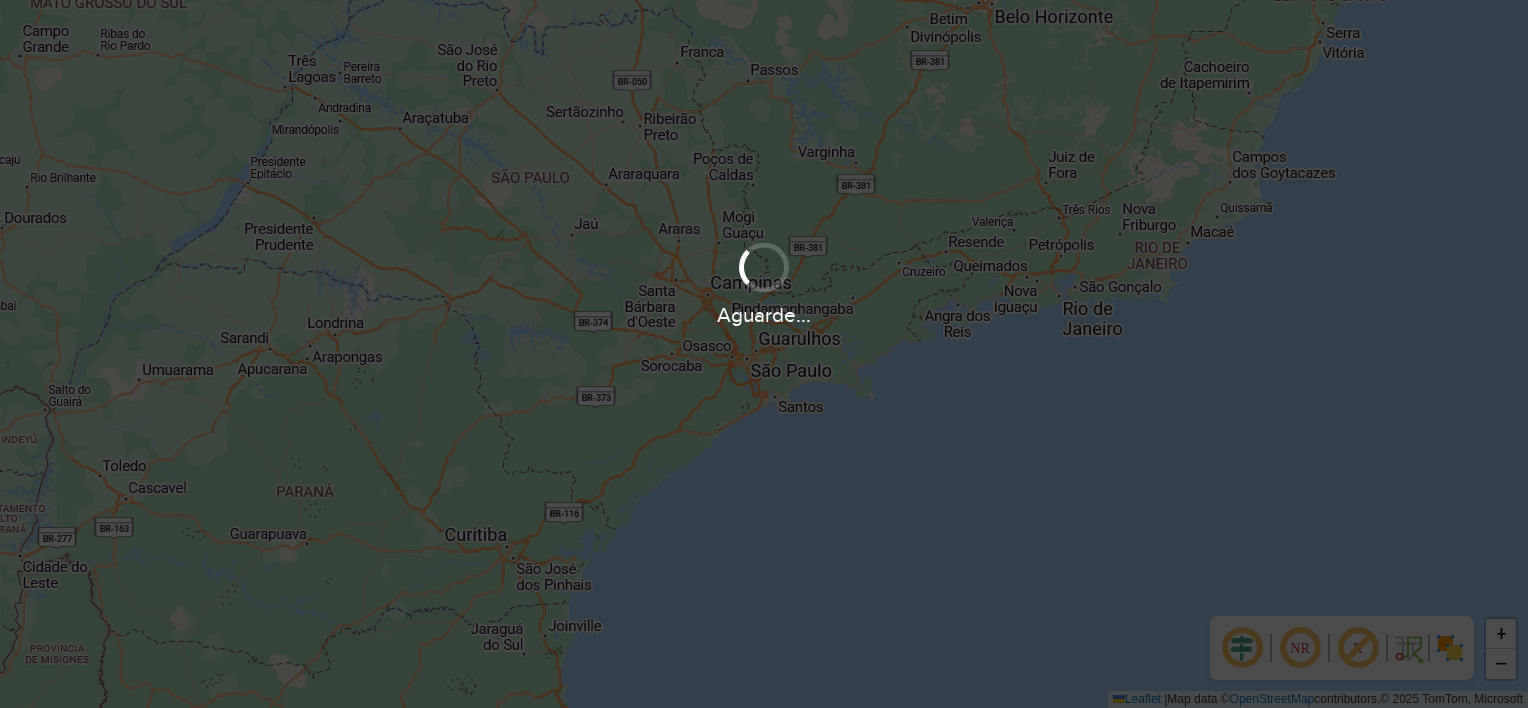 scroll, scrollTop: 0, scrollLeft: 0, axis: both 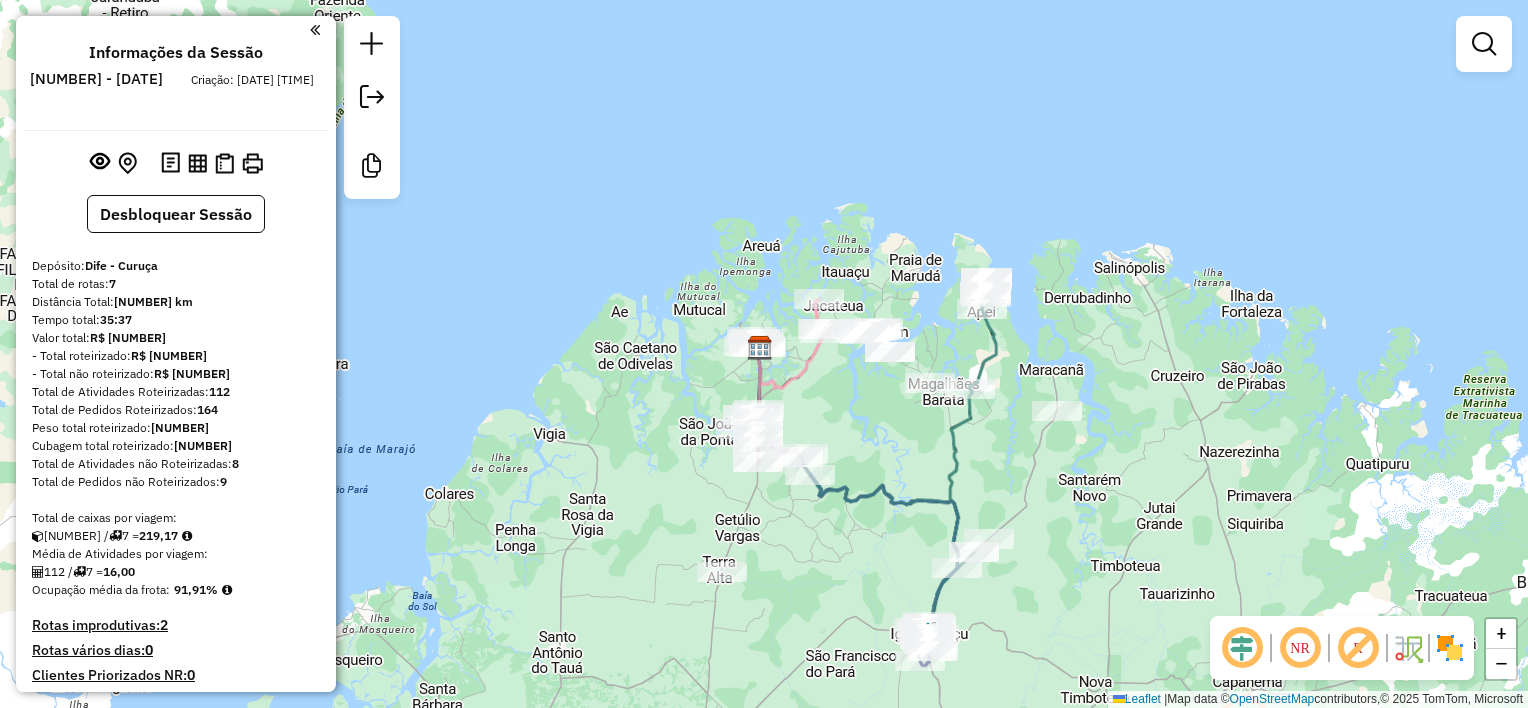 drag, startPoint x: 1048, startPoint y: 604, endPoint x: 1056, endPoint y: 466, distance: 138.23169 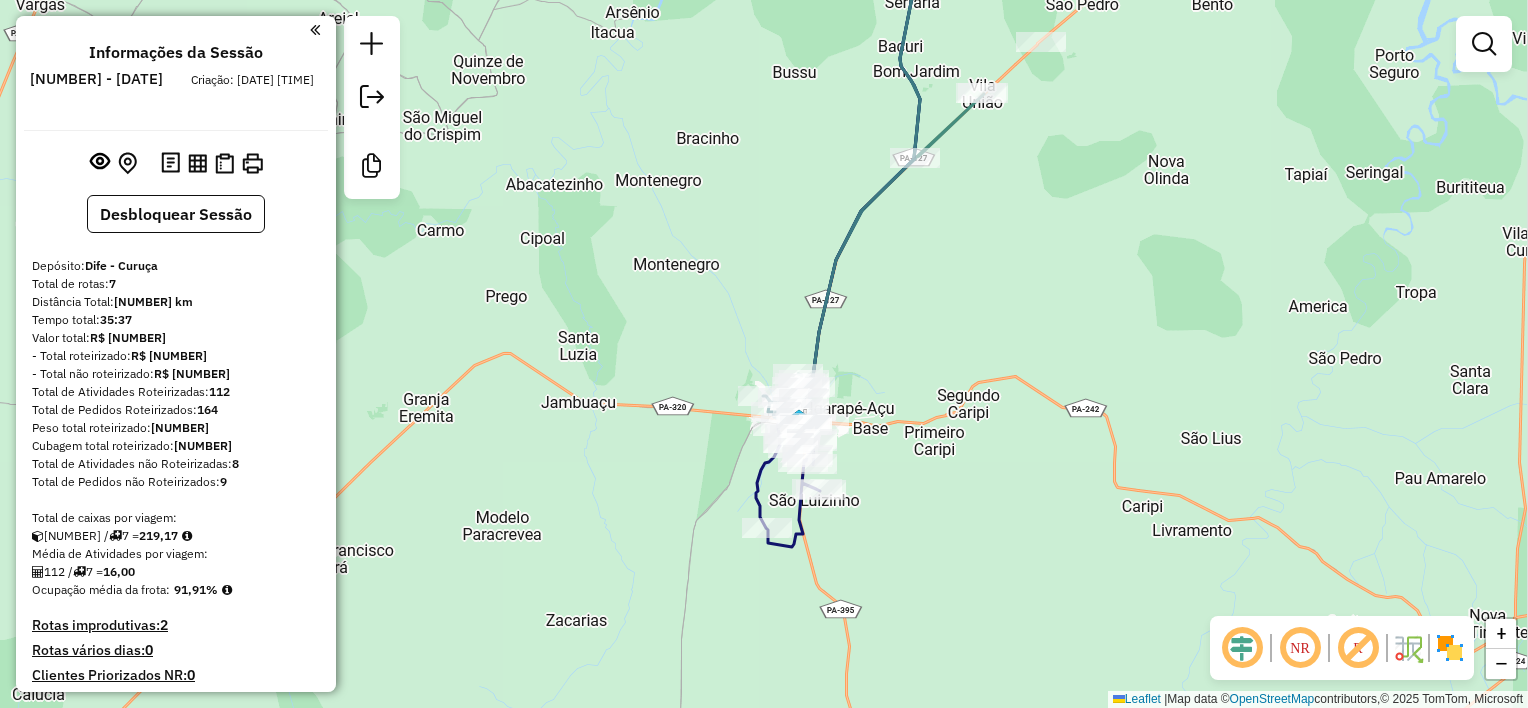 drag, startPoint x: 975, startPoint y: 504, endPoint x: 949, endPoint y: 452, distance: 58.137768 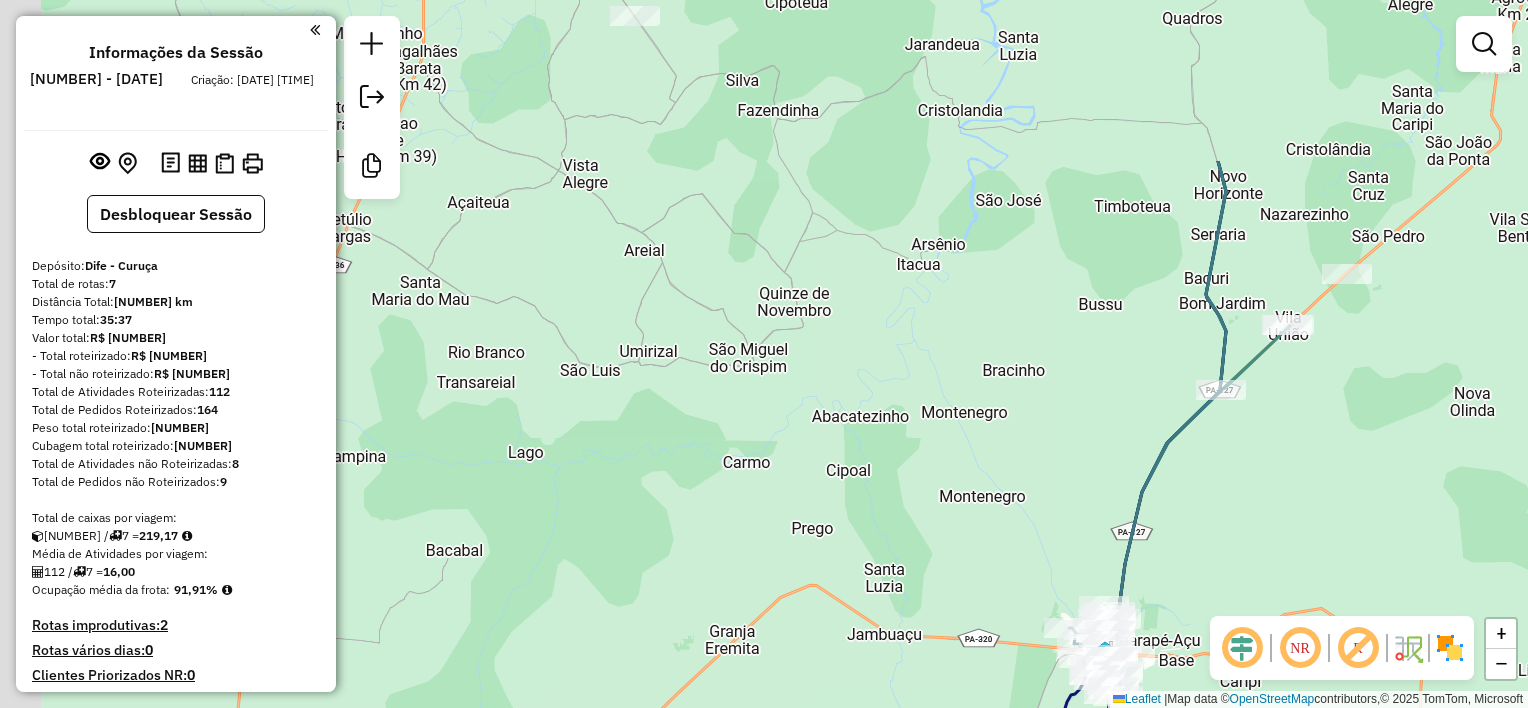 drag, startPoint x: 743, startPoint y: 422, endPoint x: 863, endPoint y: 464, distance: 127.13772 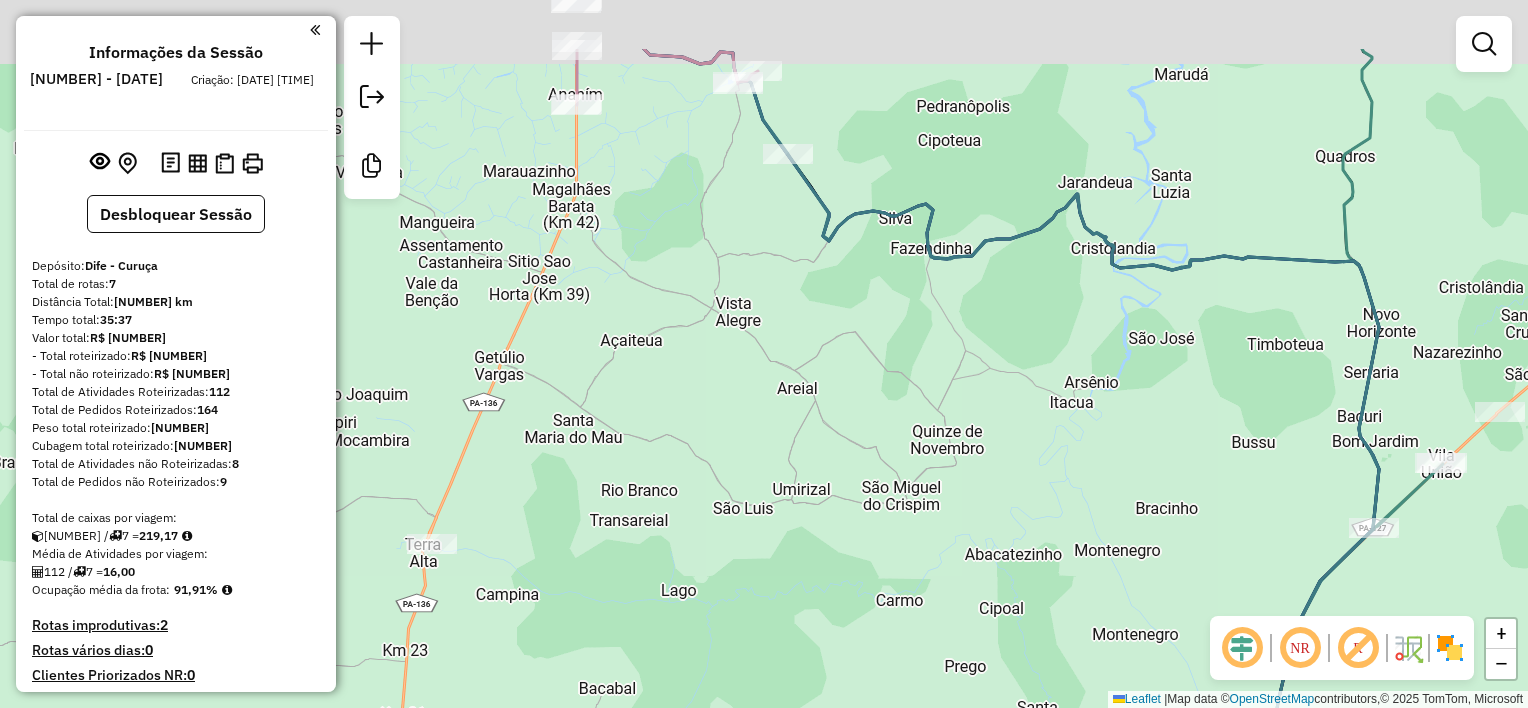 drag, startPoint x: 813, startPoint y: 417, endPoint x: 949, endPoint y: 562, distance: 198.79889 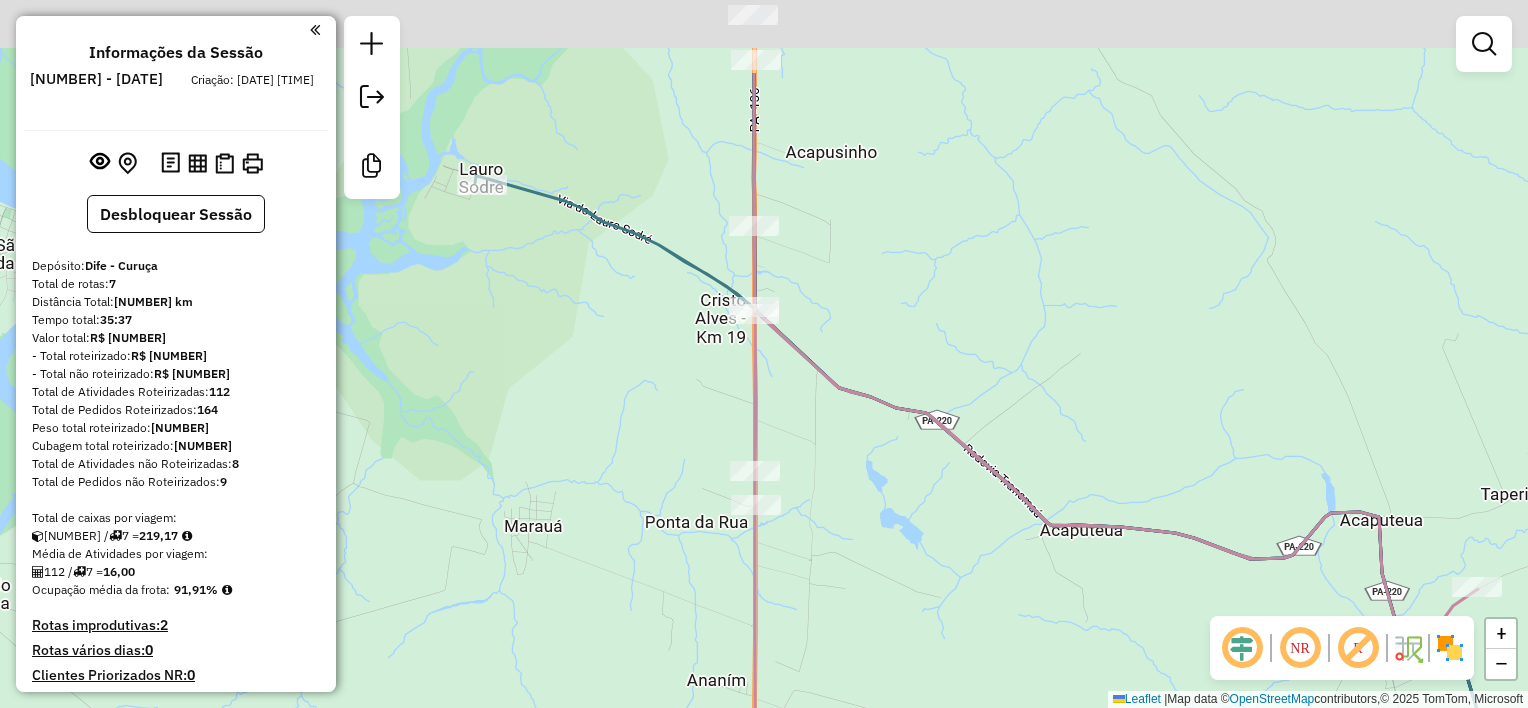 drag, startPoint x: 886, startPoint y: 297, endPoint x: 892, endPoint y: 622, distance: 325.0554 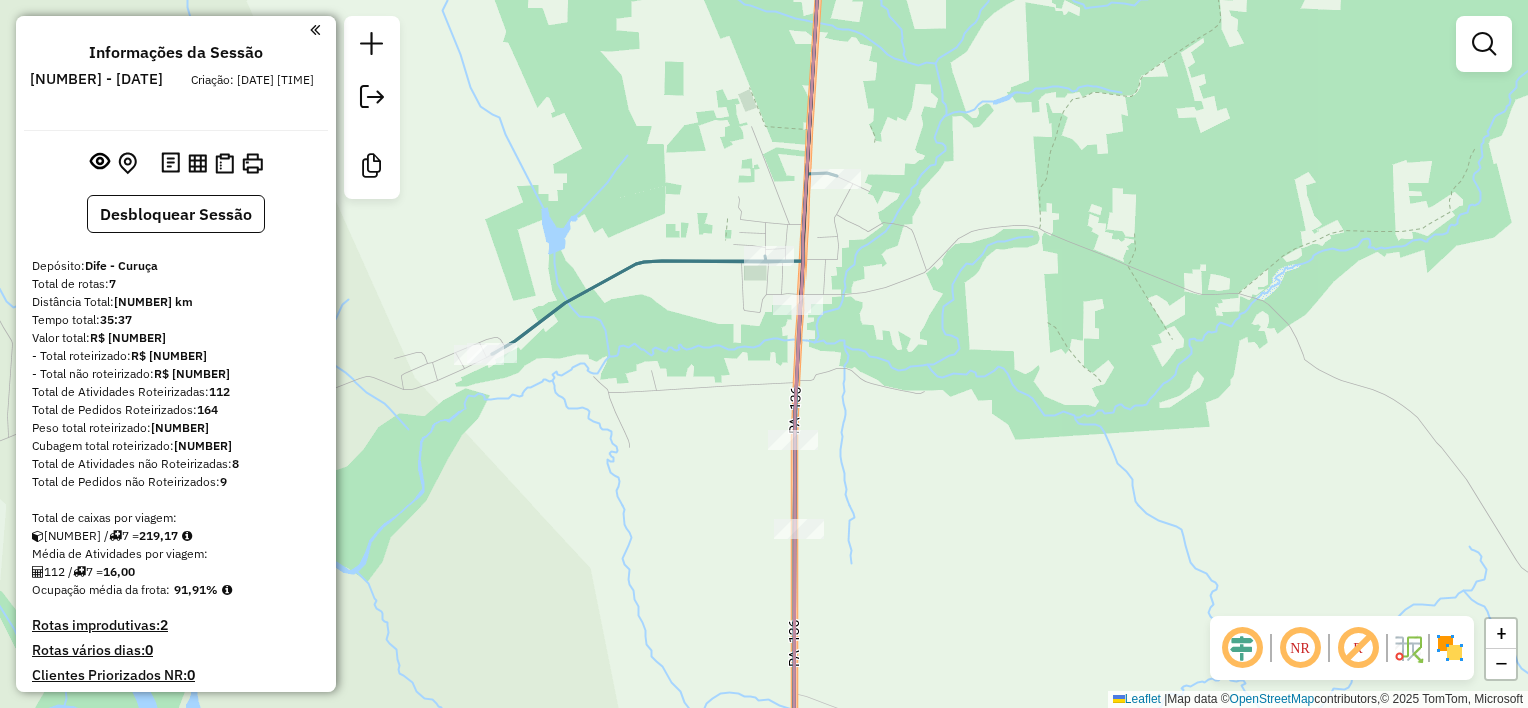 drag, startPoint x: 796, startPoint y: 185, endPoint x: 836, endPoint y: 225, distance: 56.568542 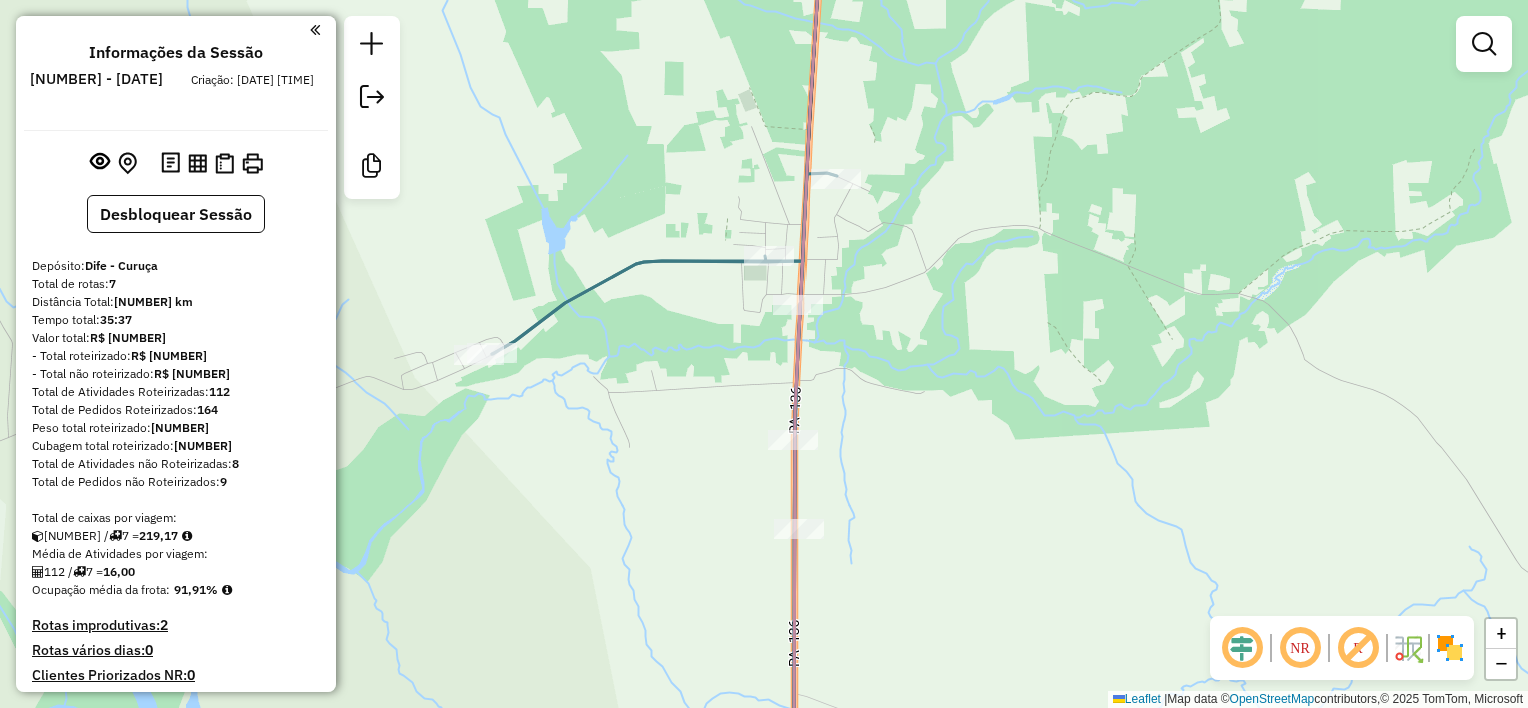 drag, startPoint x: 995, startPoint y: 337, endPoint x: 661, endPoint y: 556, distance: 399.39578 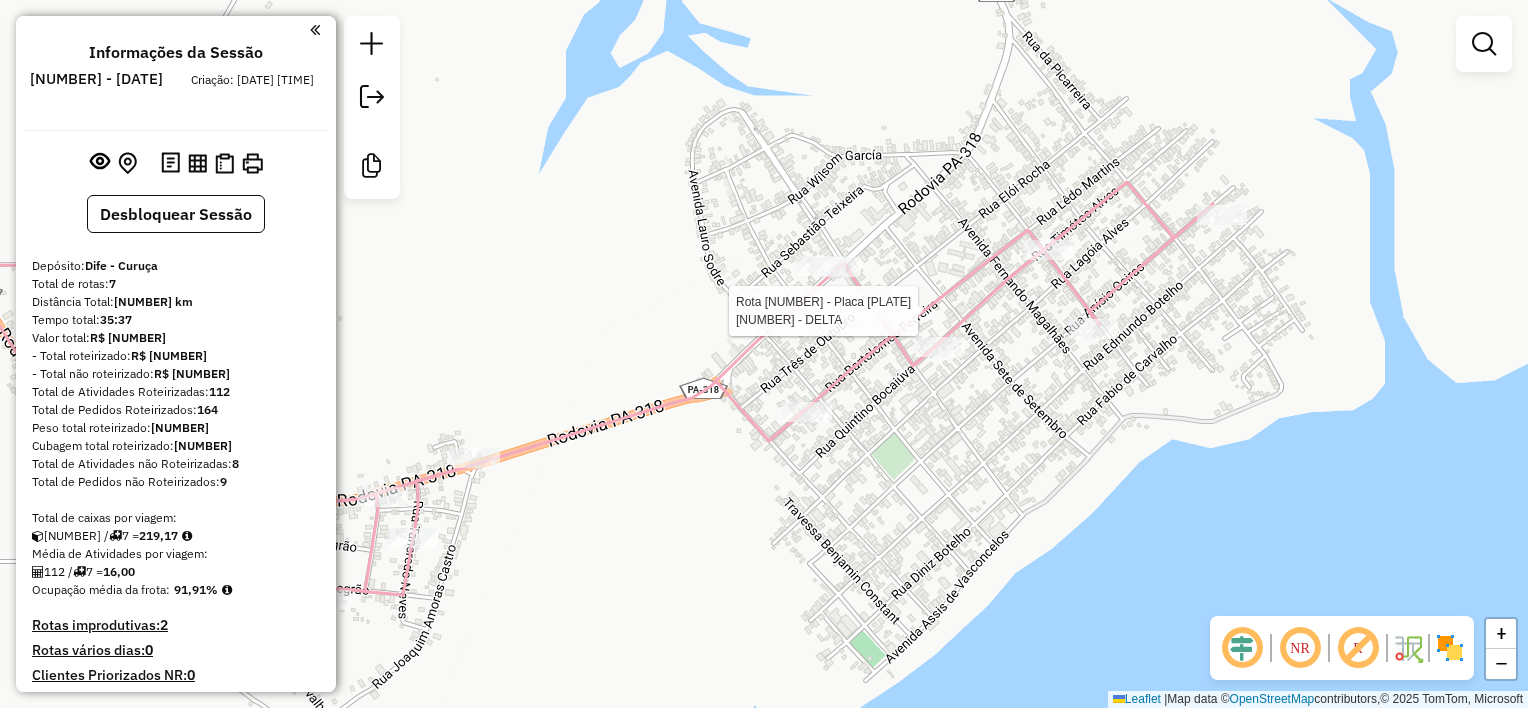 scroll, scrollTop: 0, scrollLeft: 0, axis: both 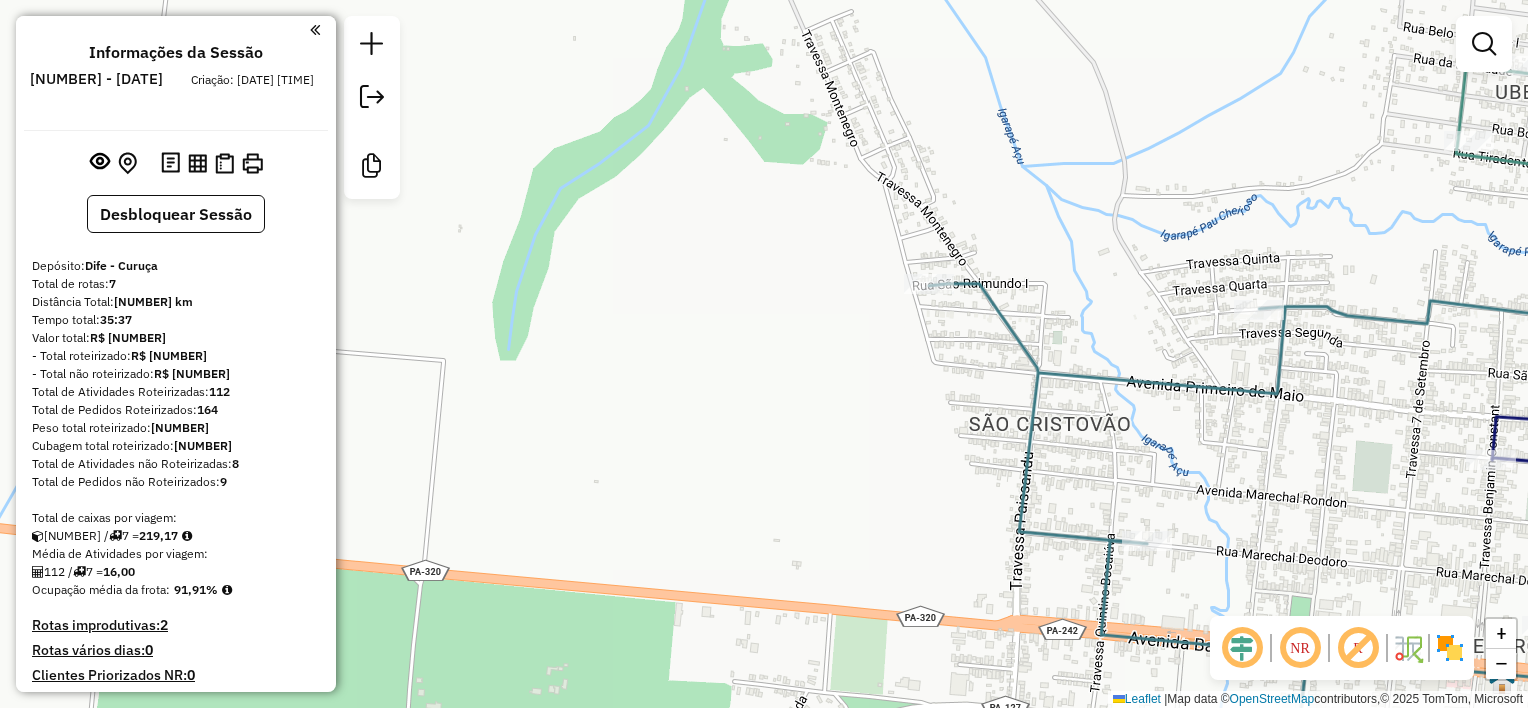 drag, startPoint x: 769, startPoint y: 396, endPoint x: 675, endPoint y: 432, distance: 100.65784 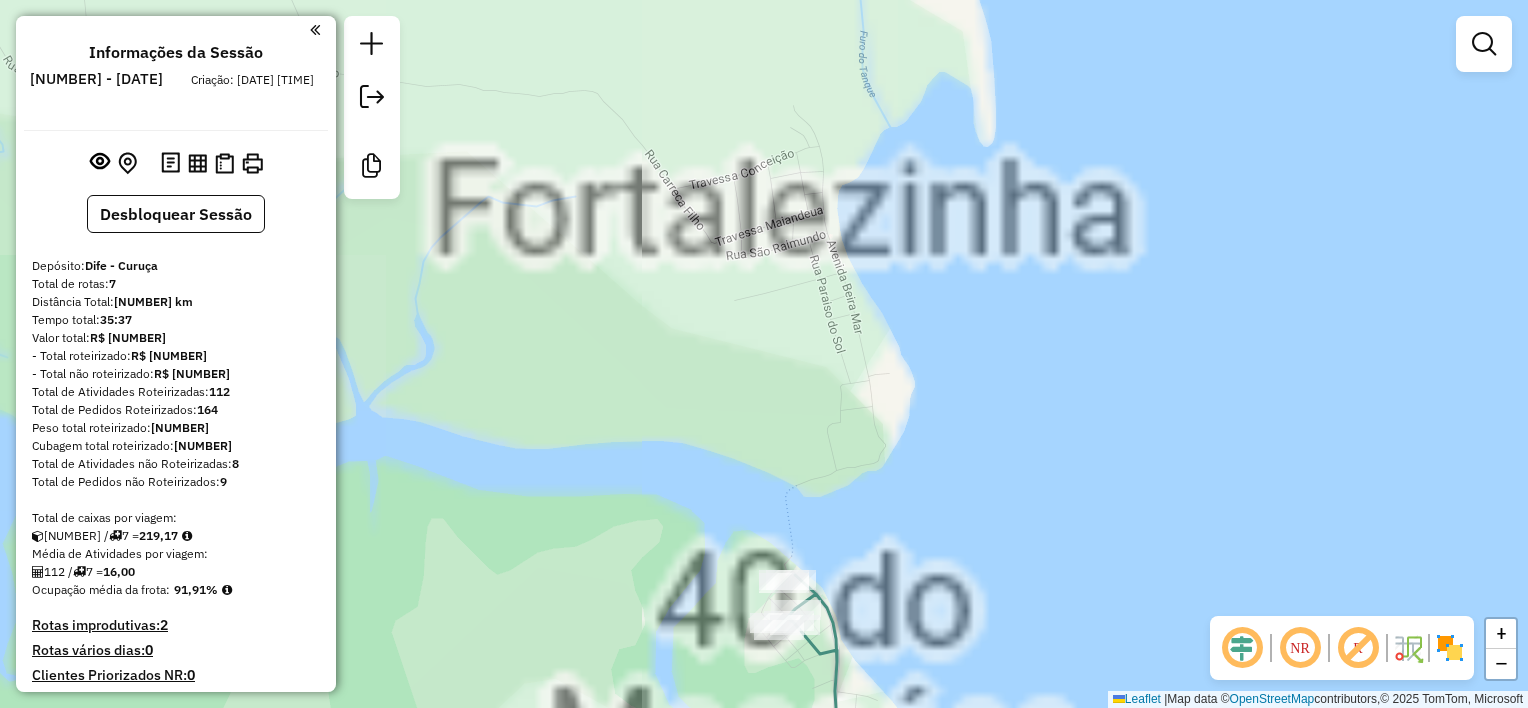 click on "Janela de atendimento Grade de atendimento Capacidade Transportadoras Veículos Cliente Pedidos  Rotas Selecione os dias de semana para filtrar as janelas de atendimento  Seg   Ter   Qua   Qui   Sex   Sáb   Dom  Informe o período da janela de atendimento: De: Até:  Filtrar exatamente a janela do cliente  Considerar janela de atendimento padrão  Selecione os dias de semana para filtrar as grades de atendimento  Seg   Ter   Qua   Qui   Sex   Sáb   Dom   Considerar clientes sem dia de atendimento cadastrado  Clientes fora do dia de atendimento selecionado Filtrar as atividades entre os valores definidos abaixo:  Peso mínimo:   Peso máximo:   Cubagem mínima:   Cubagem máxima:   De:   Até:  Filtrar as atividades entre o tempo de atendimento definido abaixo:  De:   Até:   Considerar capacidade total dos clientes não roteirizados Transportadora: Selecione um ou mais itens Tipo de veículo: Selecione um ou mais itens Veículo: Selecione um ou mais itens Motorista: Selecione um ou mais itens Nome: Rótulo:" 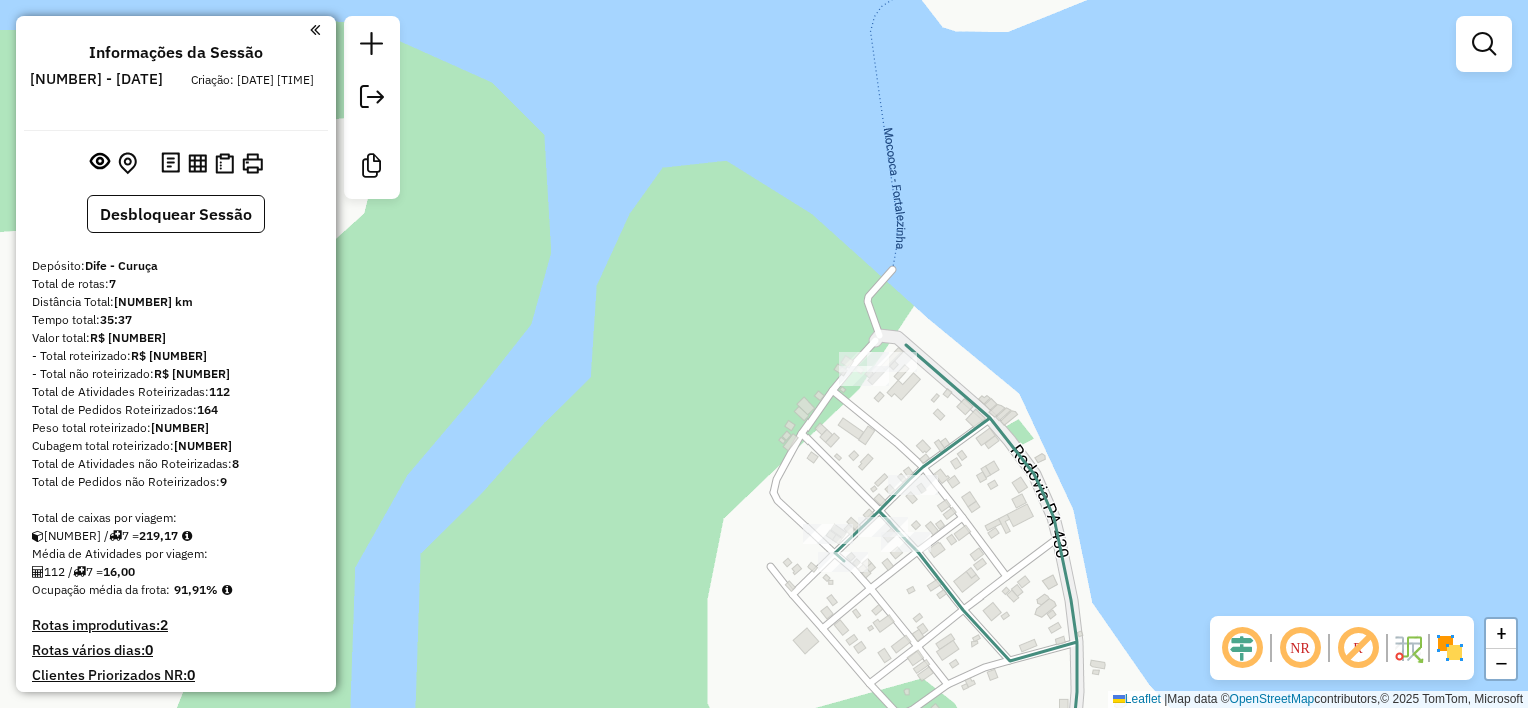 drag, startPoint x: 912, startPoint y: 563, endPoint x: 926, endPoint y: 504, distance: 60.63827 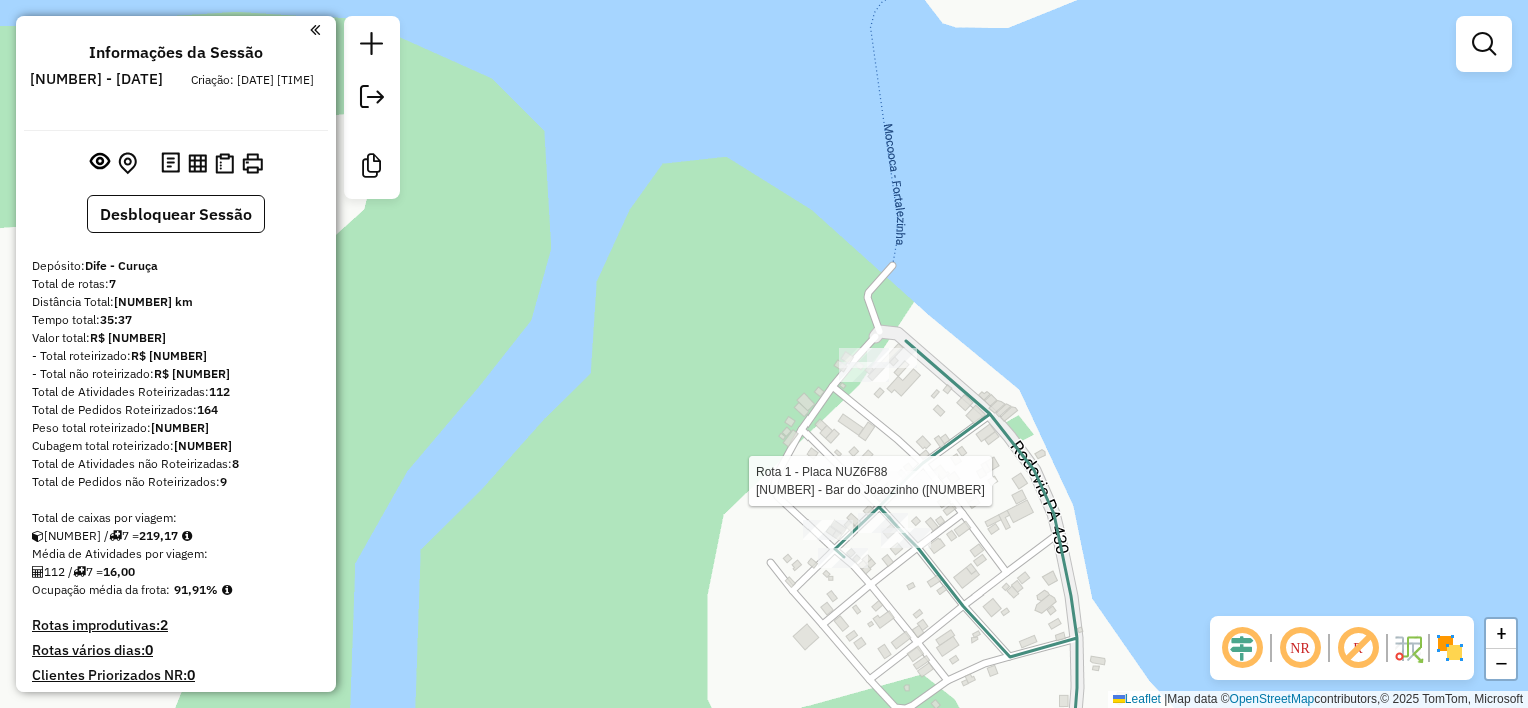 drag, startPoint x: 896, startPoint y: 610, endPoint x: 826, endPoint y: 385, distance: 235.63744 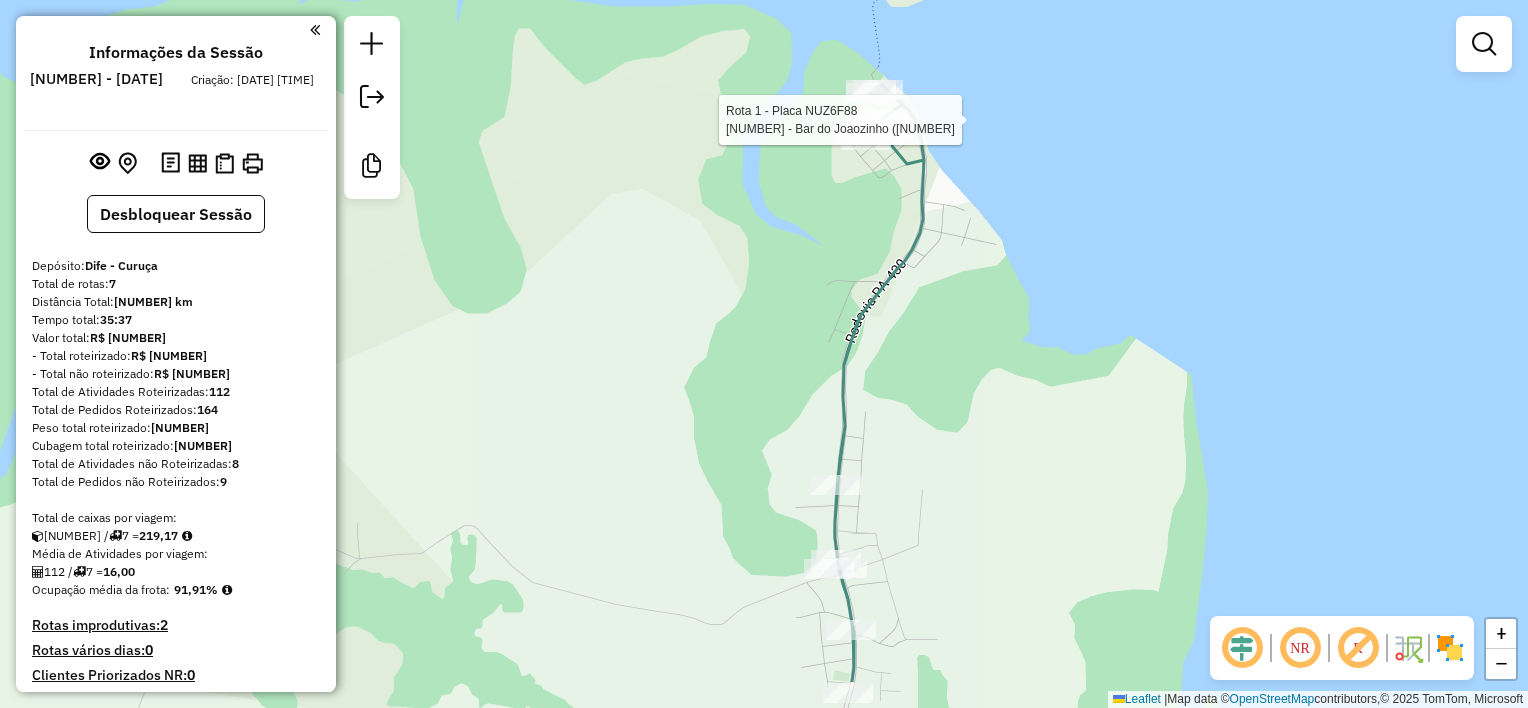 drag, startPoint x: 896, startPoint y: 410, endPoint x: 931, endPoint y: 334, distance: 83.67198 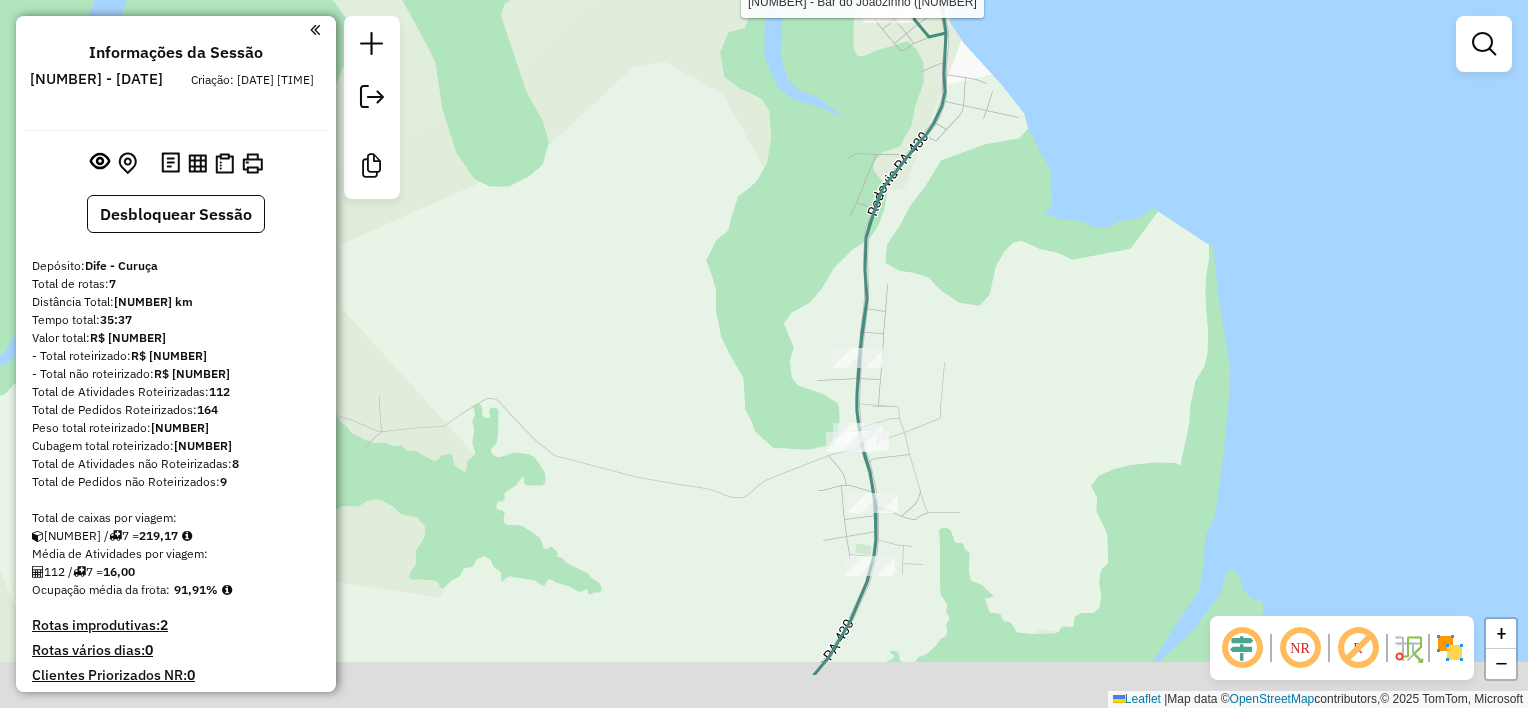 drag, startPoint x: 923, startPoint y: 379, endPoint x: 929, endPoint y: 319, distance: 60.299255 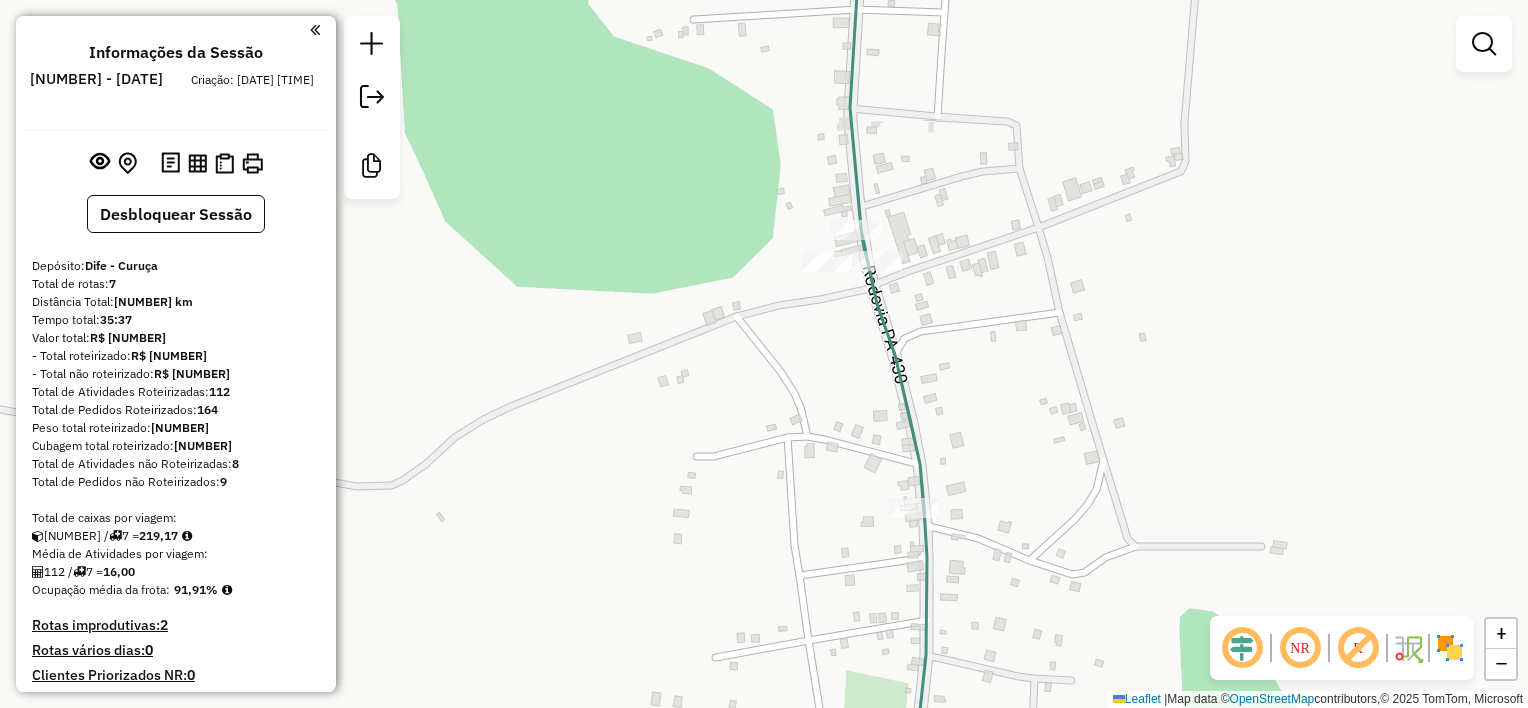 drag, startPoint x: 952, startPoint y: 560, endPoint x: 979, endPoint y: 275, distance: 286.2761 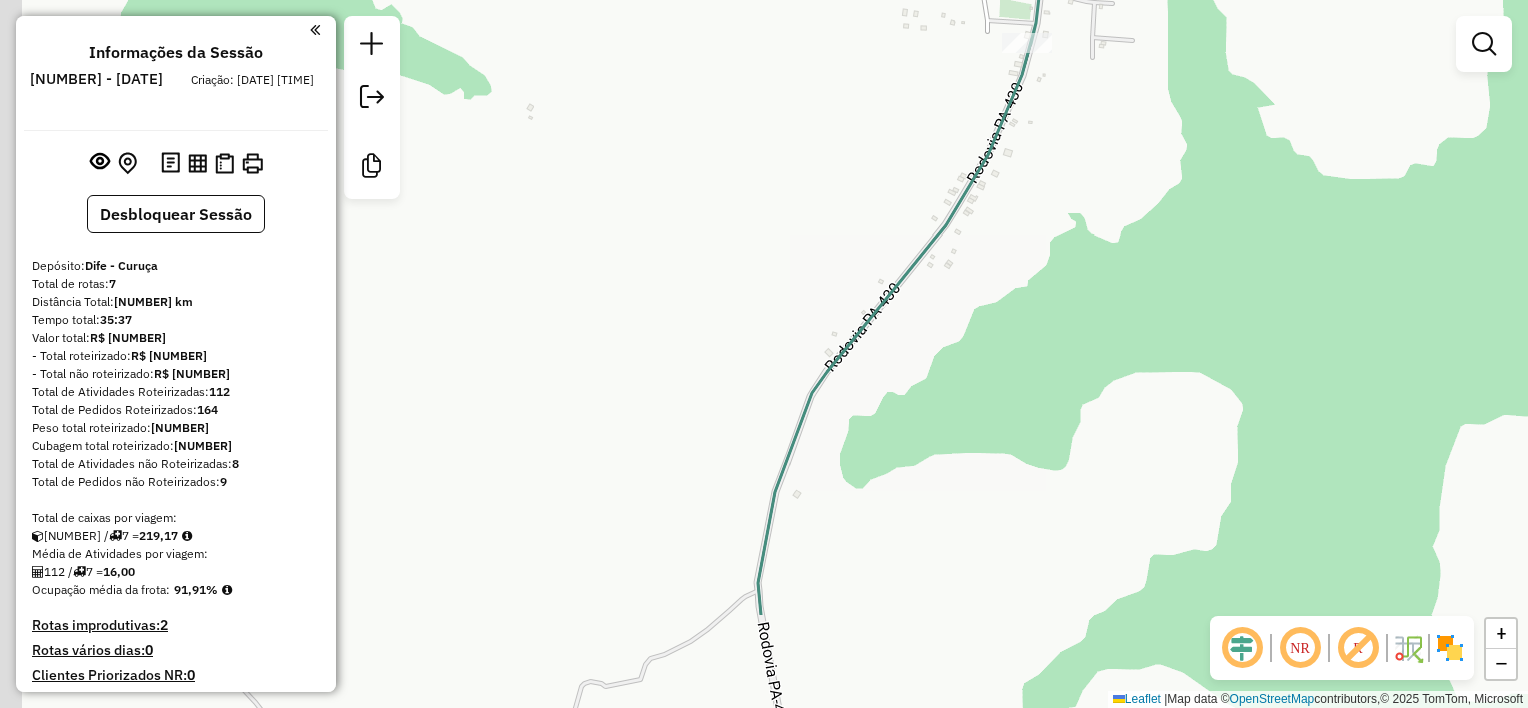 drag, startPoint x: 995, startPoint y: 332, endPoint x: 1041, endPoint y: 124, distance: 213.02582 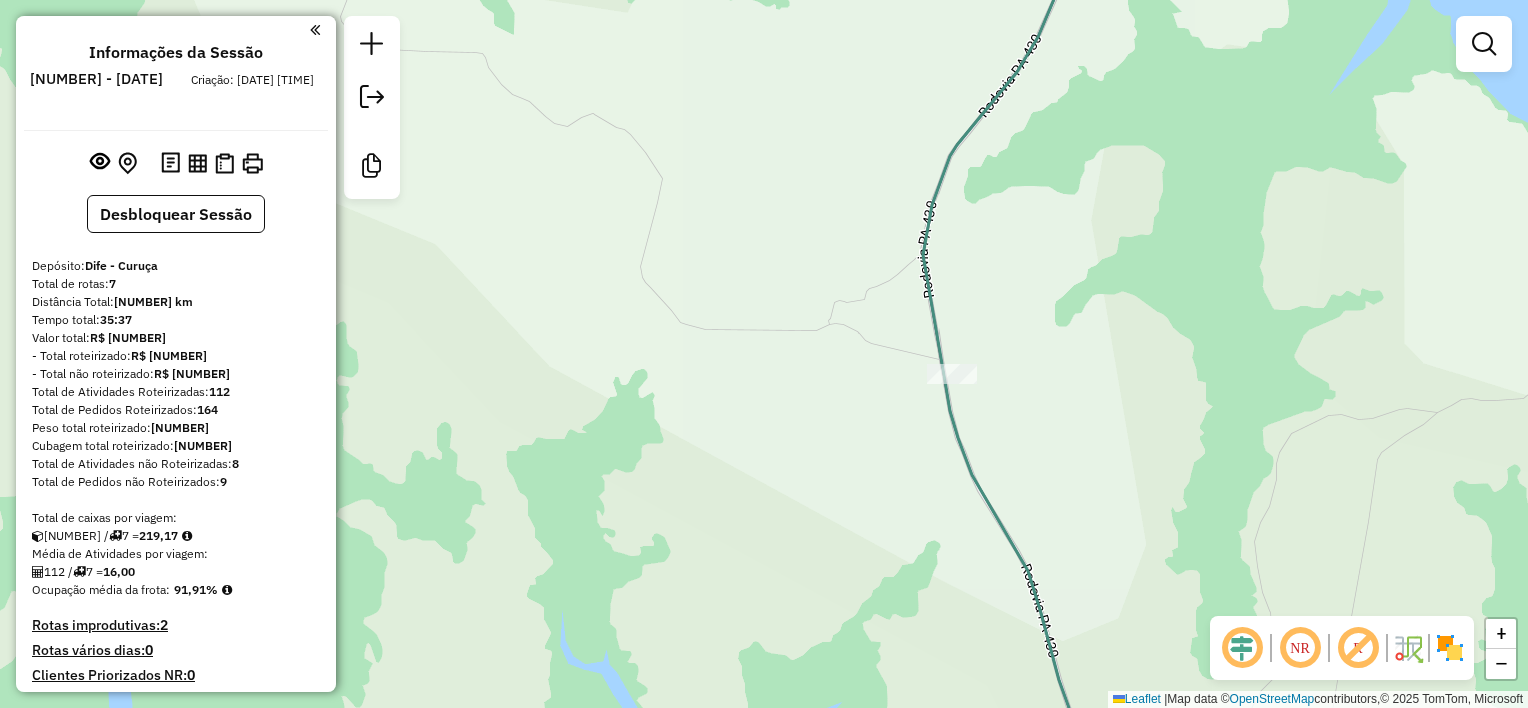 click on "Rota 1 - Placa NUZ6F88  630 - Bar do Joaozinho (40 Rota 1 - Placa NUZ6F88  1139 - ALOHA PANIFICADORA Janela de atendimento Grade de atendimento Capacidade Transportadoras Veículos Cliente Pedidos  Rotas Selecione os dias de semana para filtrar as janelas de atendimento  Seg   Ter   Qua   Qui   Sex   Sáb   Dom  Informe o período da janela de atendimento: De: Até:  Filtrar exatamente a janela do cliente  Considerar janela de atendimento padrão  Selecione os dias de semana para filtrar as grades de atendimento  Seg   Ter   Qua   Qui   Sex   Sáb   Dom   Considerar clientes sem dia de atendimento cadastrado  Clientes fora do dia de atendimento selecionado Filtrar as atividades entre os valores definidos abaixo:  Peso mínimo:   Peso máximo:   Cubagem mínima:   Cubagem máxima:   De:   Até:  Filtrar as atividades entre o tempo de atendimento definido abaixo:  De:   Até:   Considerar capacidade total dos clientes não roteirizados Transportadora: Selecione um ou mais itens Tipo de veículo: Veículo: Nome:" 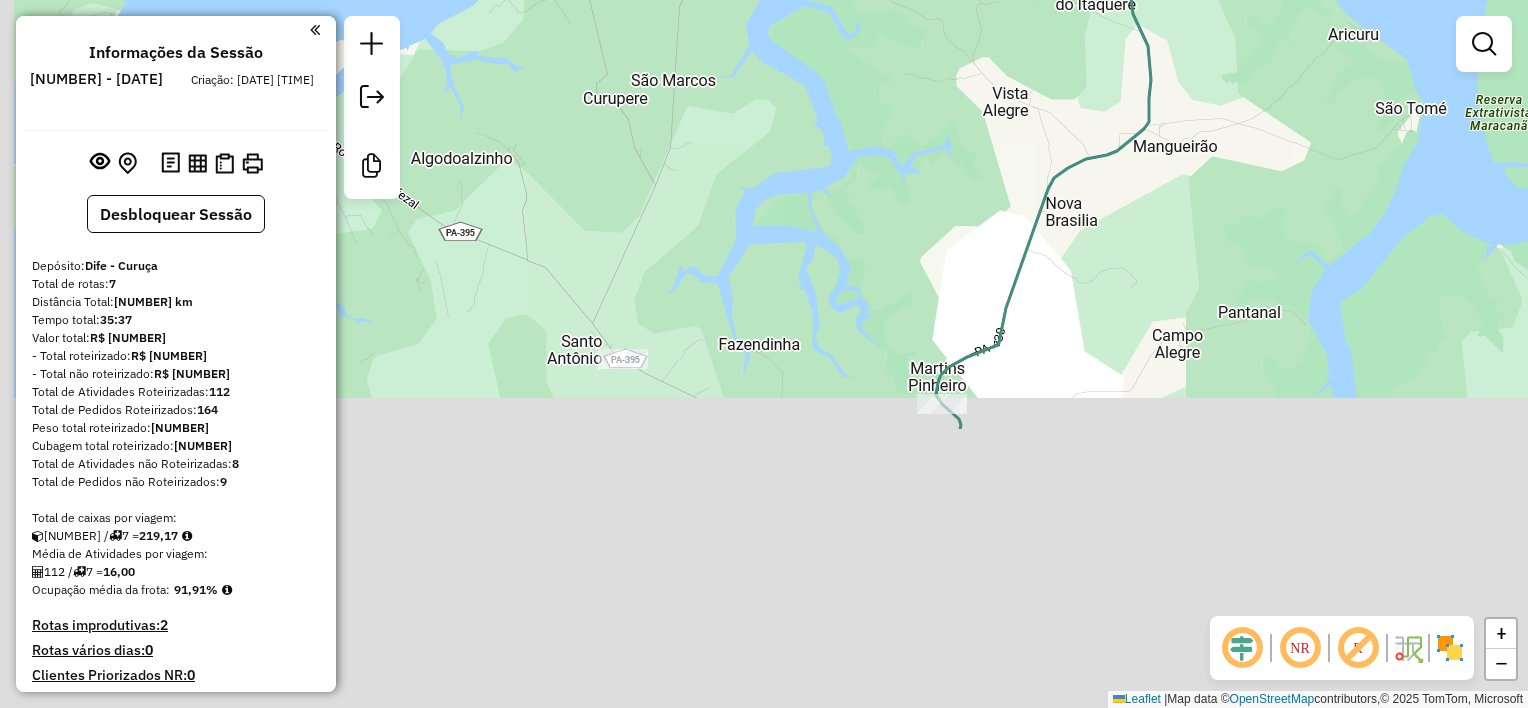 drag, startPoint x: 917, startPoint y: 323, endPoint x: 1044, endPoint y: -38, distance: 382.68787 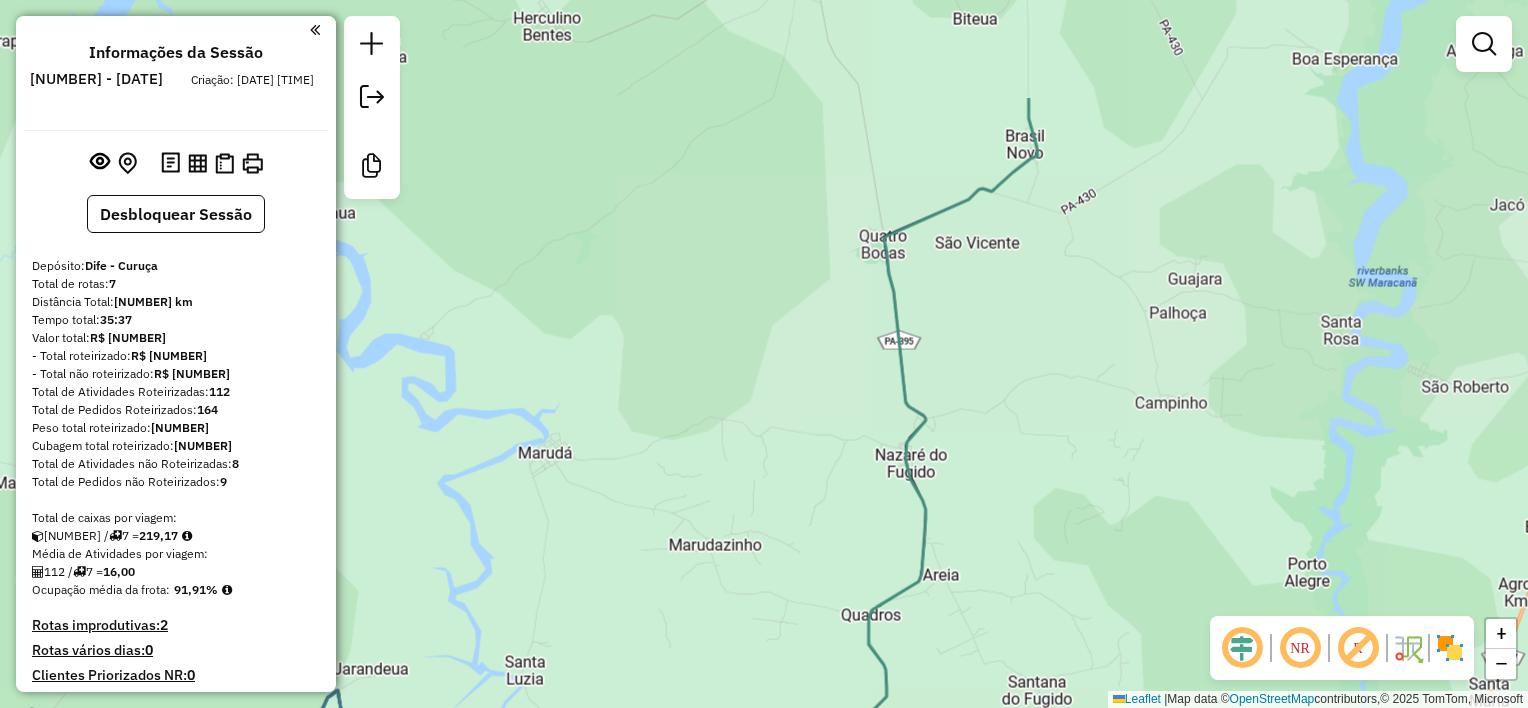 drag, startPoint x: 992, startPoint y: 164, endPoint x: 793, endPoint y: 286, distance: 233.42023 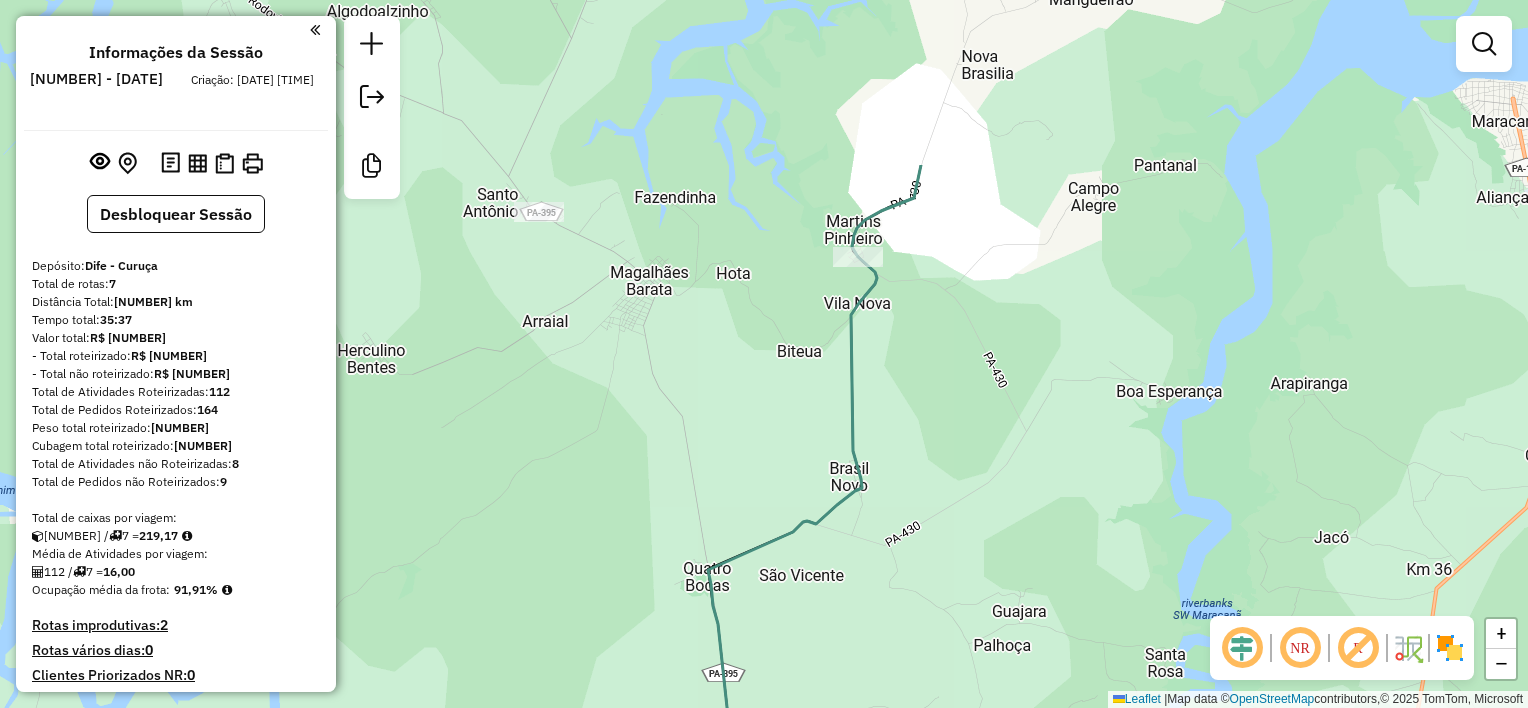 drag, startPoint x: 925, startPoint y: 52, endPoint x: 852, endPoint y: 366, distance: 322.374 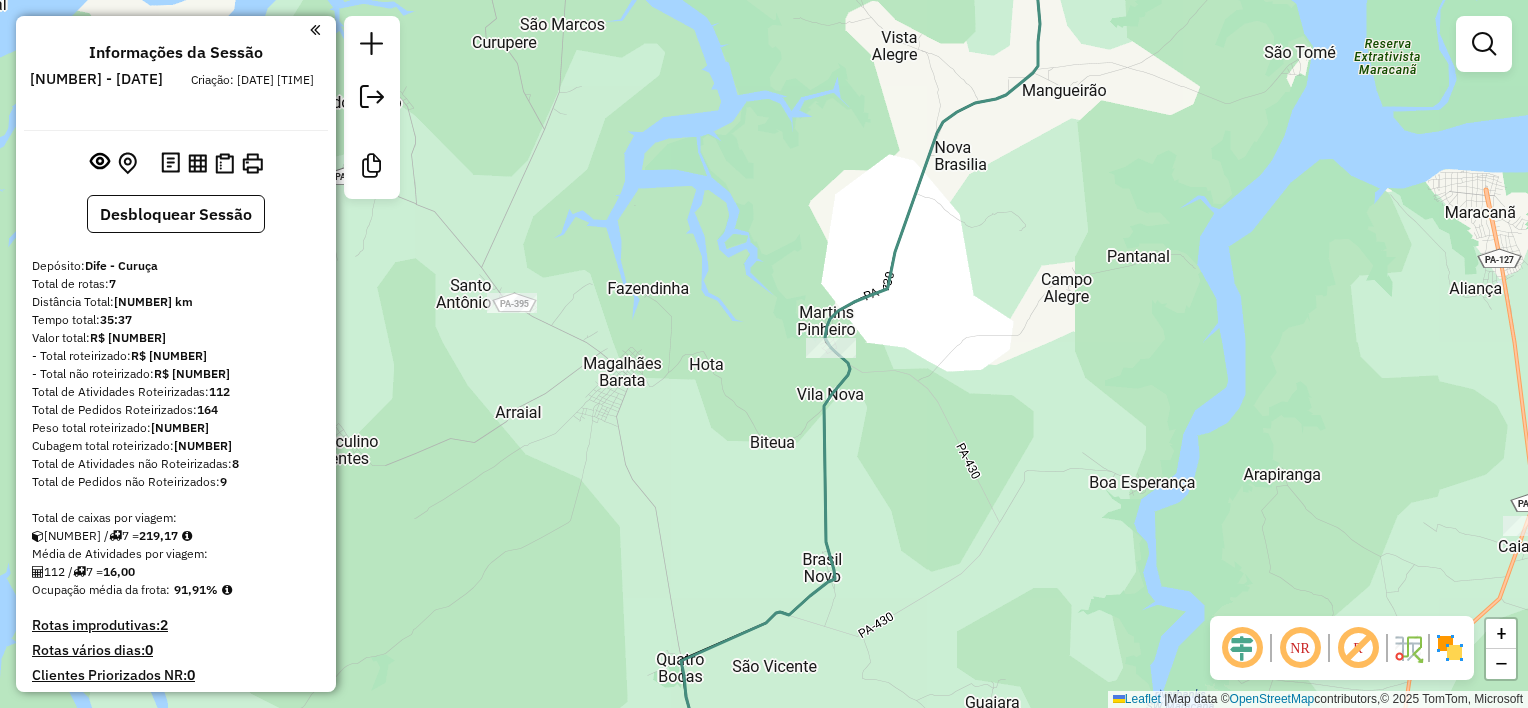 drag, startPoint x: 981, startPoint y: 200, endPoint x: 928, endPoint y: 471, distance: 276.13403 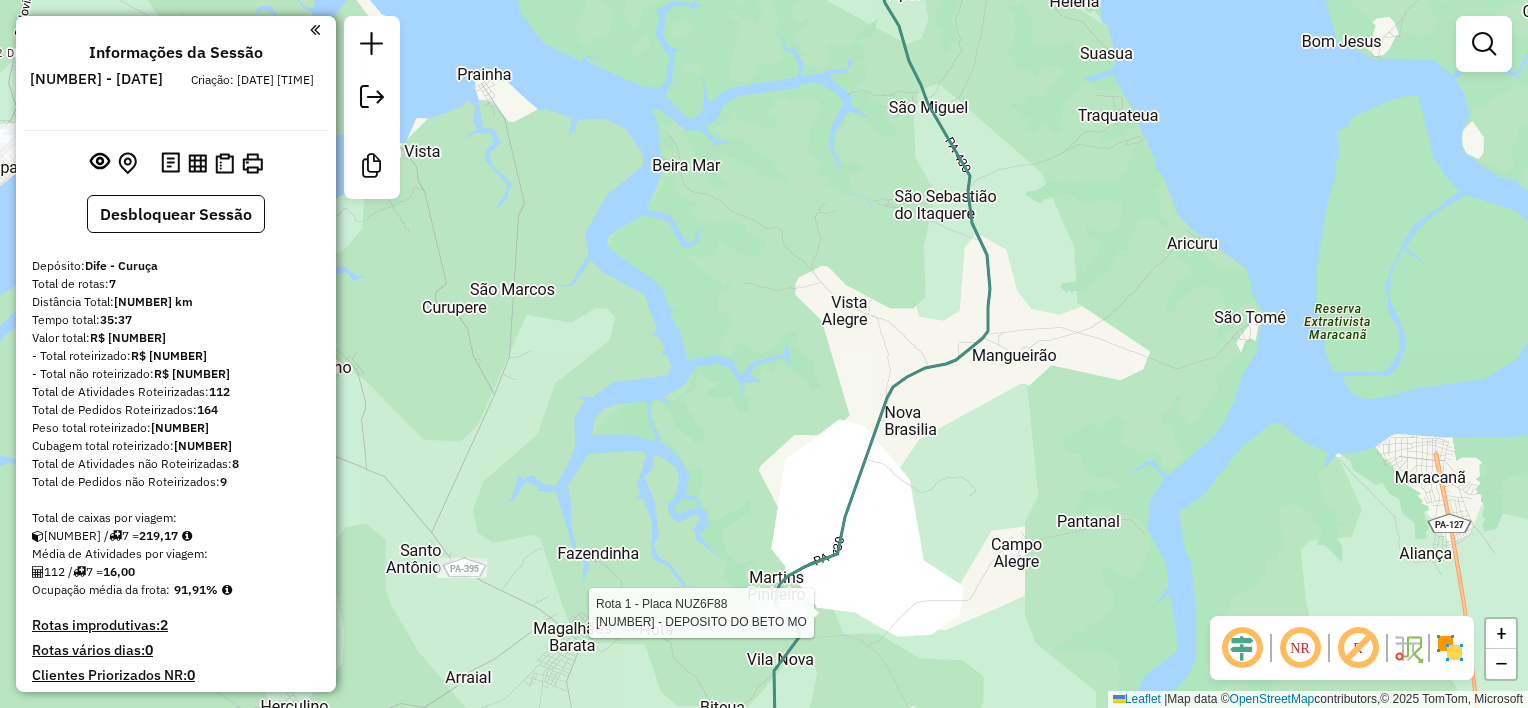 select on "**********" 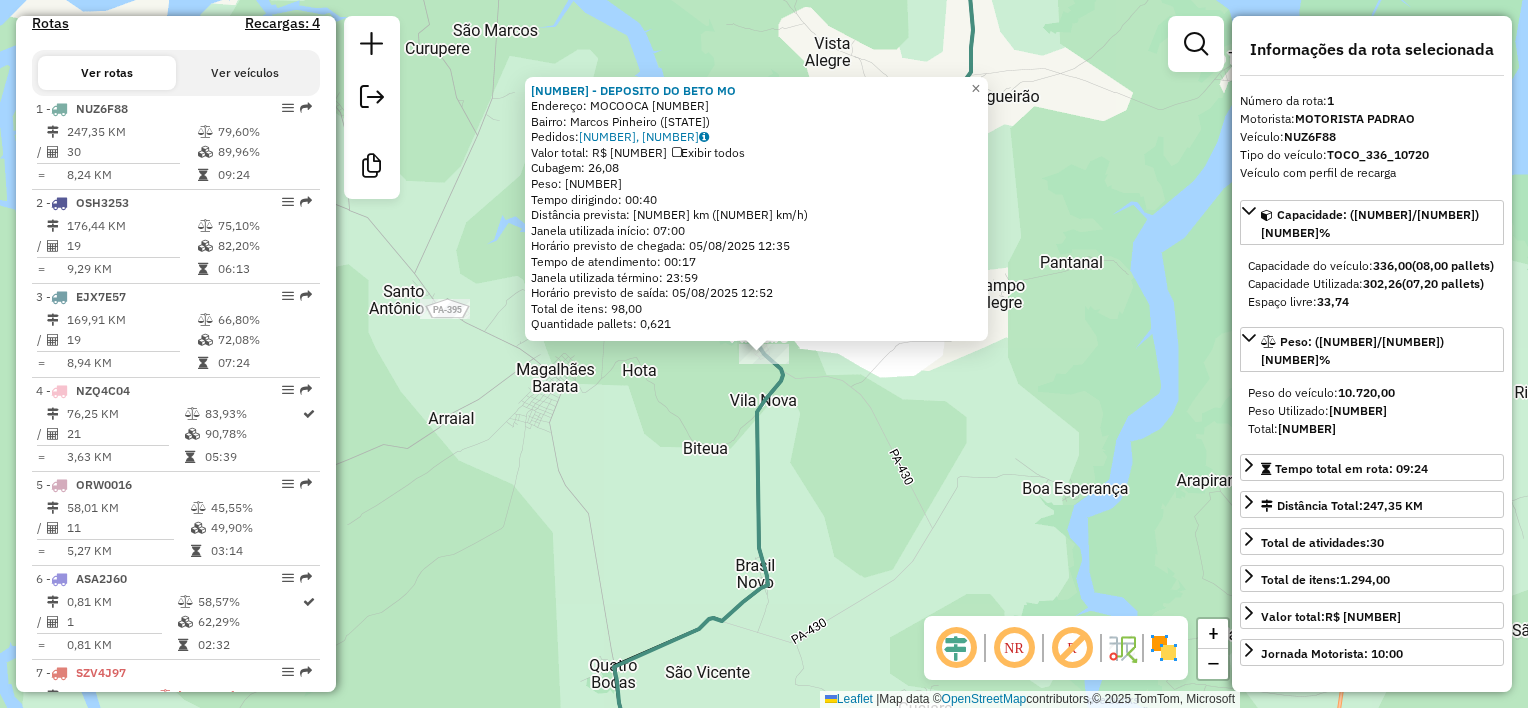 scroll, scrollTop: 788, scrollLeft: 0, axis: vertical 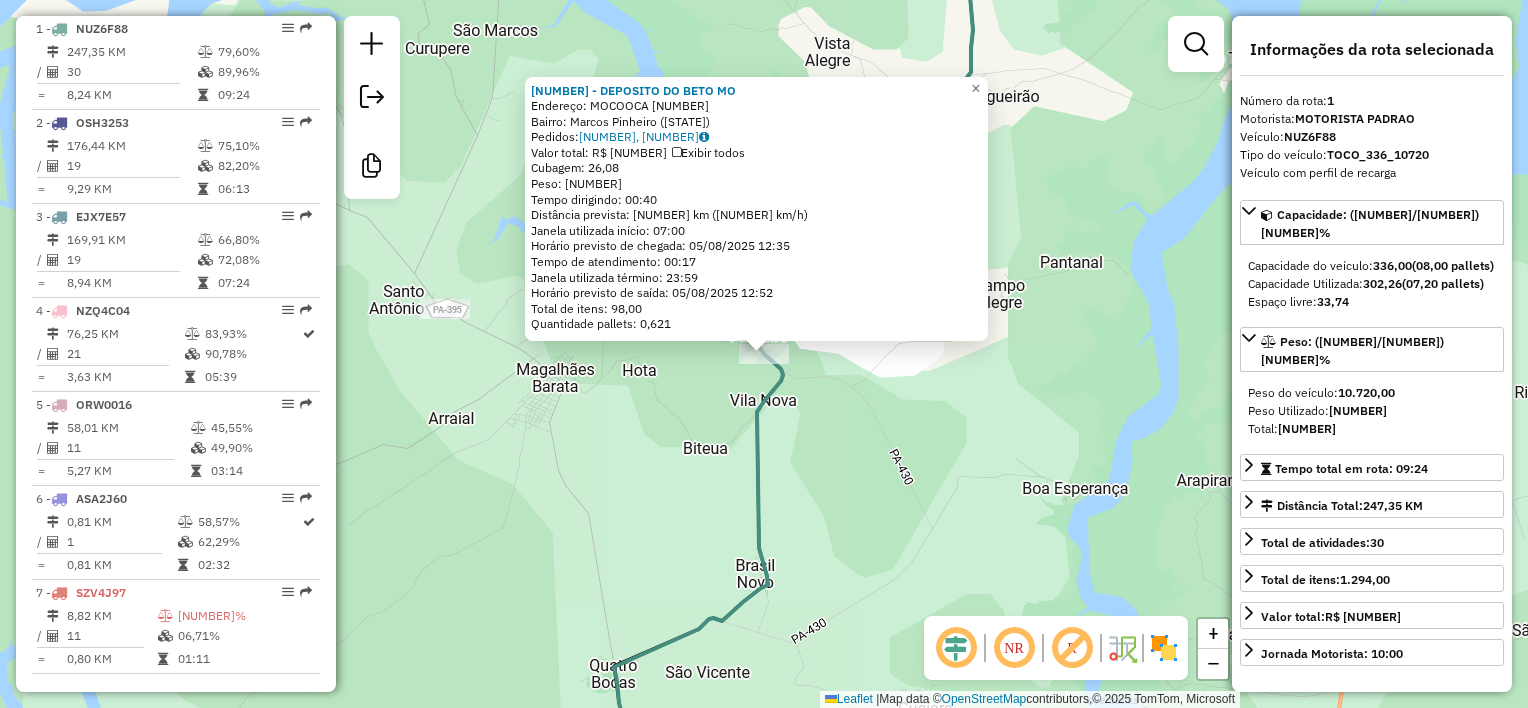 click on "432 - DEPOSITO DO BETO  MO  Endereço:  MOCOOCA 1   Bairro: Marcos Pinheiro (MARACANA / PA)   Pedidos:  04050761, 04050861   Valor total: R$ 5.527,90   Exibir todos   Cubagem: 26,08  Peso: 744,90  Tempo dirigindo: 00:40   Distância prevista: 31,406 km (47,11 km/h)   Janela utilizada início: 07:00   Horário previsto de chegada: 05/08/2025 12:35   Tempo de atendimento: 00:17   Janela utilizada término: 23:59   Horário previsto de saída: 05/08/2025 12:52   Total de itens: 98,00   Quantidade pallets: 0,621  × Janela de atendimento Grade de atendimento Capacidade Transportadoras Veículos Cliente Pedidos  Rotas Selecione os dias de semana para filtrar as janelas de atendimento  Seg   Ter   Qua   Qui   Sex   Sáb   Dom  Informe o período da janela de atendimento: De: Até:  Filtrar exatamente a janela do cliente  Considerar janela de atendimento padrão  Selecione os dias de semana para filtrar as grades de atendimento  Seg   Ter   Qua   Qui   Sex   Sáb   Dom   Peso mínimo:   Peso máximo:   De:   Até:" 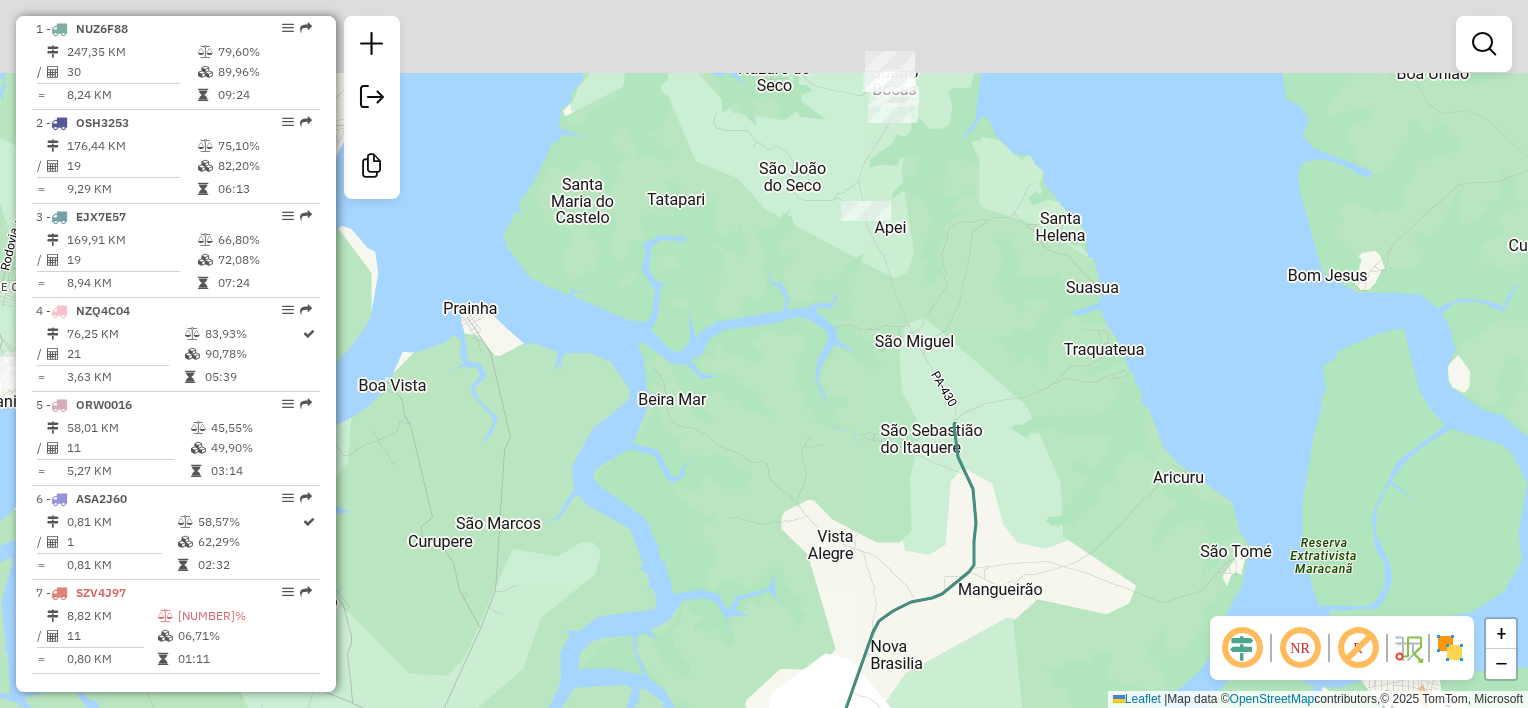 drag, startPoint x: 887, startPoint y: 219, endPoint x: 877, endPoint y: 704, distance: 485.1031 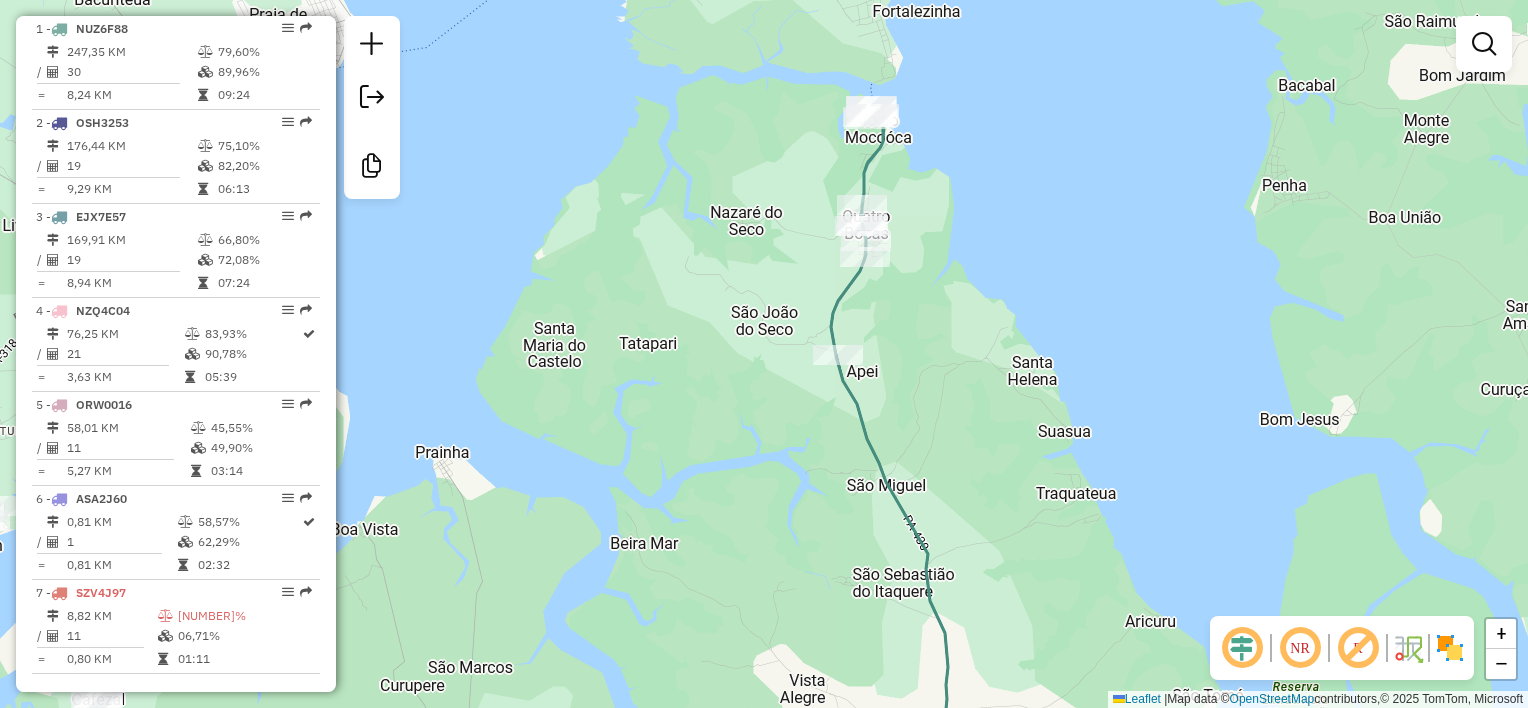 drag, startPoint x: 932, startPoint y: 336, endPoint x: 912, endPoint y: 448, distance: 113.7717 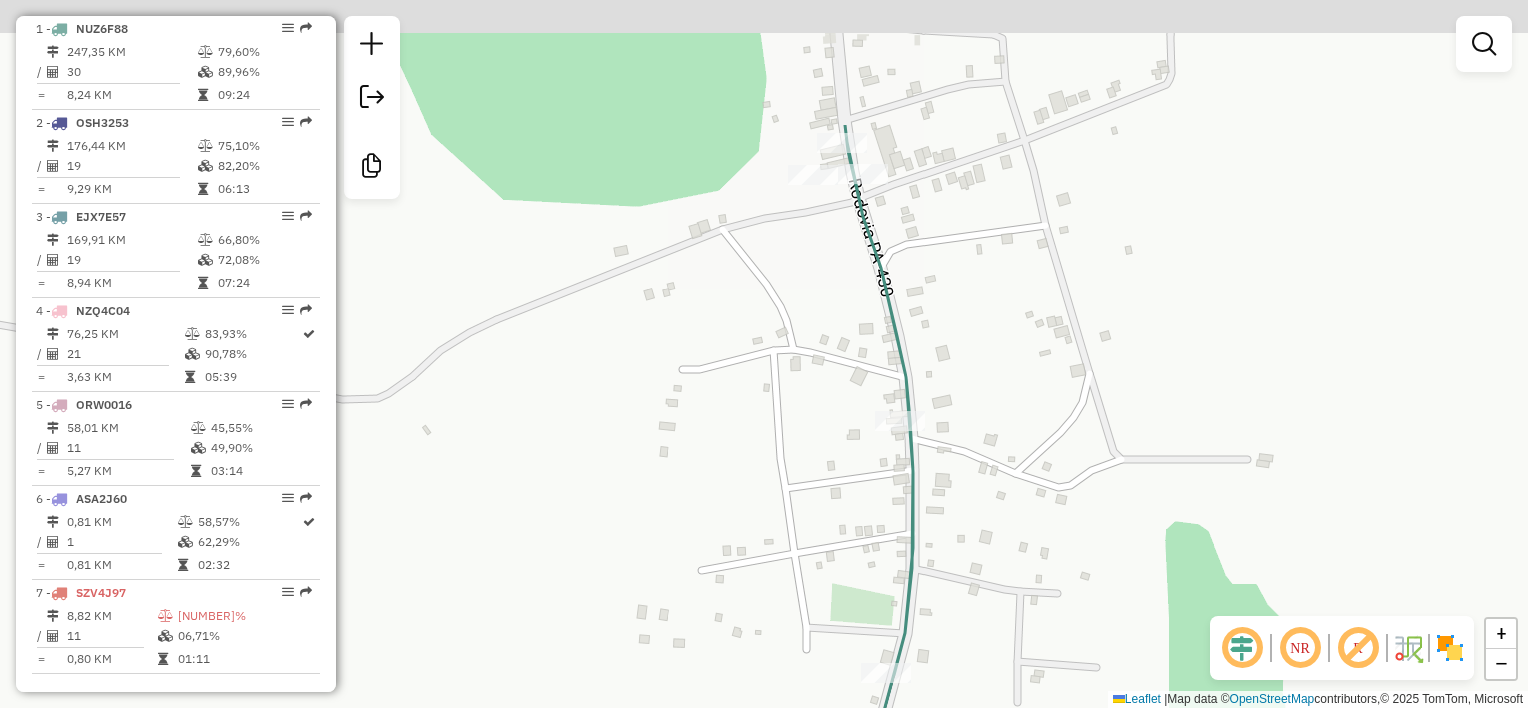 drag, startPoint x: 932, startPoint y: 288, endPoint x: 898, endPoint y: 404, distance: 120.880104 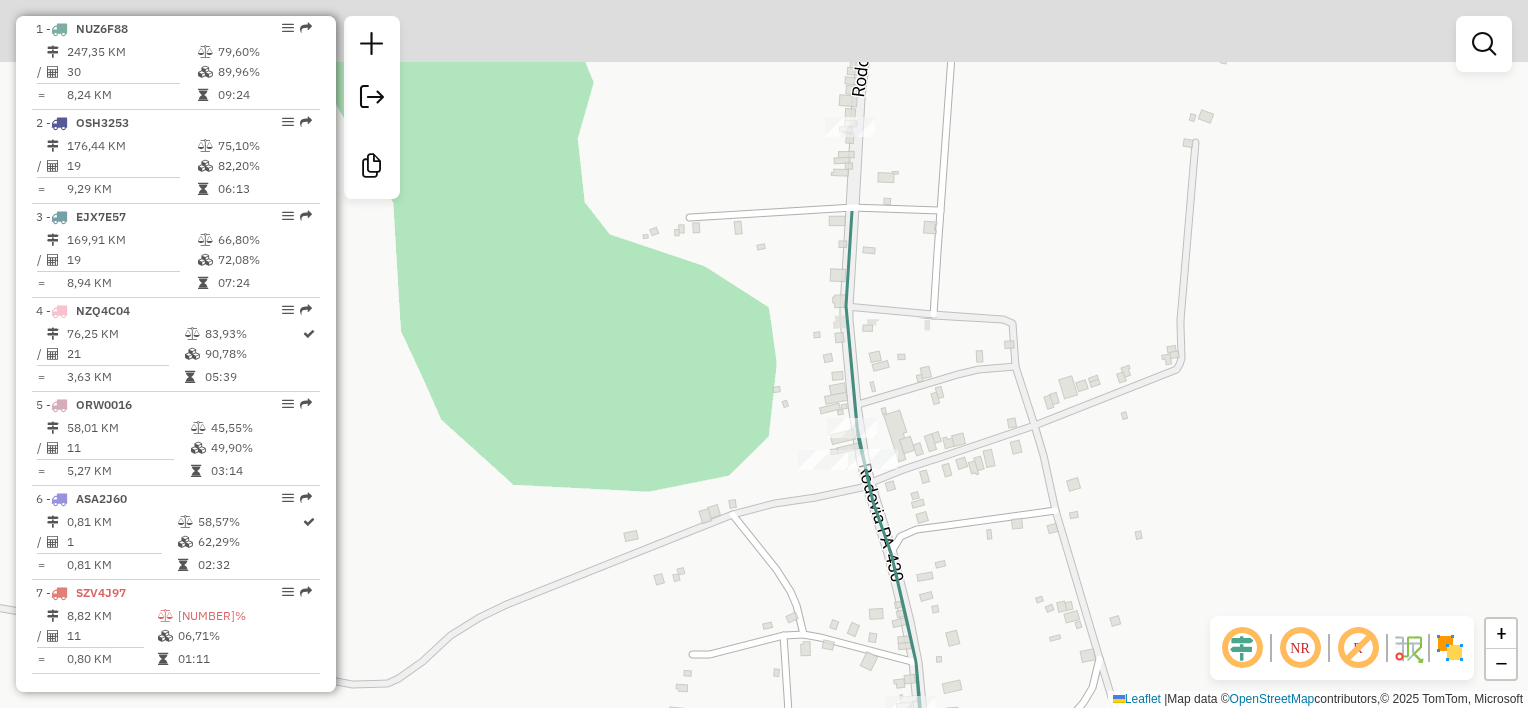 drag, startPoint x: 876, startPoint y: 384, endPoint x: 862, endPoint y: 474, distance: 91.08238 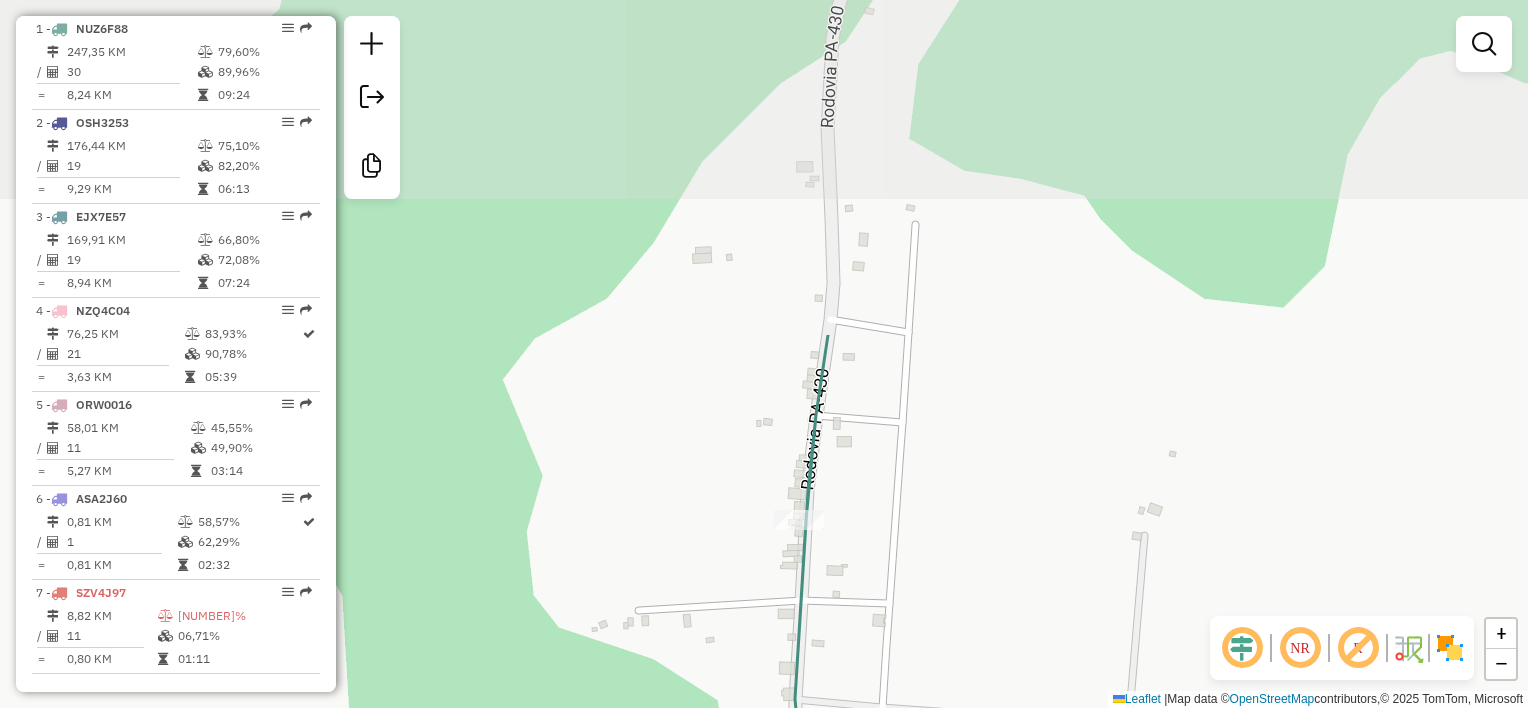 drag, startPoint x: 955, startPoint y: 180, endPoint x: 916, endPoint y: 581, distance: 402.89206 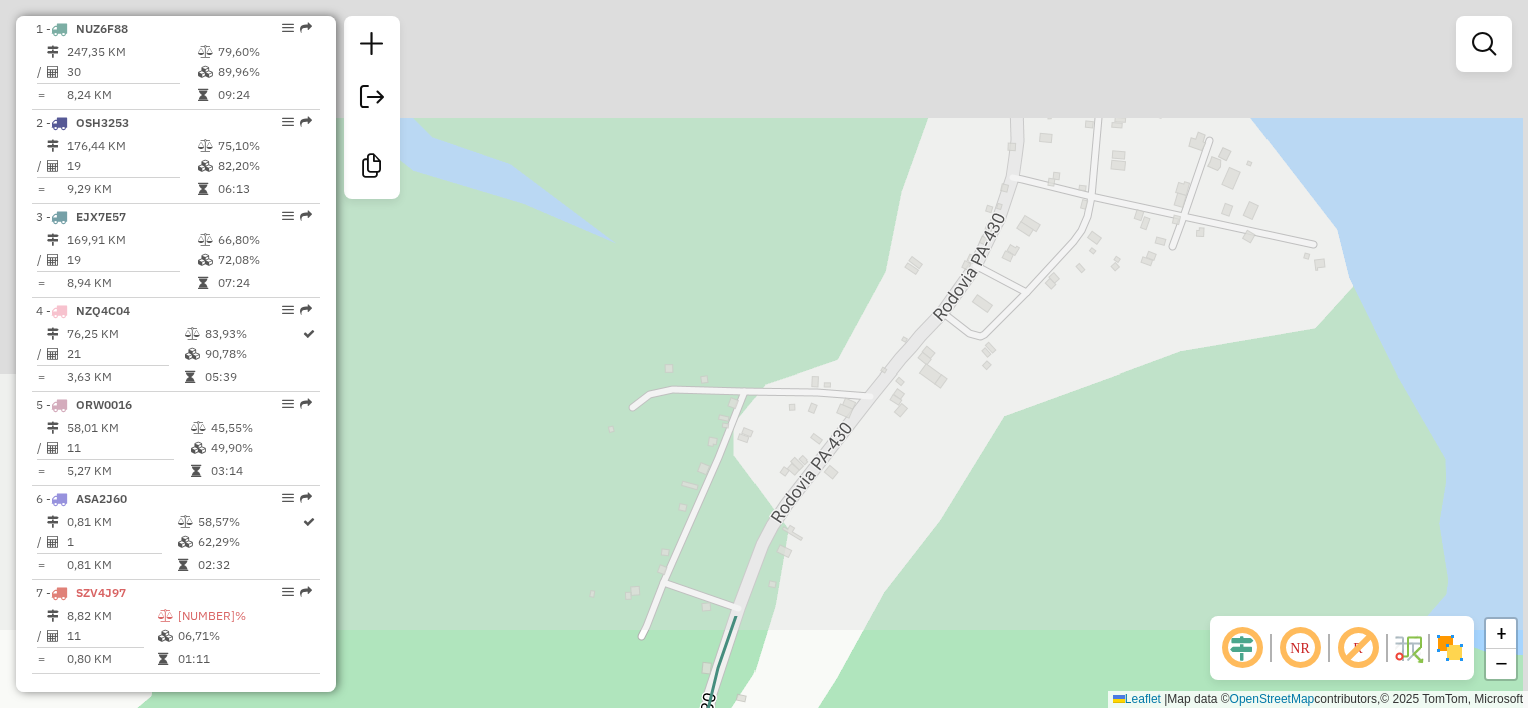 drag, startPoint x: 896, startPoint y: 72, endPoint x: 805, endPoint y: 520, distance: 457.14877 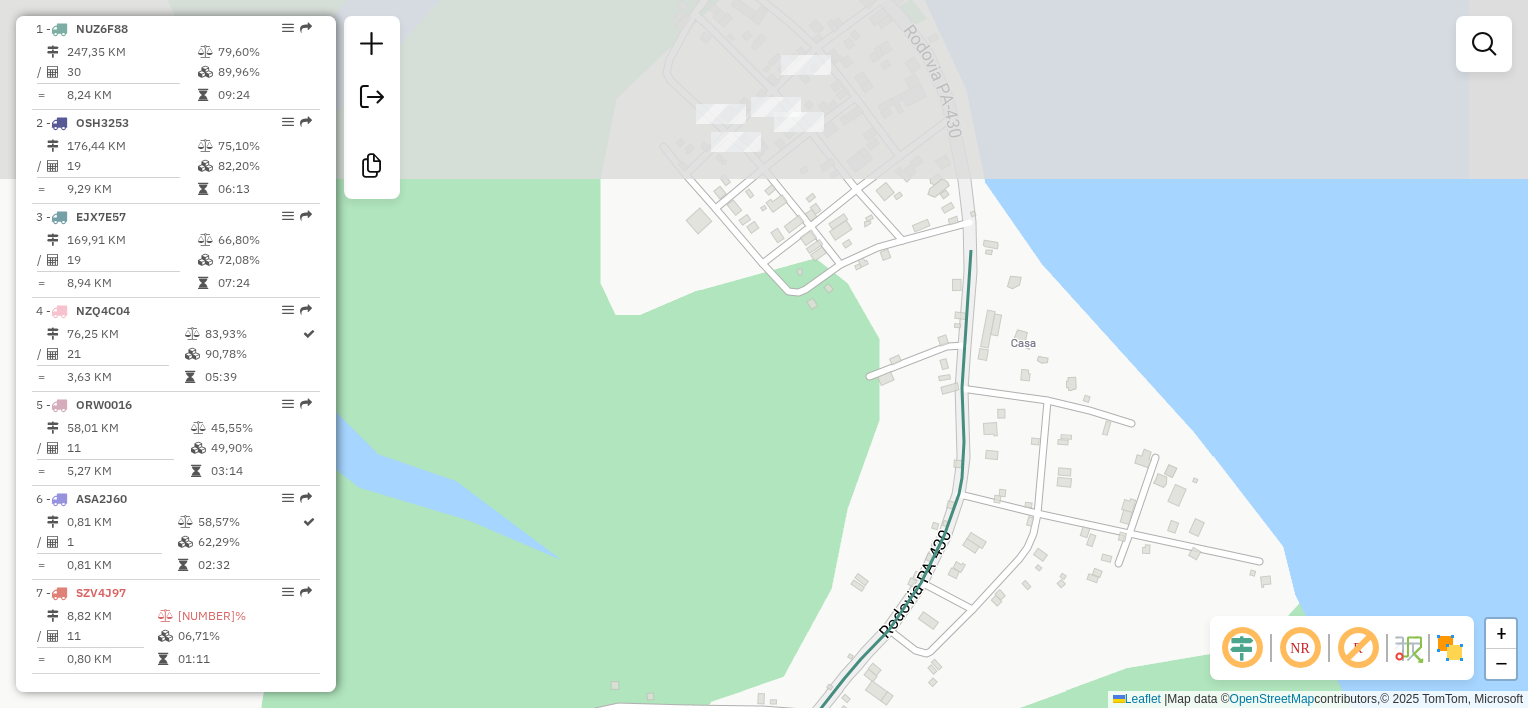 drag, startPoint x: 1048, startPoint y: 118, endPoint x: 912, endPoint y: 544, distance: 447.18228 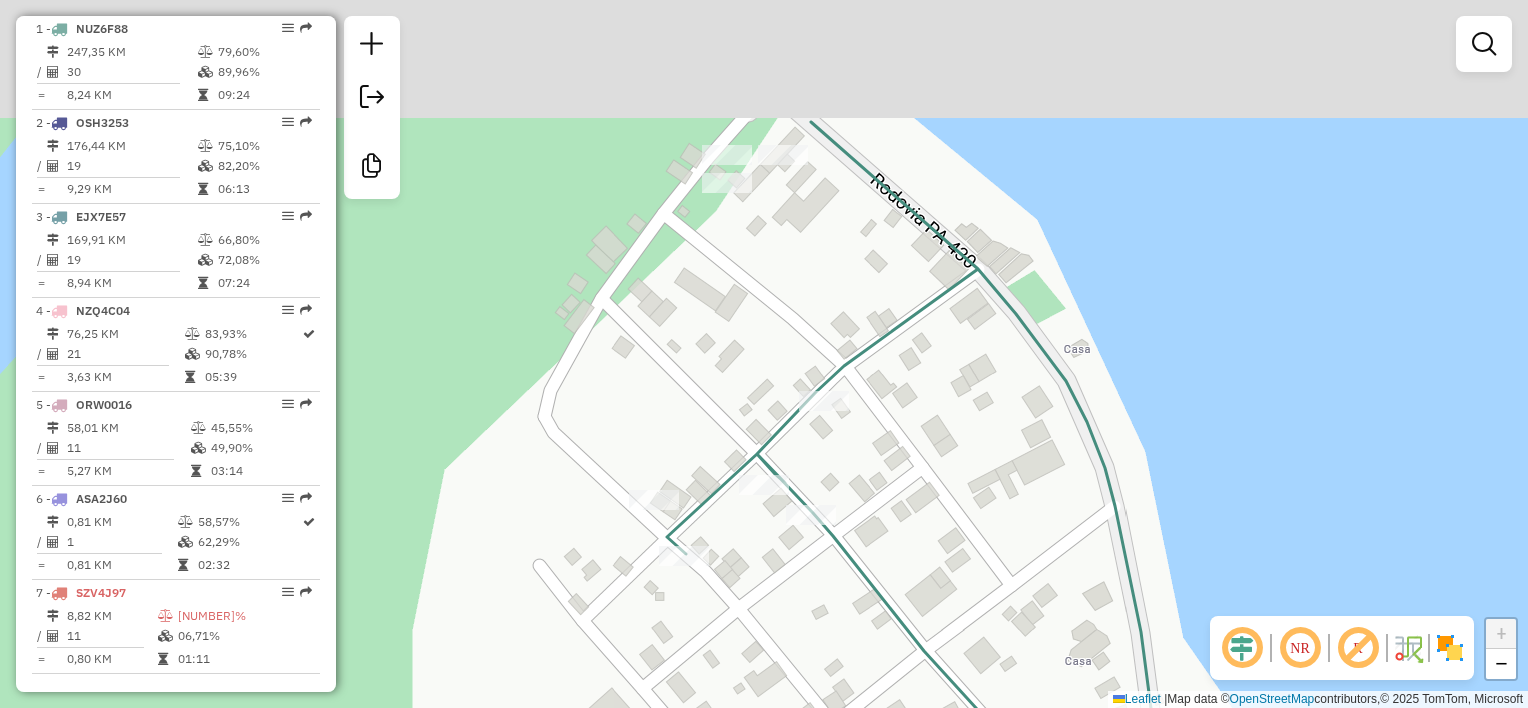 drag, startPoint x: 760, startPoint y: 169, endPoint x: 781, endPoint y: 352, distance: 184.20097 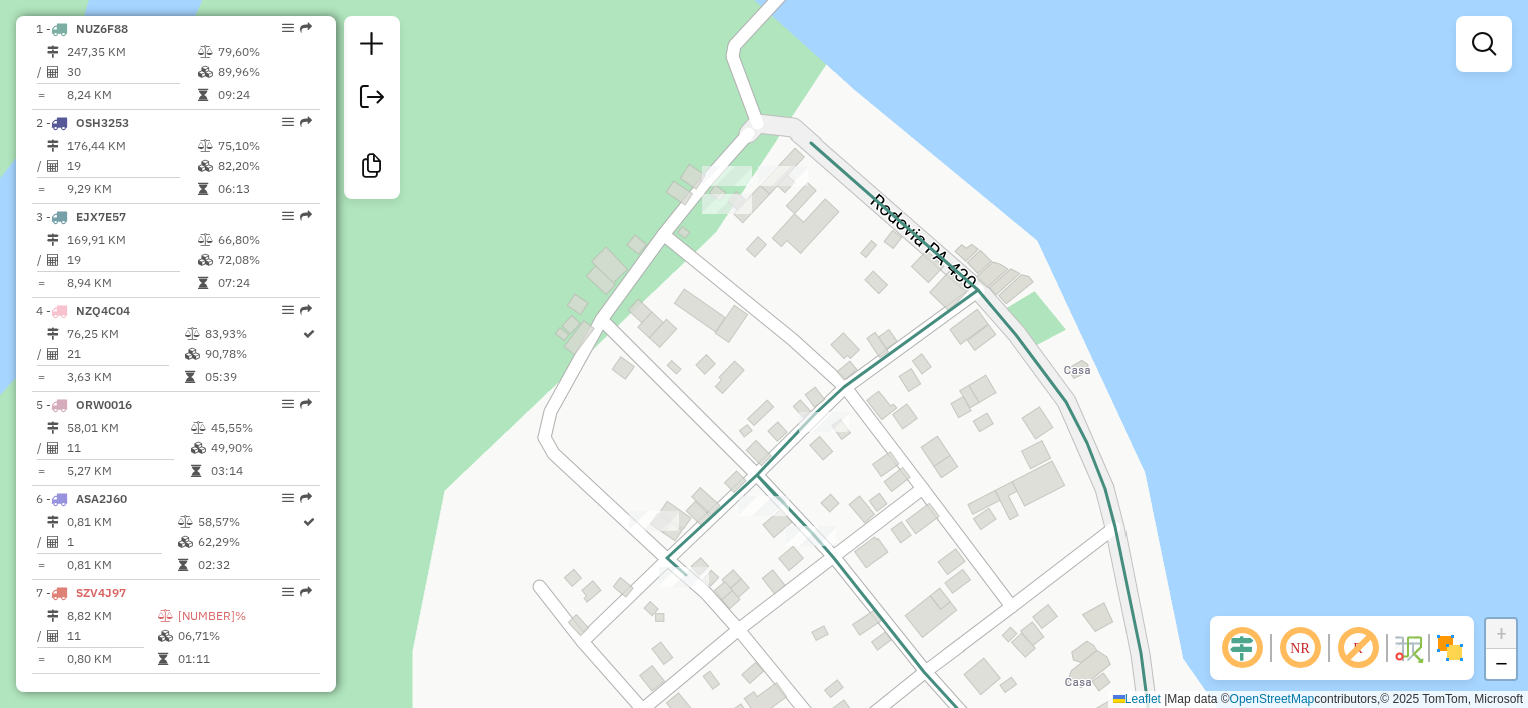 drag, startPoint x: 850, startPoint y: 606, endPoint x: 782, endPoint y: 308, distance: 305.65994 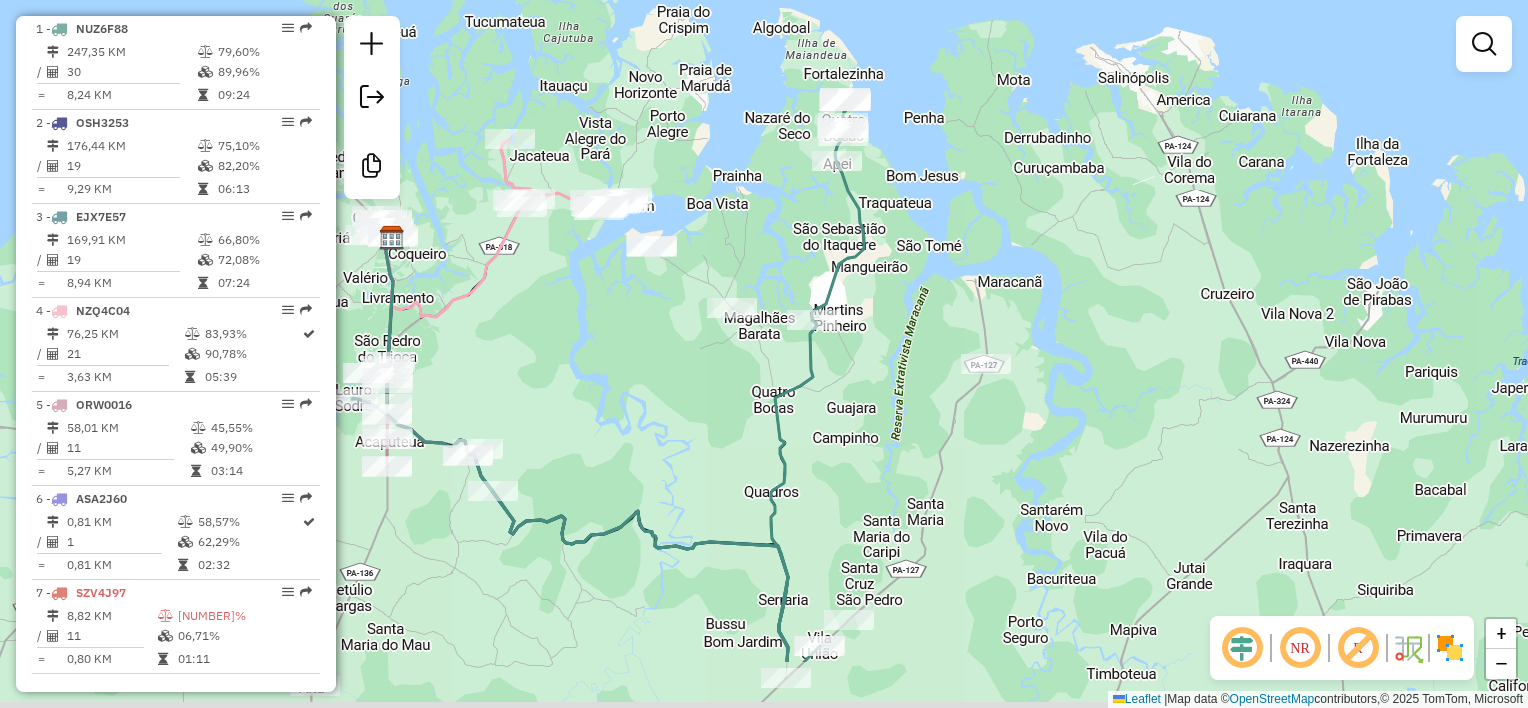 drag, startPoint x: 732, startPoint y: 508, endPoint x: 908, endPoint y: 236, distance: 323.9753 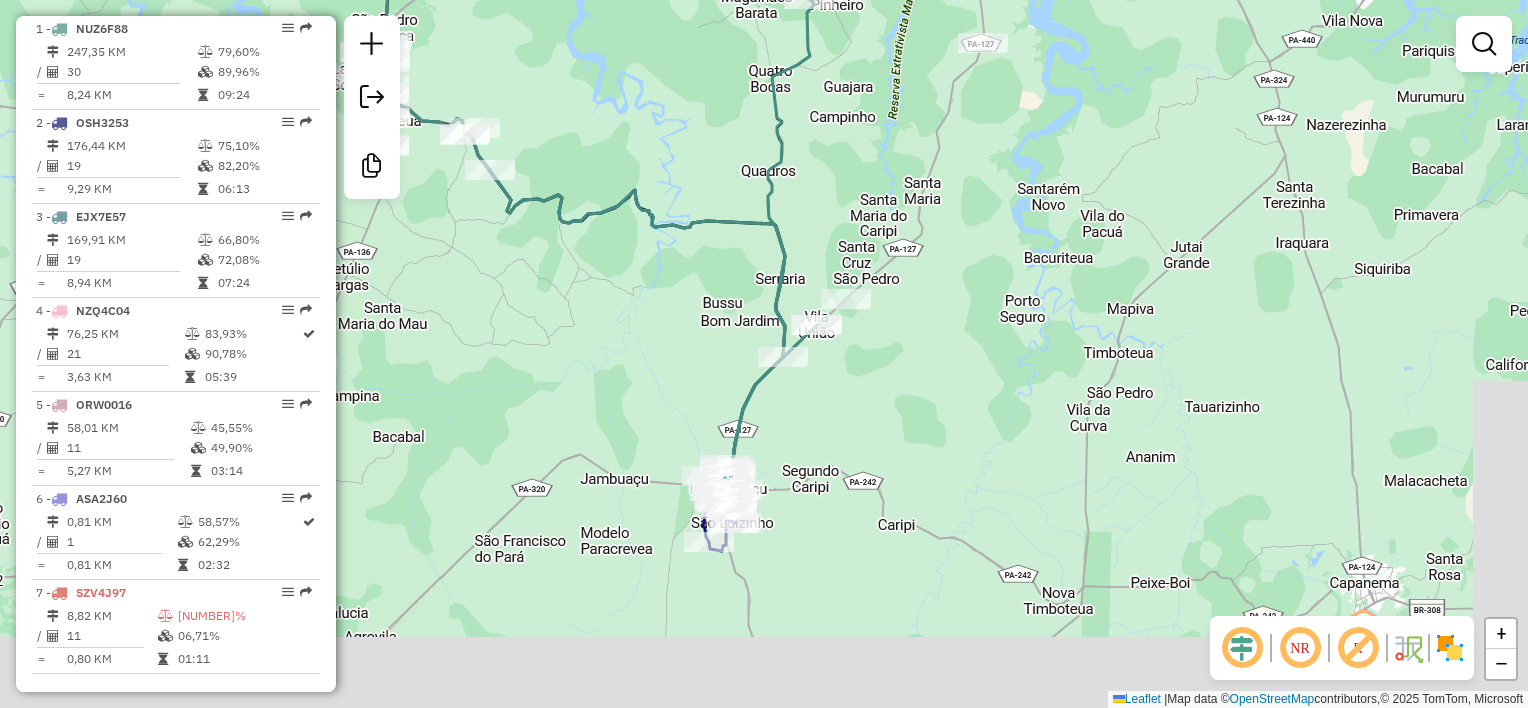 drag, startPoint x: 784, startPoint y: 504, endPoint x: 668, endPoint y: 322, distance: 215.824 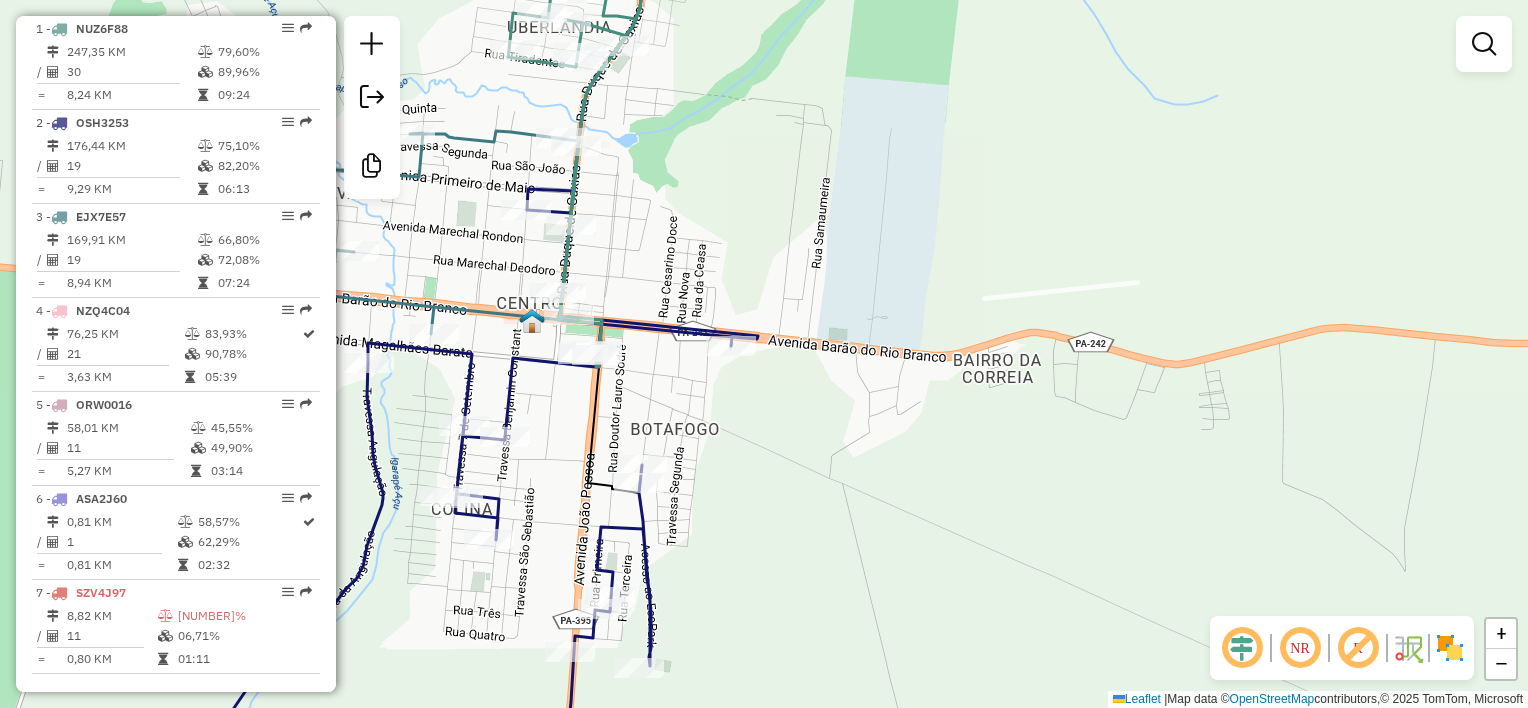 drag, startPoint x: 882, startPoint y: 398, endPoint x: 851, endPoint y: 444, distance: 55.470715 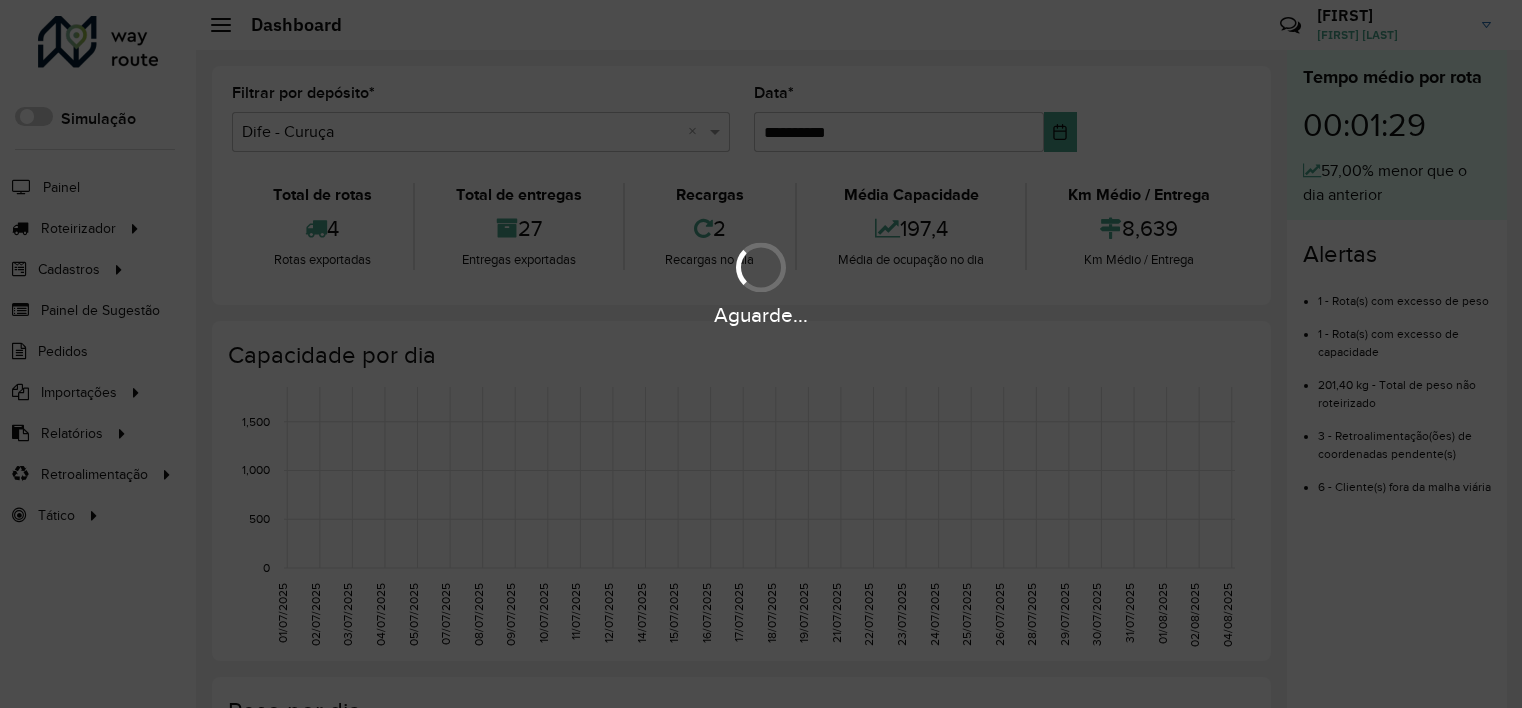 scroll, scrollTop: 0, scrollLeft: 0, axis: both 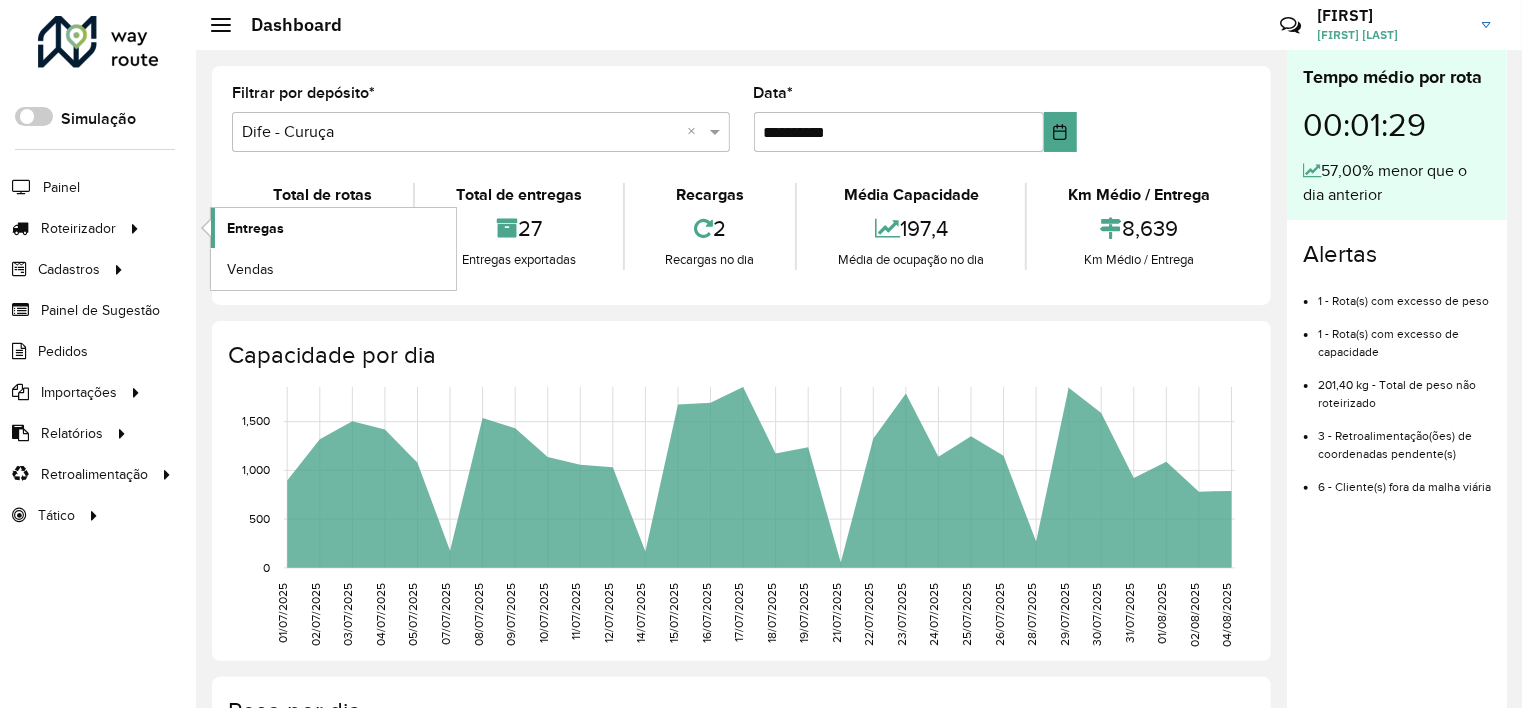 click on "Entregas" 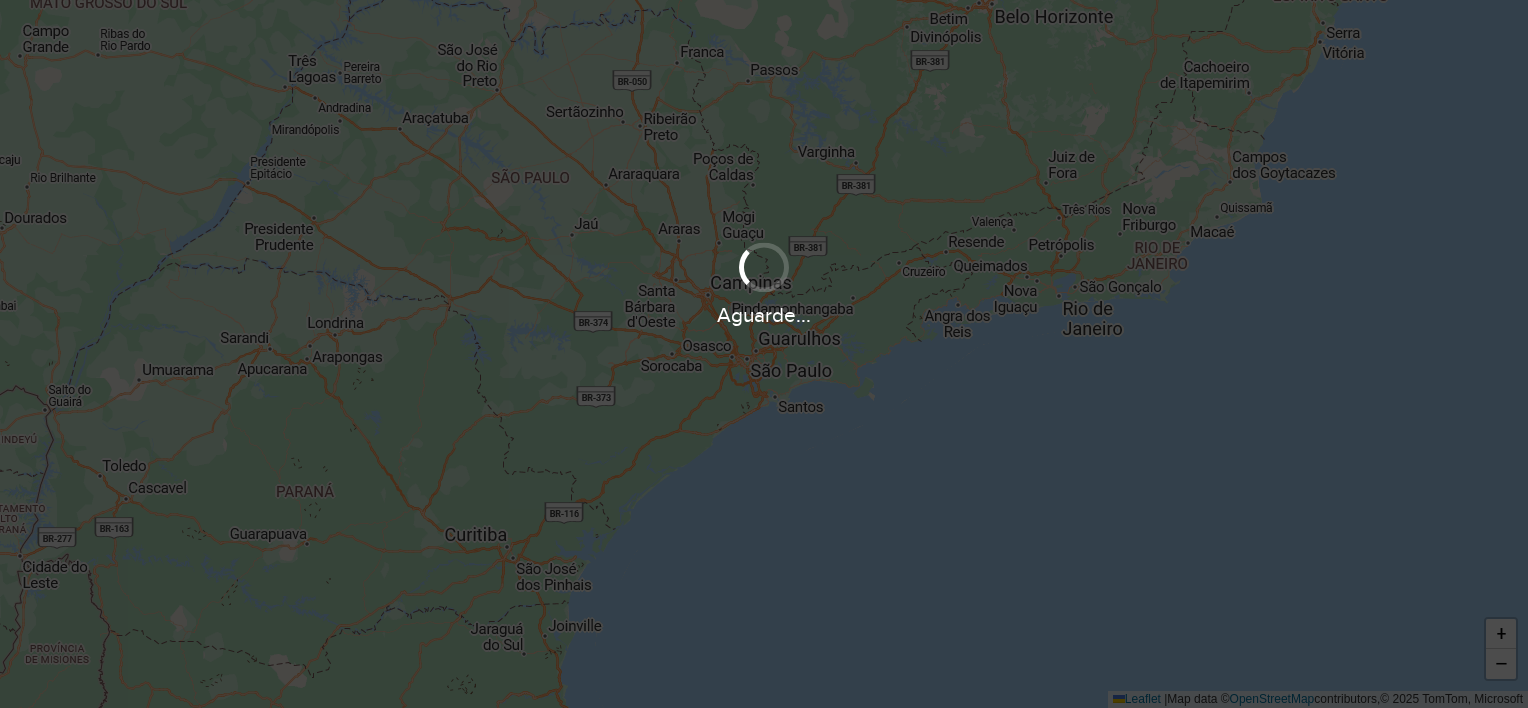 scroll, scrollTop: 0, scrollLeft: 0, axis: both 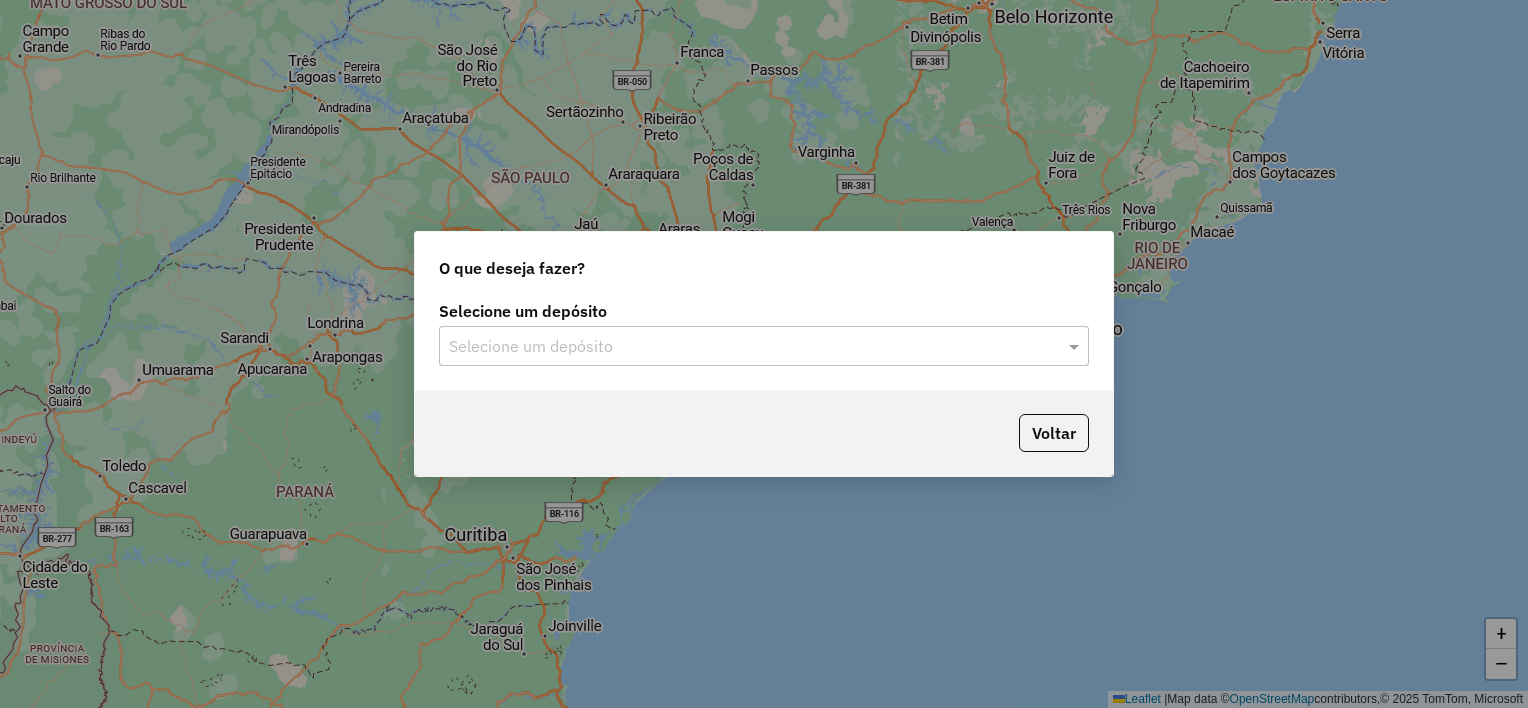 click 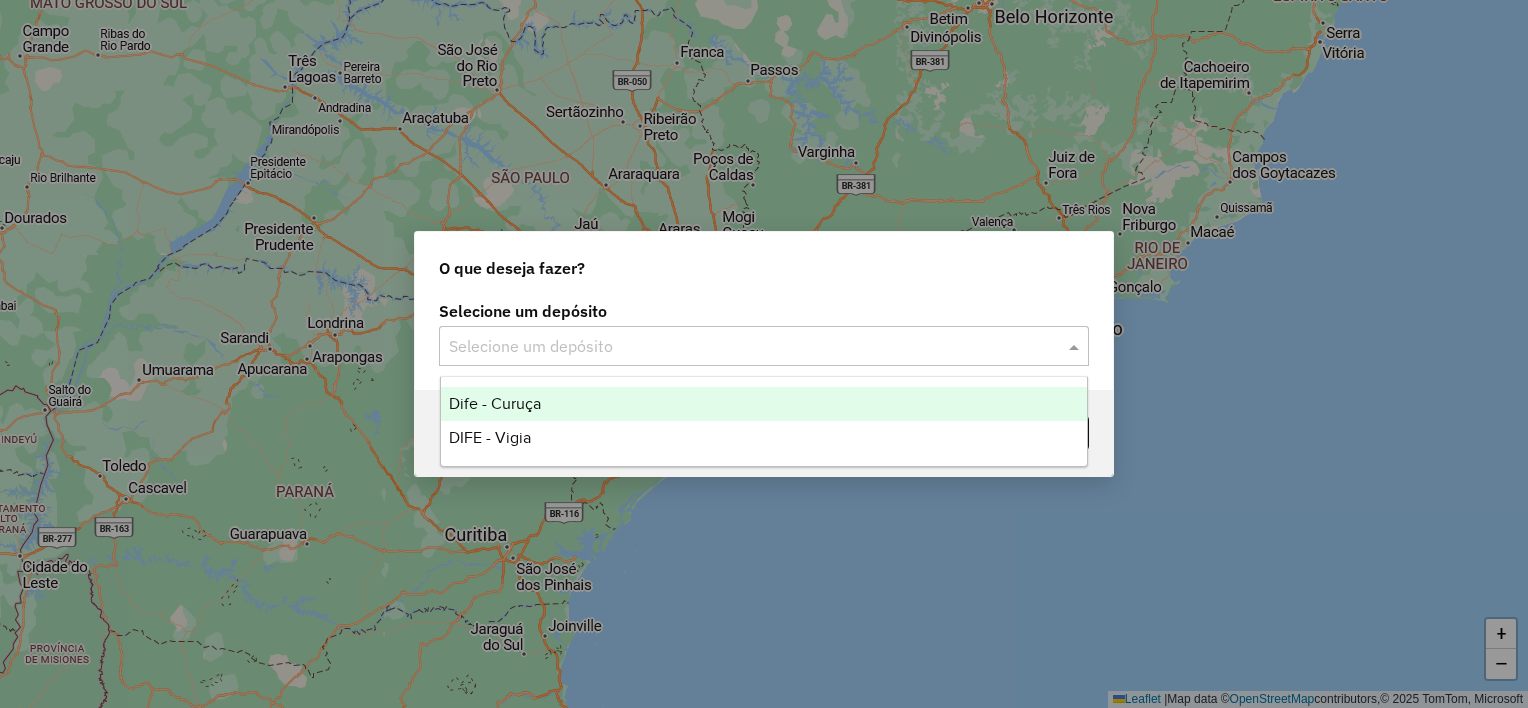 click on "Dife - Curuça" at bounding box center [764, 404] 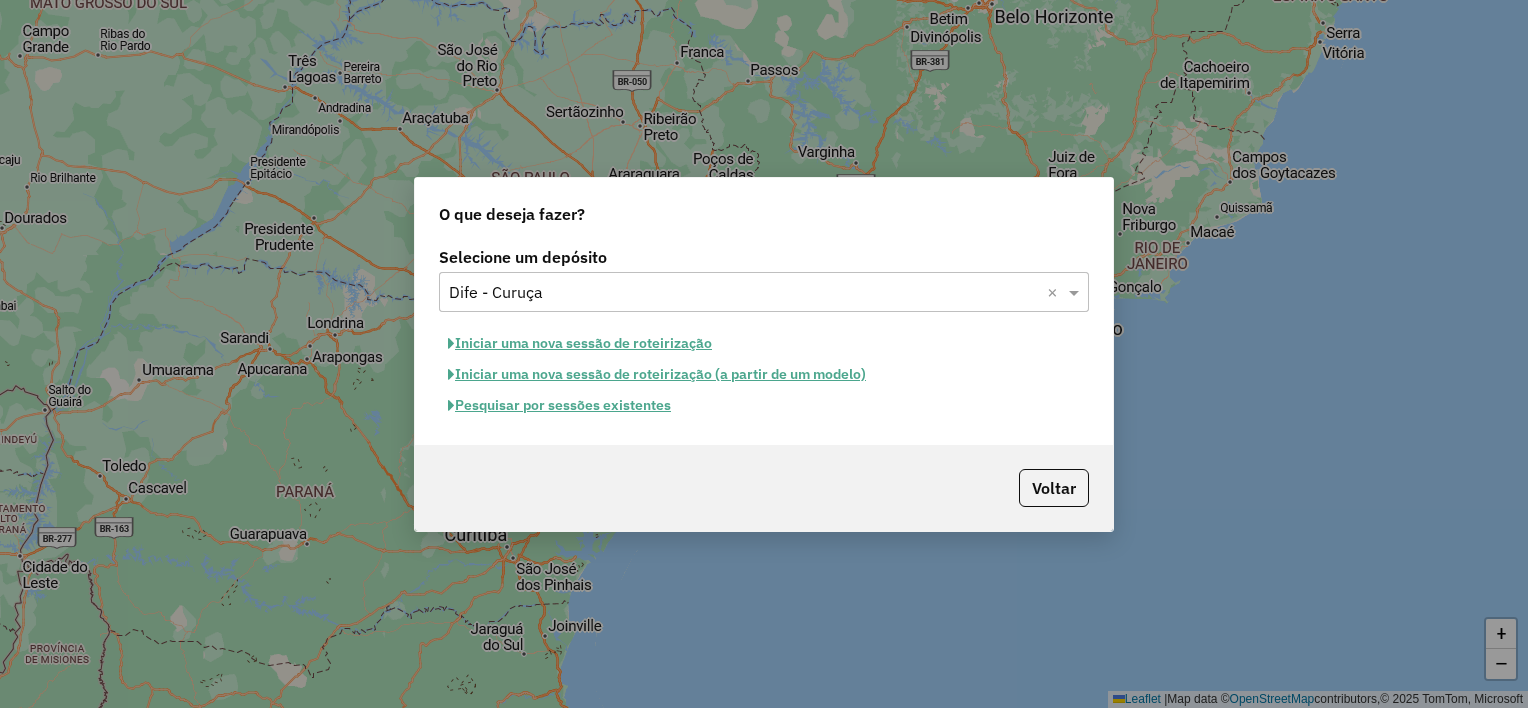 click on "Pesquisar por sessões existentes" 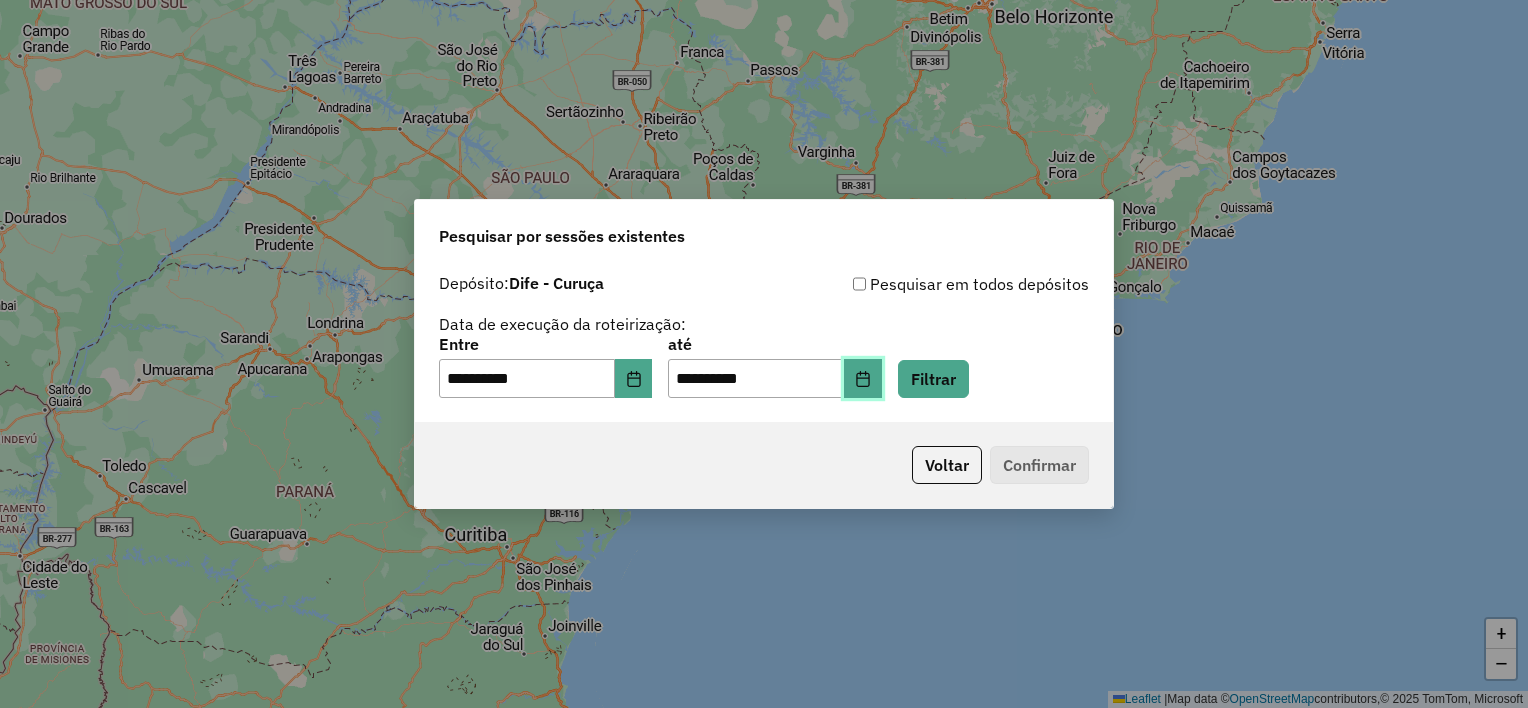 click 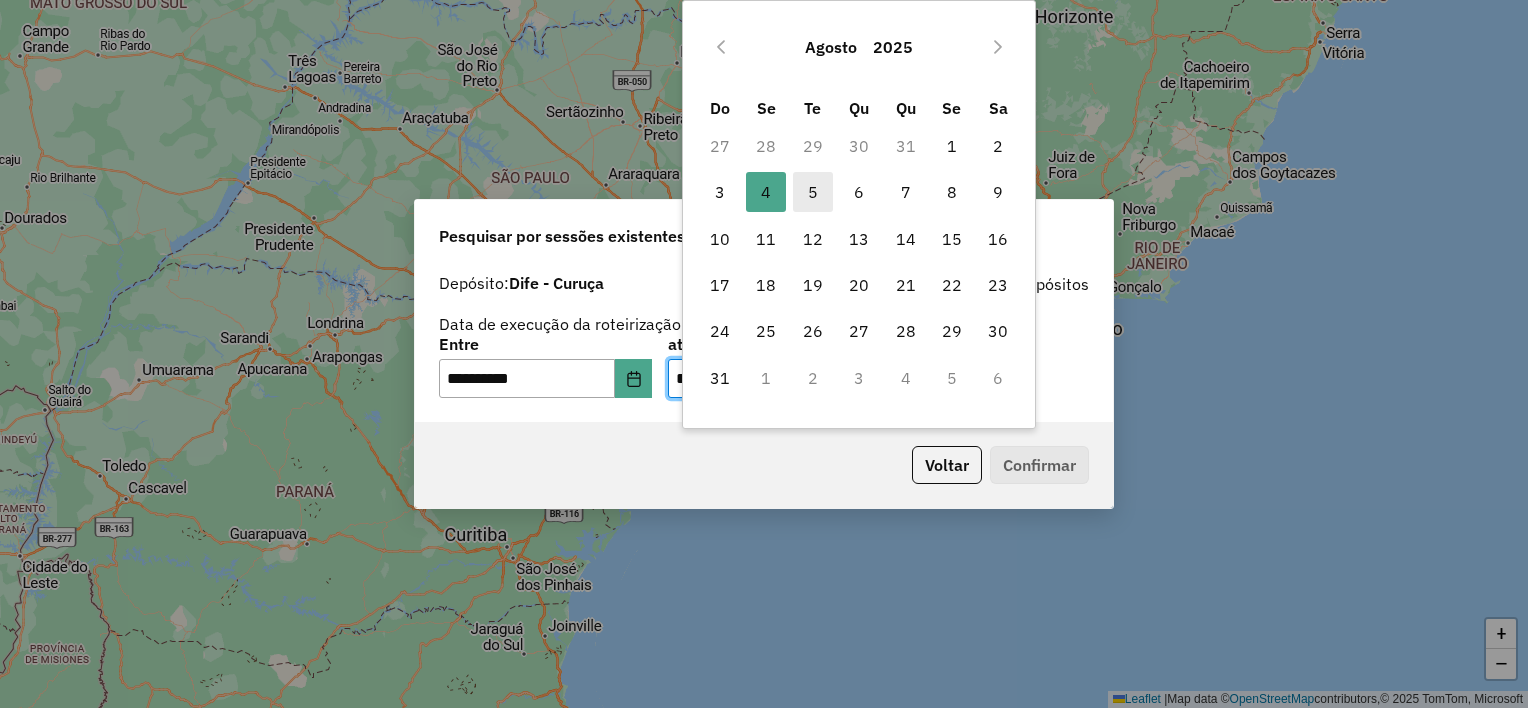 click on "5" at bounding box center (813, 192) 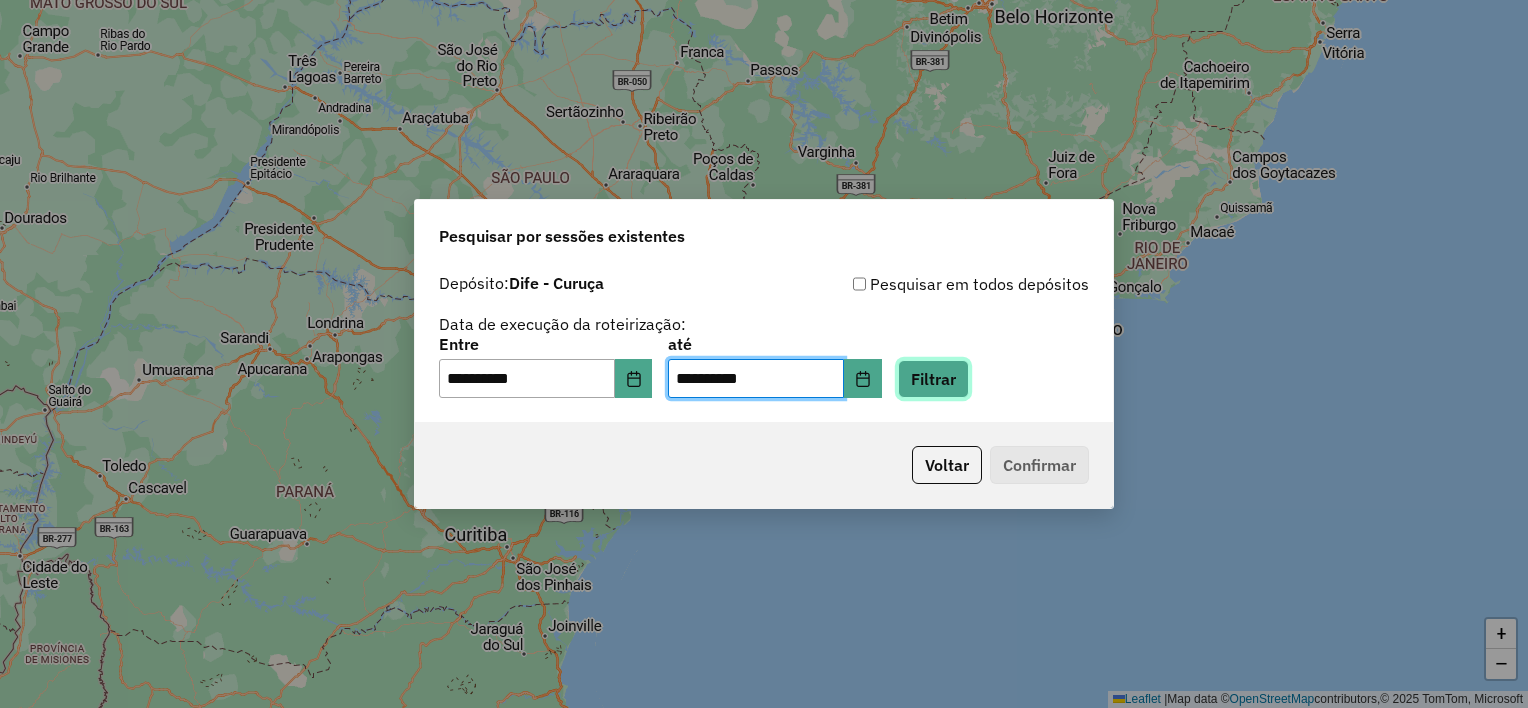 click on "Filtrar" 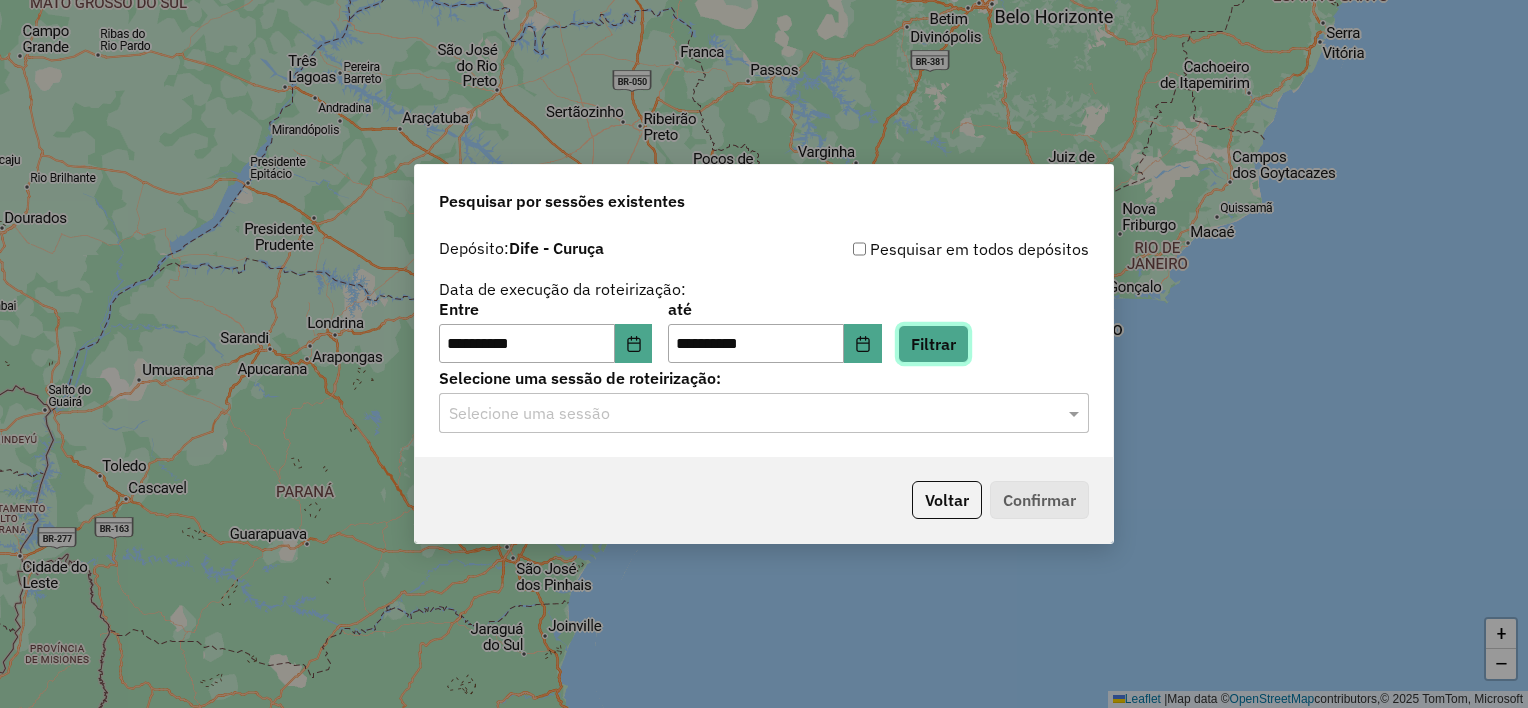 click on "Filtrar" 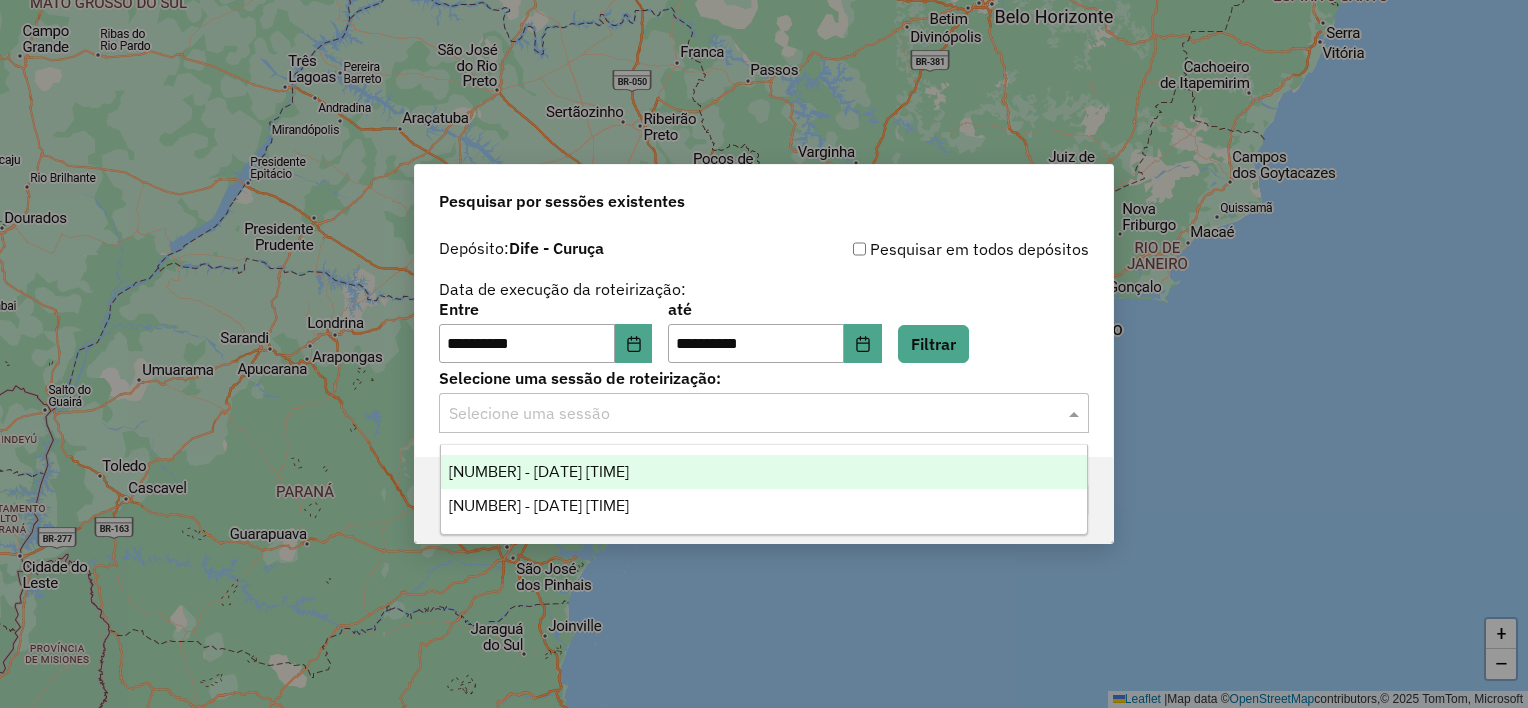click 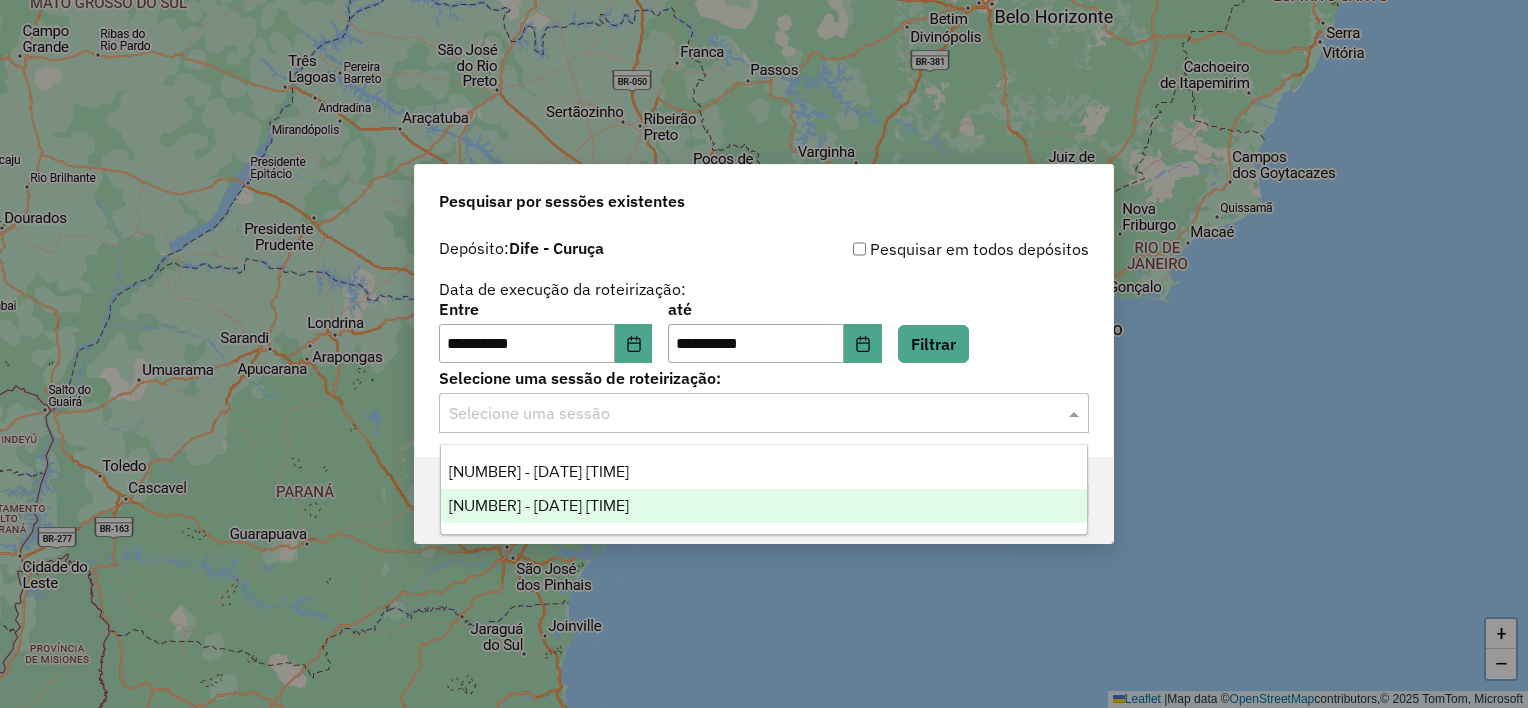 drag, startPoint x: 645, startPoint y: 500, endPoint x: 648, endPoint y: 488, distance: 12.369317 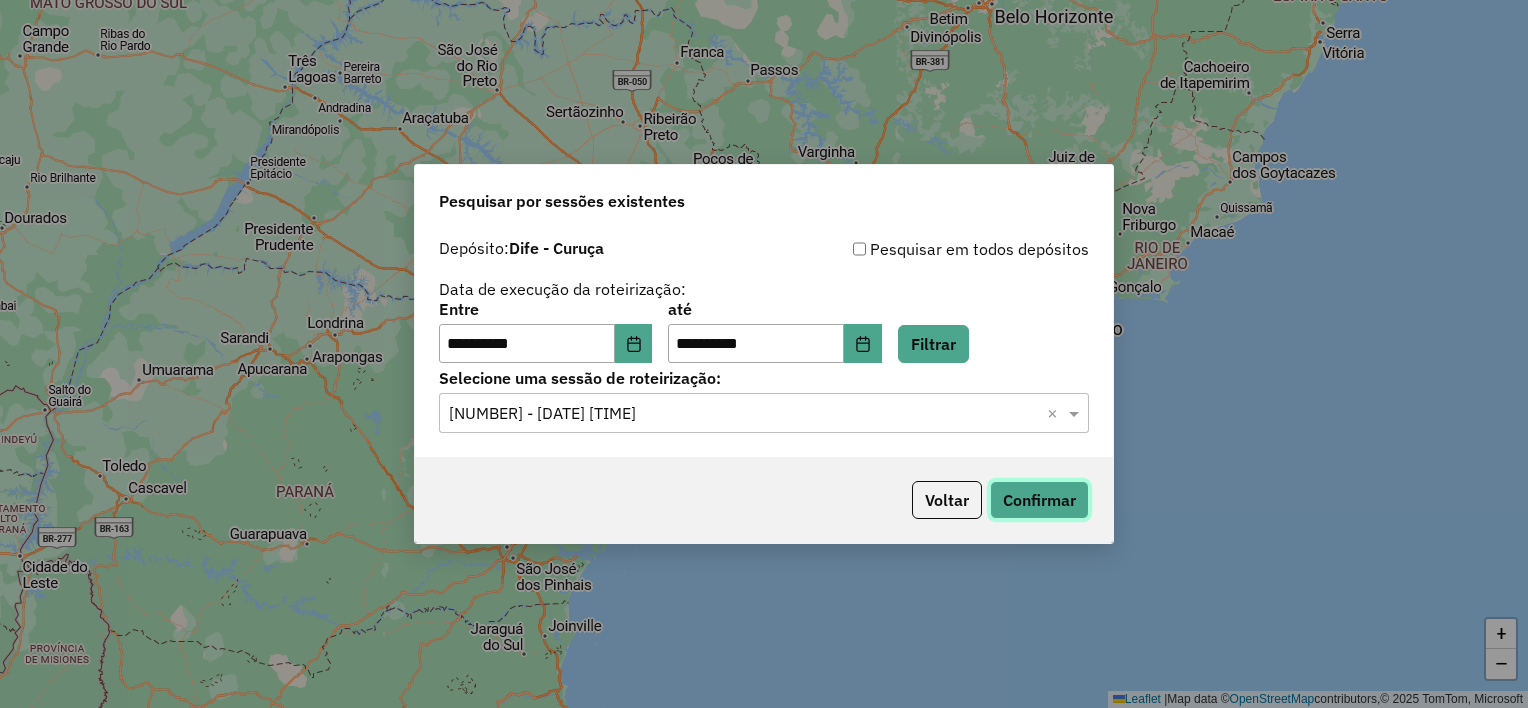 click on "Confirmar" 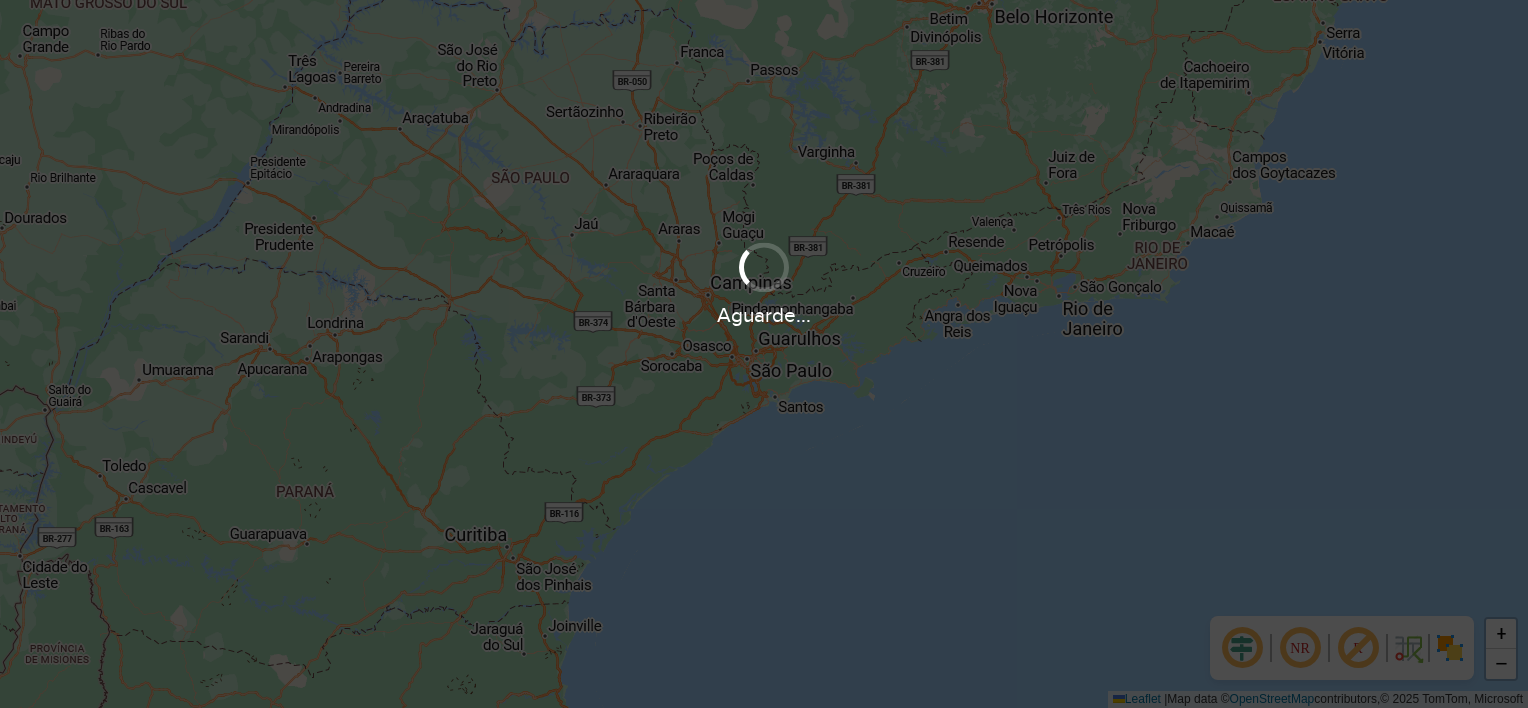 scroll, scrollTop: 0, scrollLeft: 0, axis: both 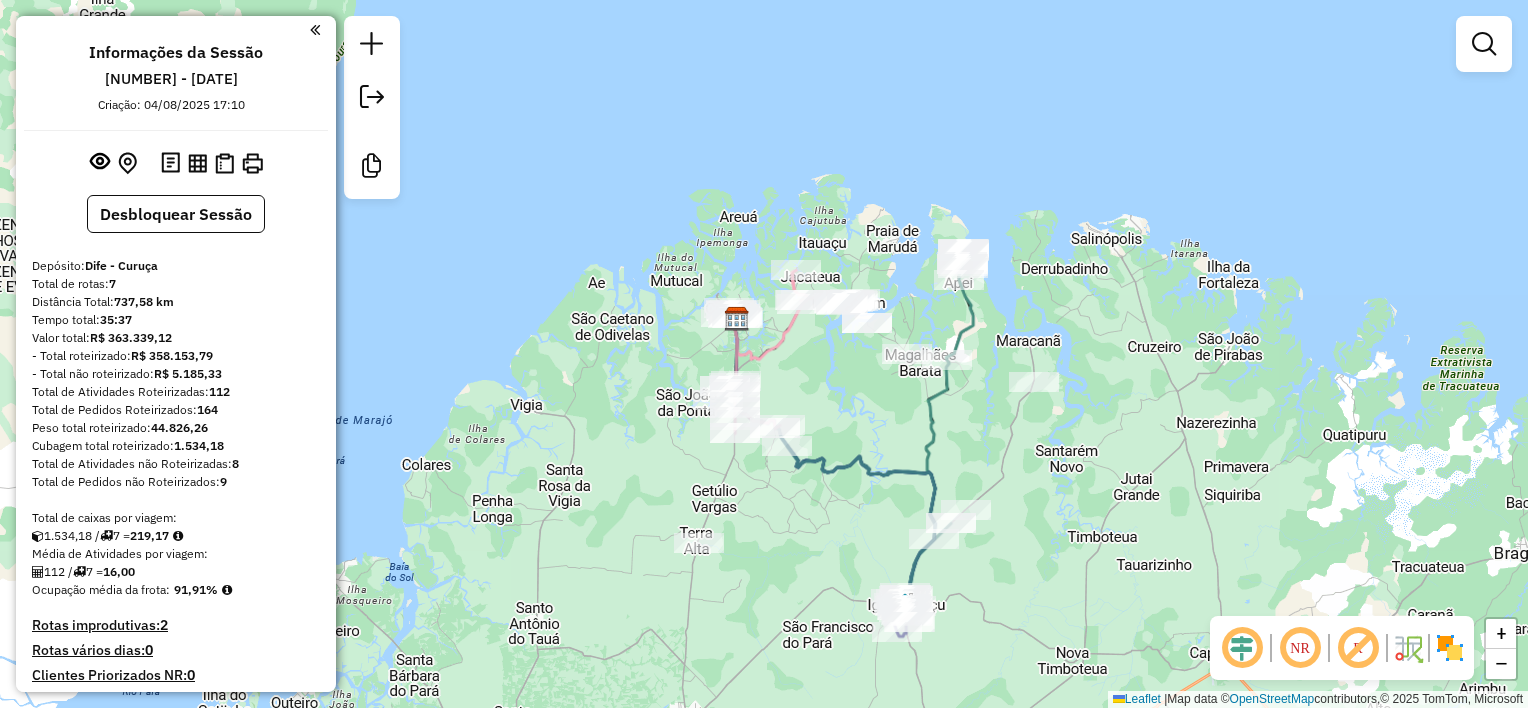 drag, startPoint x: 857, startPoint y: 401, endPoint x: 833, endPoint y: 360, distance: 47.507893 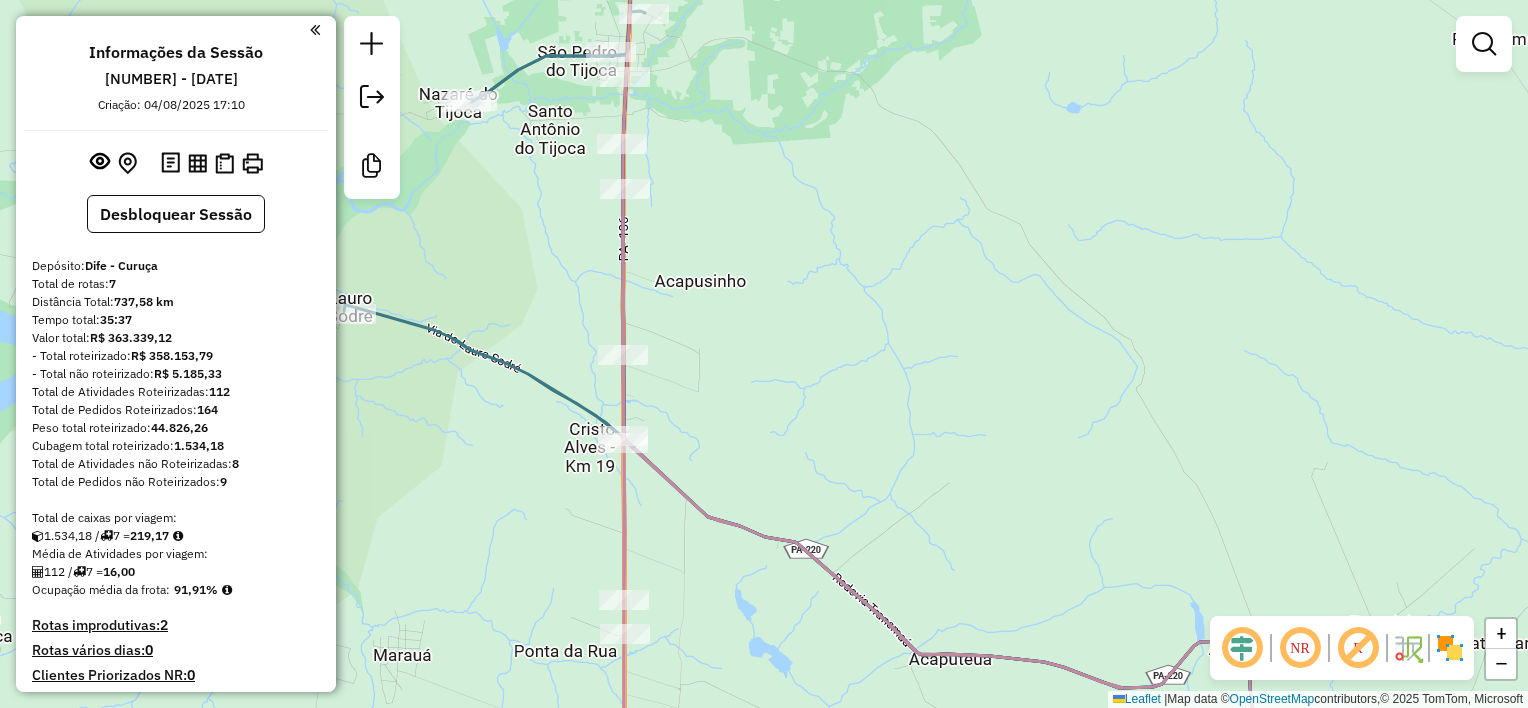 drag, startPoint x: 704, startPoint y: 585, endPoint x: 740, endPoint y: 188, distance: 398.6289 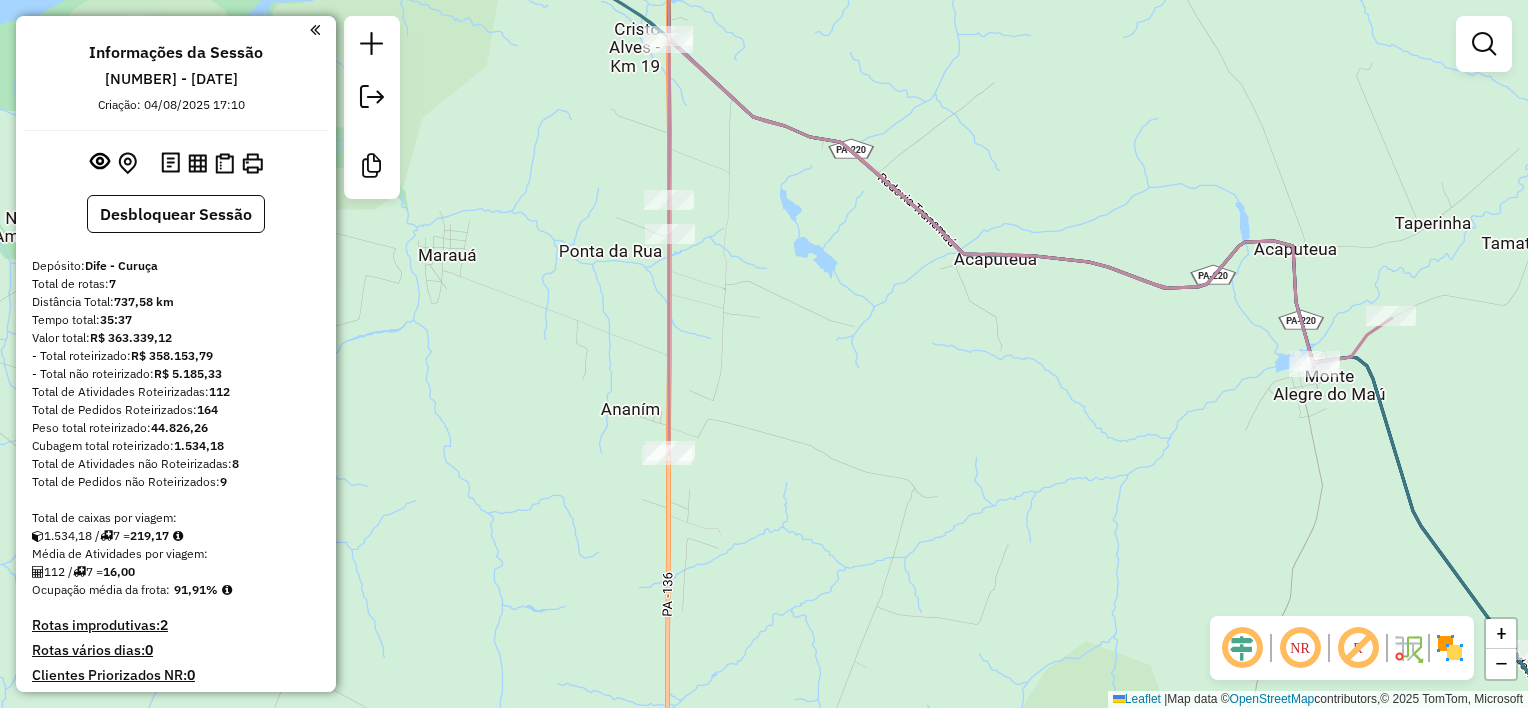 drag, startPoint x: 705, startPoint y: 289, endPoint x: 686, endPoint y: 387, distance: 99.824844 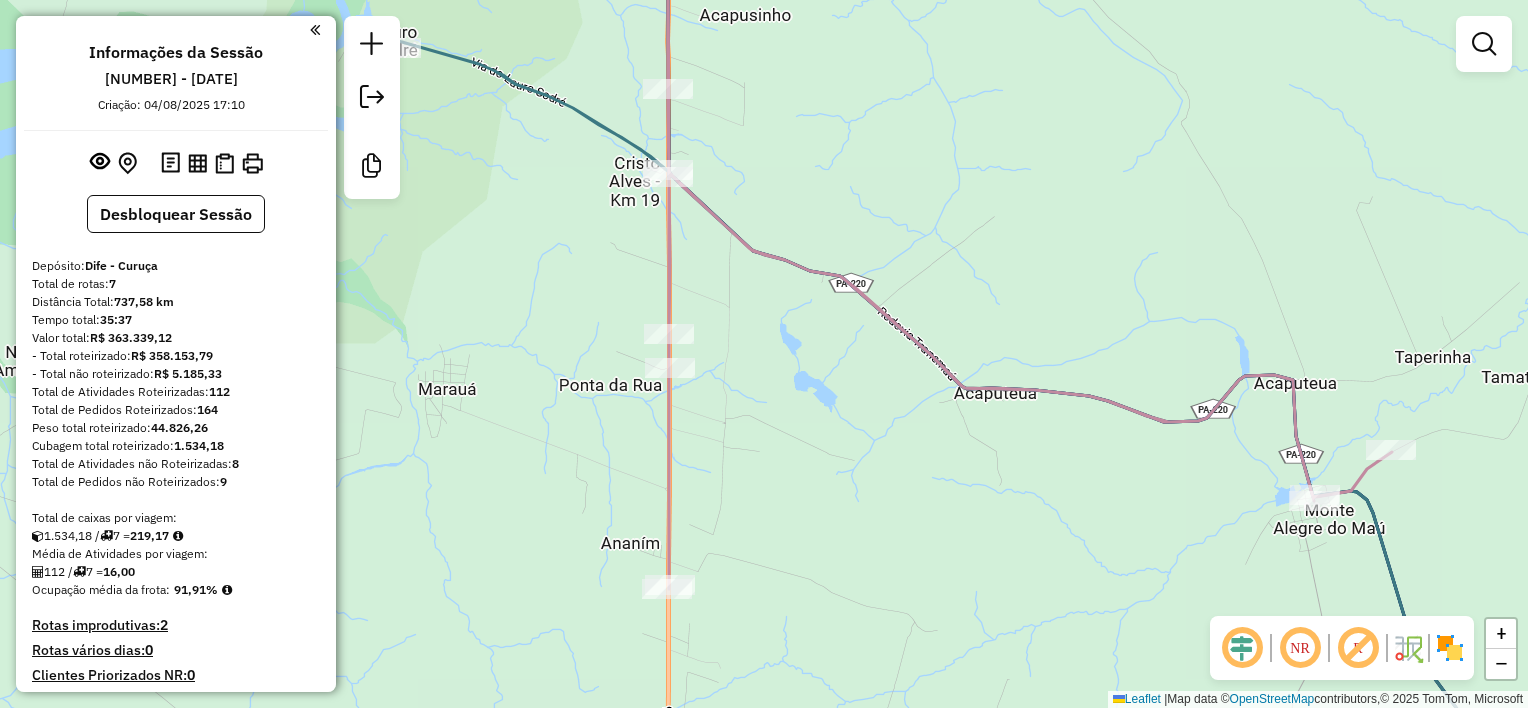 drag, startPoint x: 704, startPoint y: 246, endPoint x: 698, endPoint y: 336, distance: 90.199776 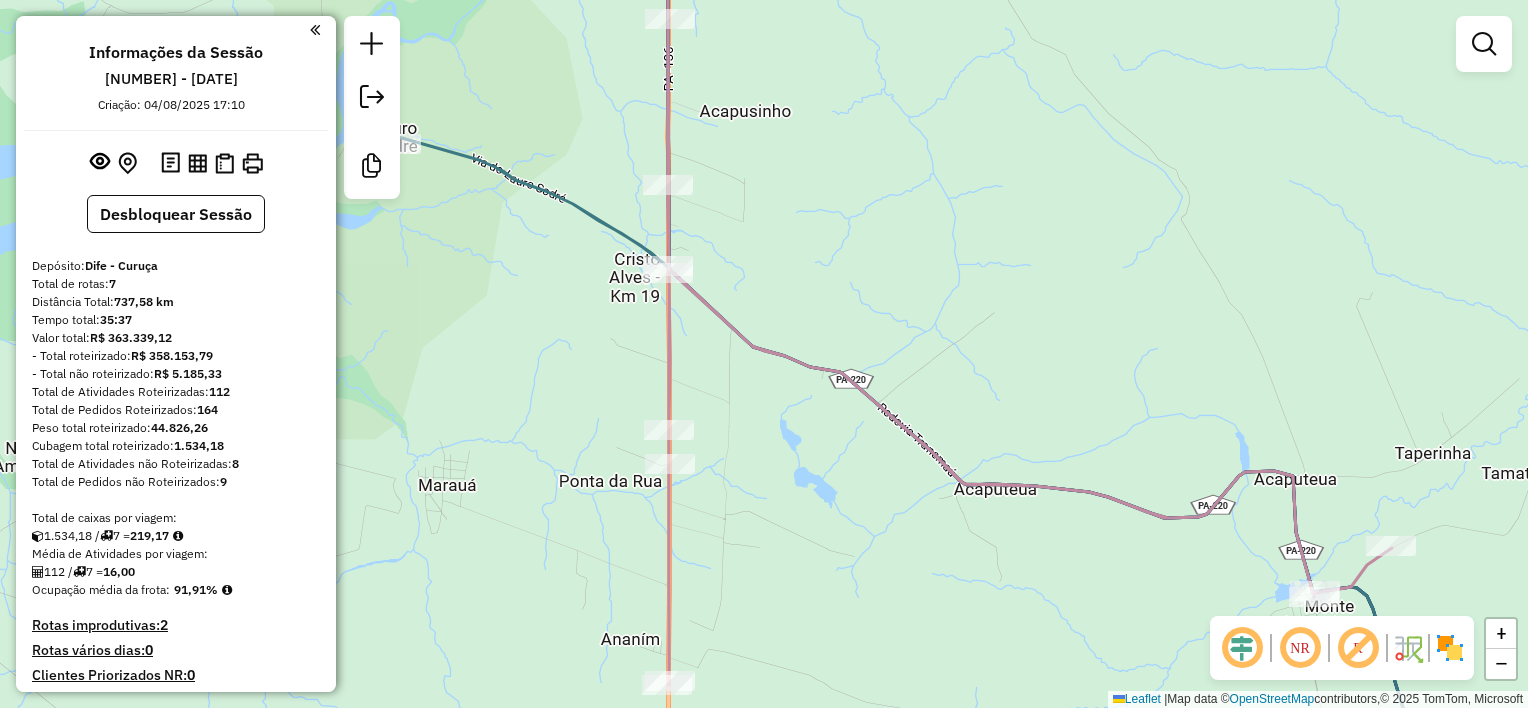 drag, startPoint x: 664, startPoint y: 275, endPoint x: 678, endPoint y: 283, distance: 16.124516 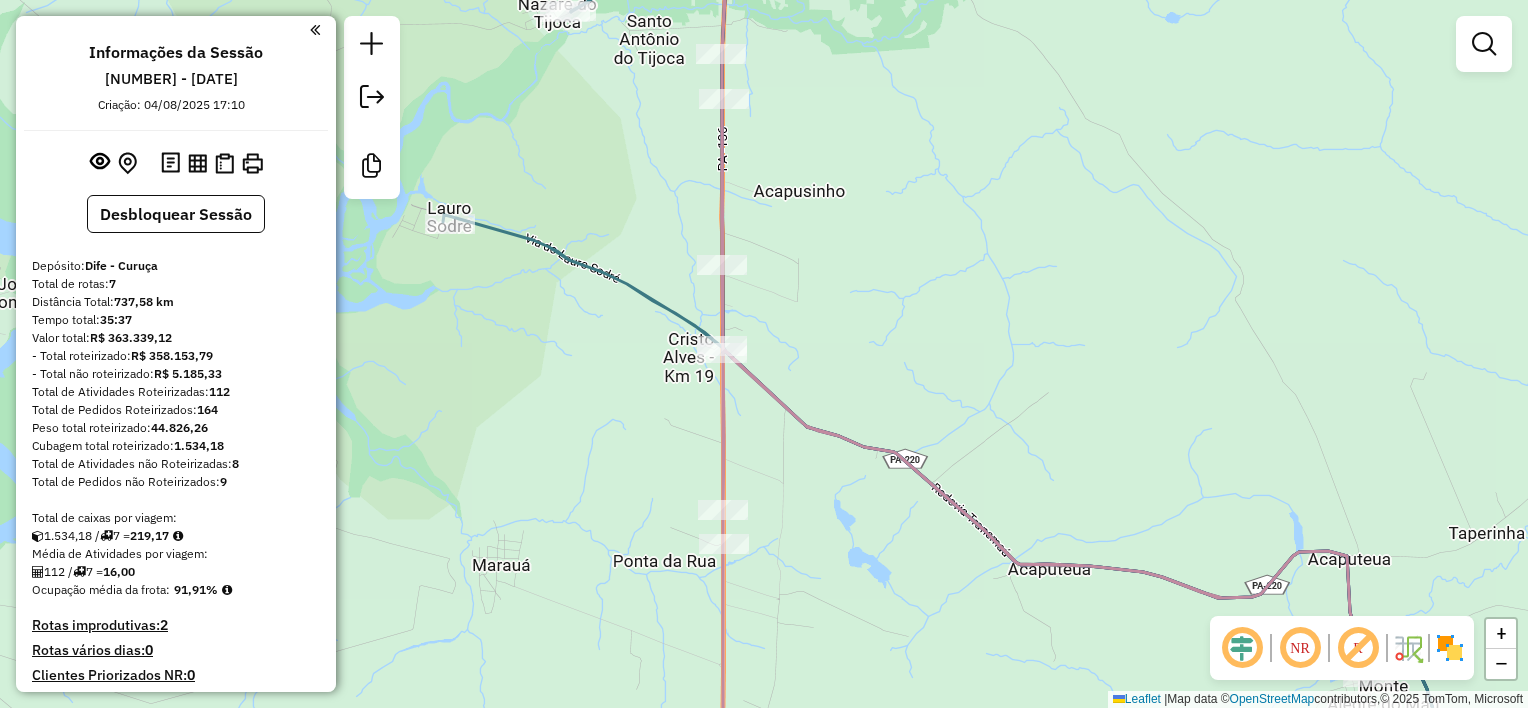 drag, startPoint x: 645, startPoint y: 324, endPoint x: 572, endPoint y: 214, distance: 132.01894 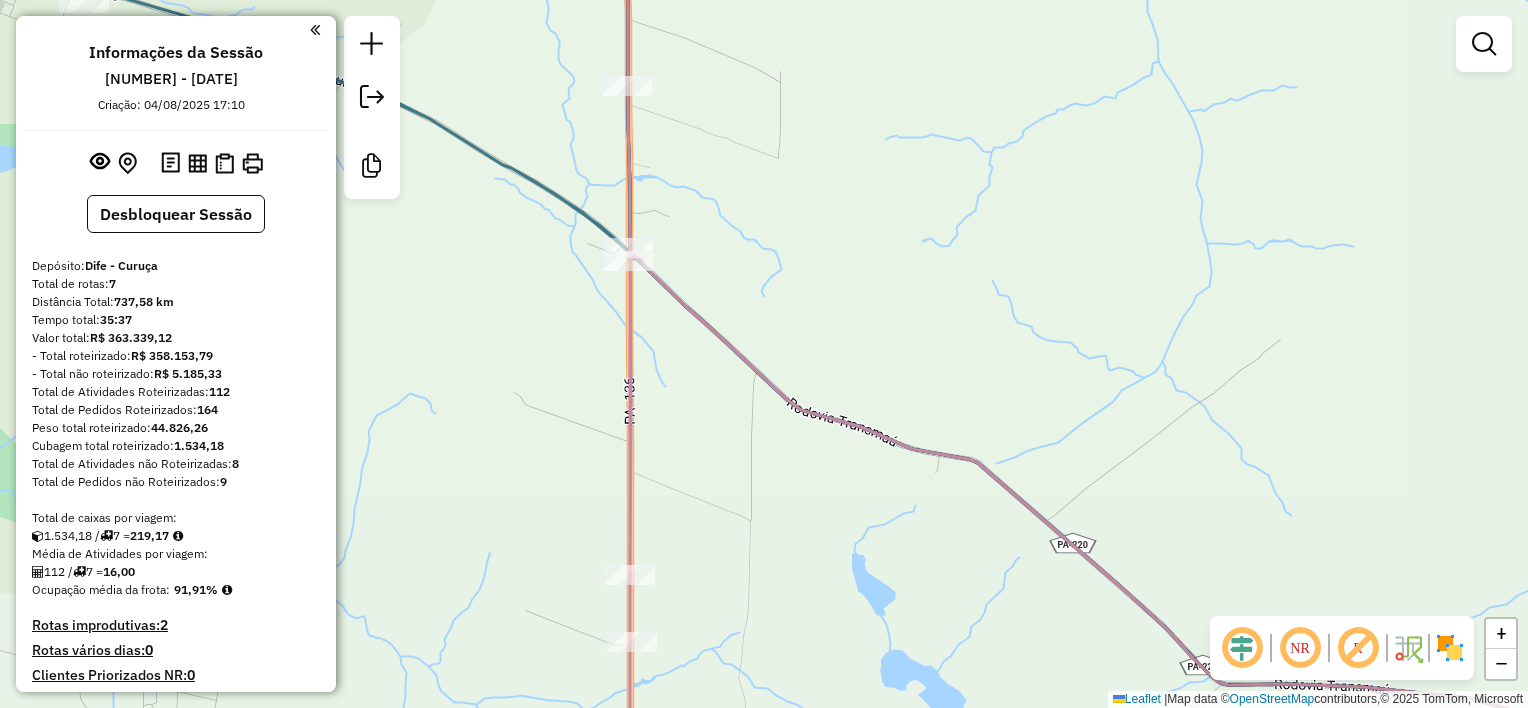 drag, startPoint x: 683, startPoint y: 470, endPoint x: 643, endPoint y: 148, distance: 324.47498 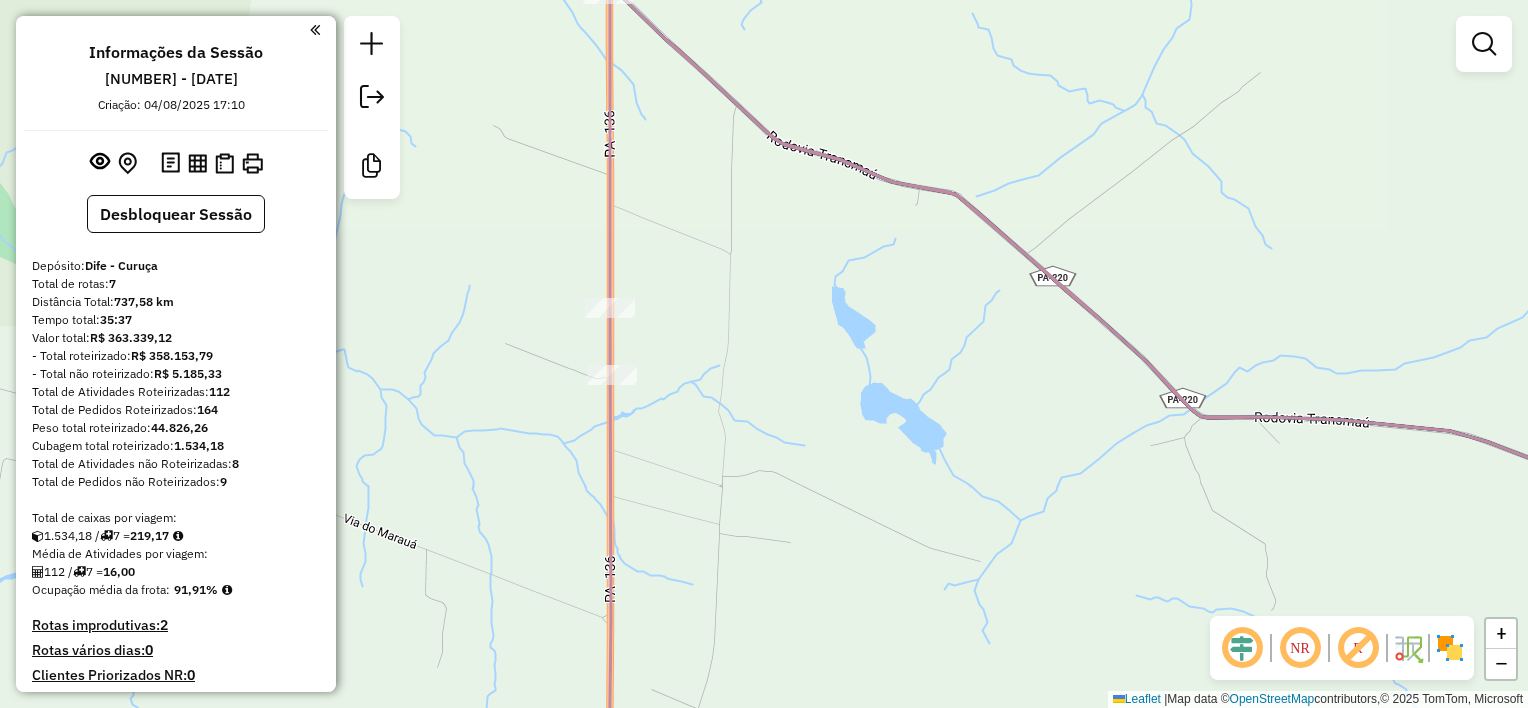 click on "Rota 5 - Placa ORW0016  252 - comercial marca da p Janela de atendimento Grade de atendimento Capacidade Transportadoras Veículos Cliente Pedidos  Rotas Selecione os dias de semana para filtrar as janelas de atendimento  Seg   Ter   Qua   Qui   Sex   Sáb   Dom  Informe o período da janela de atendimento: De: Até:  Filtrar exatamente a janela do cliente  Considerar janela de atendimento padrão  Selecione os dias de semana para filtrar as grades de atendimento  Seg   Ter   Qua   Qui   Sex   Sáb   Dom   Considerar clientes sem dia de atendimento cadastrado  Clientes fora do dia de atendimento selecionado Filtrar as atividades entre os valores definidos abaixo:  Peso mínimo:   Peso máximo:   Cubagem mínima:   Cubagem máxima:   De:   Até:  Filtrar as atividades entre o tempo de atendimento definido abaixo:  De:   Até:   Considerar capacidade total dos clientes não roteirizados Transportadora: Selecione um ou mais itens Tipo de veículo: Selecione um ou mais itens Veículo: Selecione um ou mais itens +" 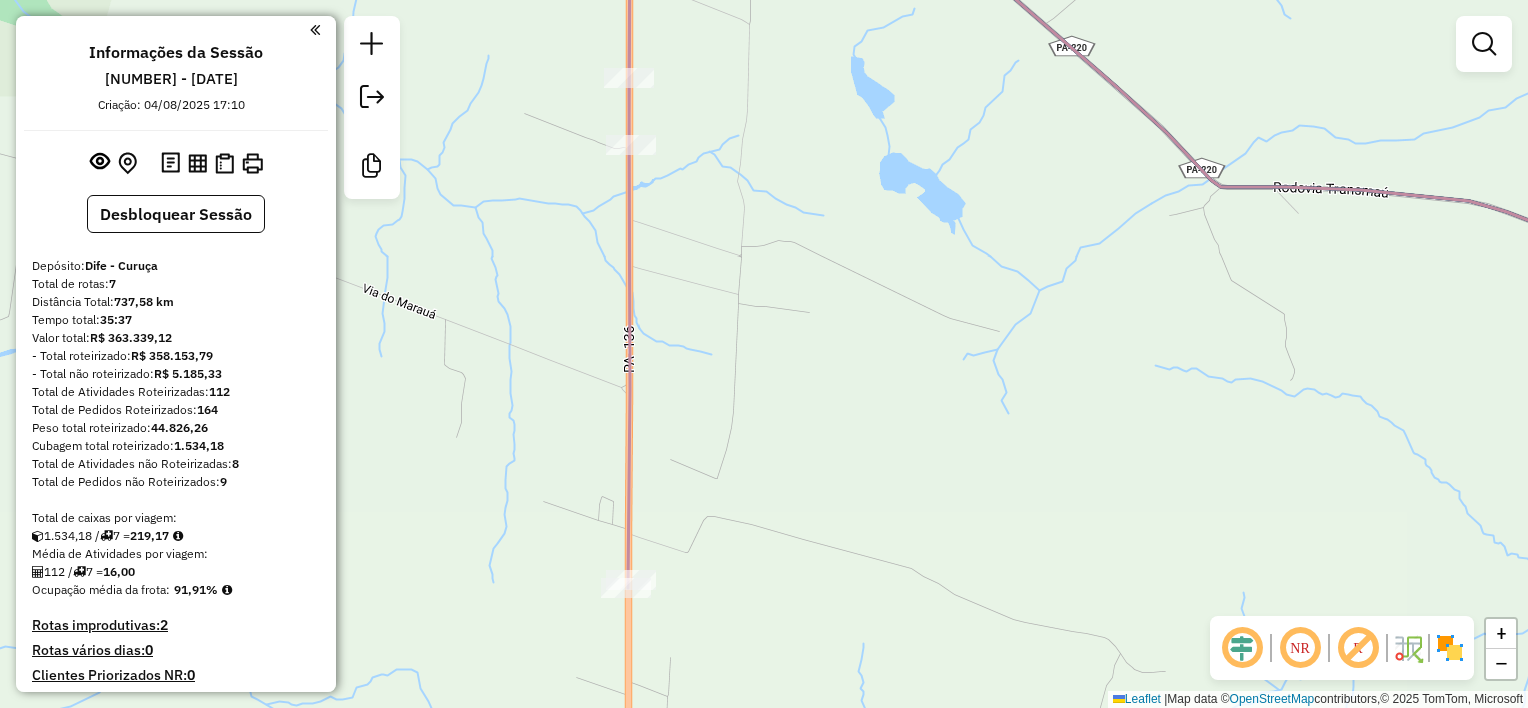 drag, startPoint x: 664, startPoint y: 452, endPoint x: 662, endPoint y: 510, distance: 58.034473 